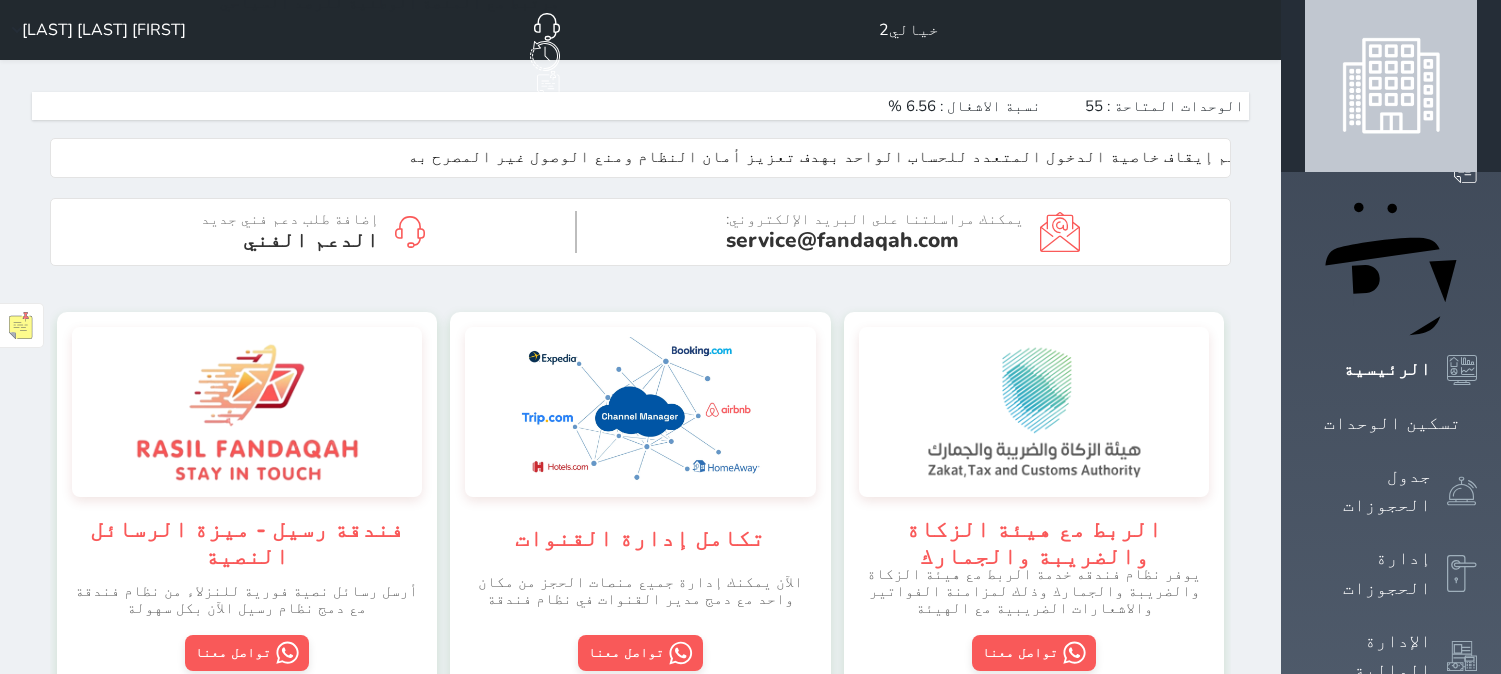 scroll, scrollTop: 0, scrollLeft: 0, axis: both 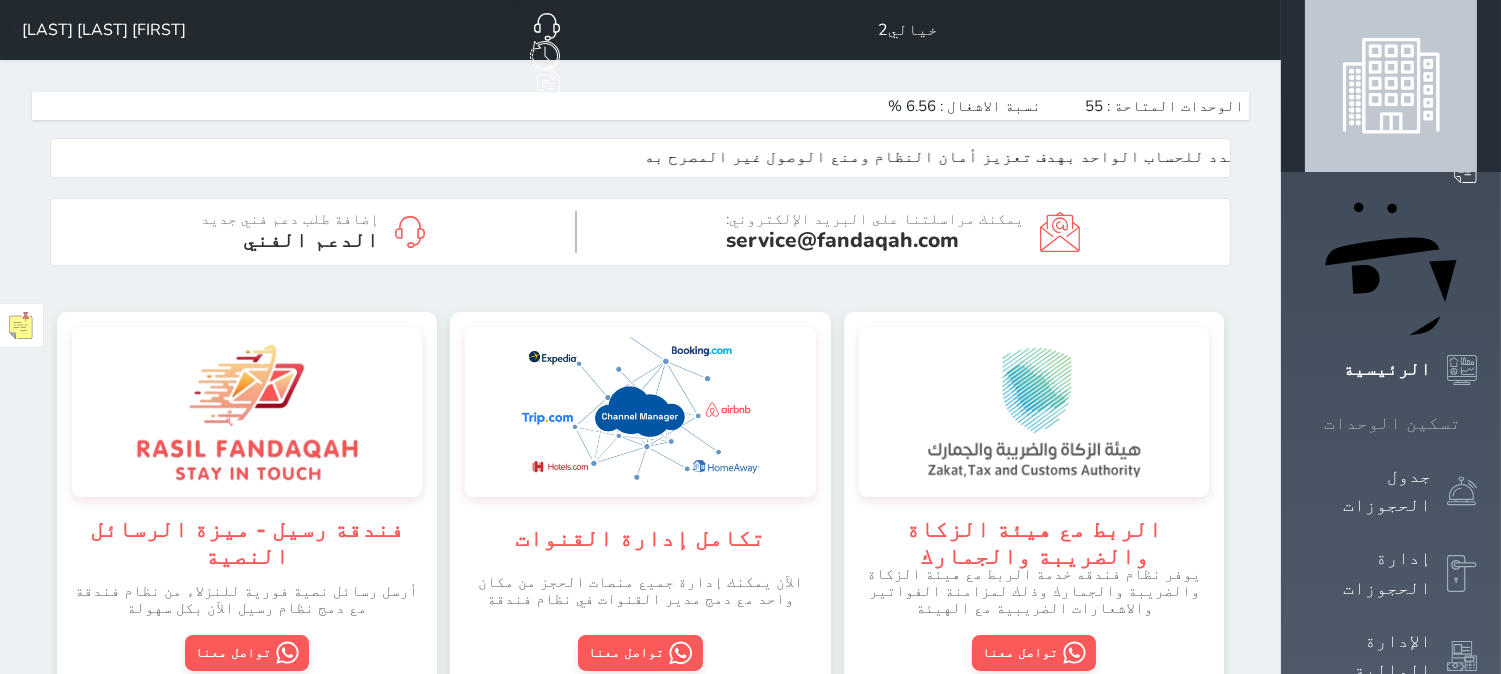 click at bounding box center [1477, 423] 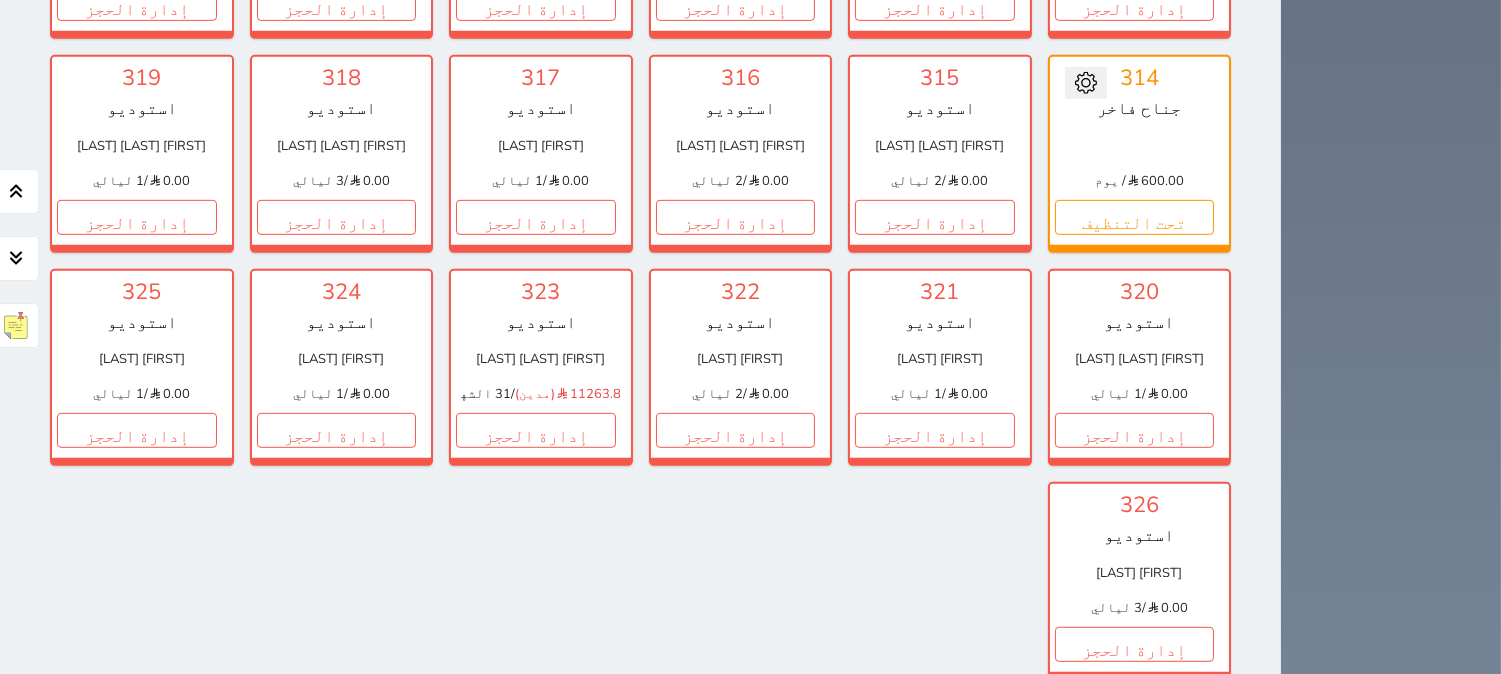 scroll, scrollTop: 2376, scrollLeft: 0, axis: vertical 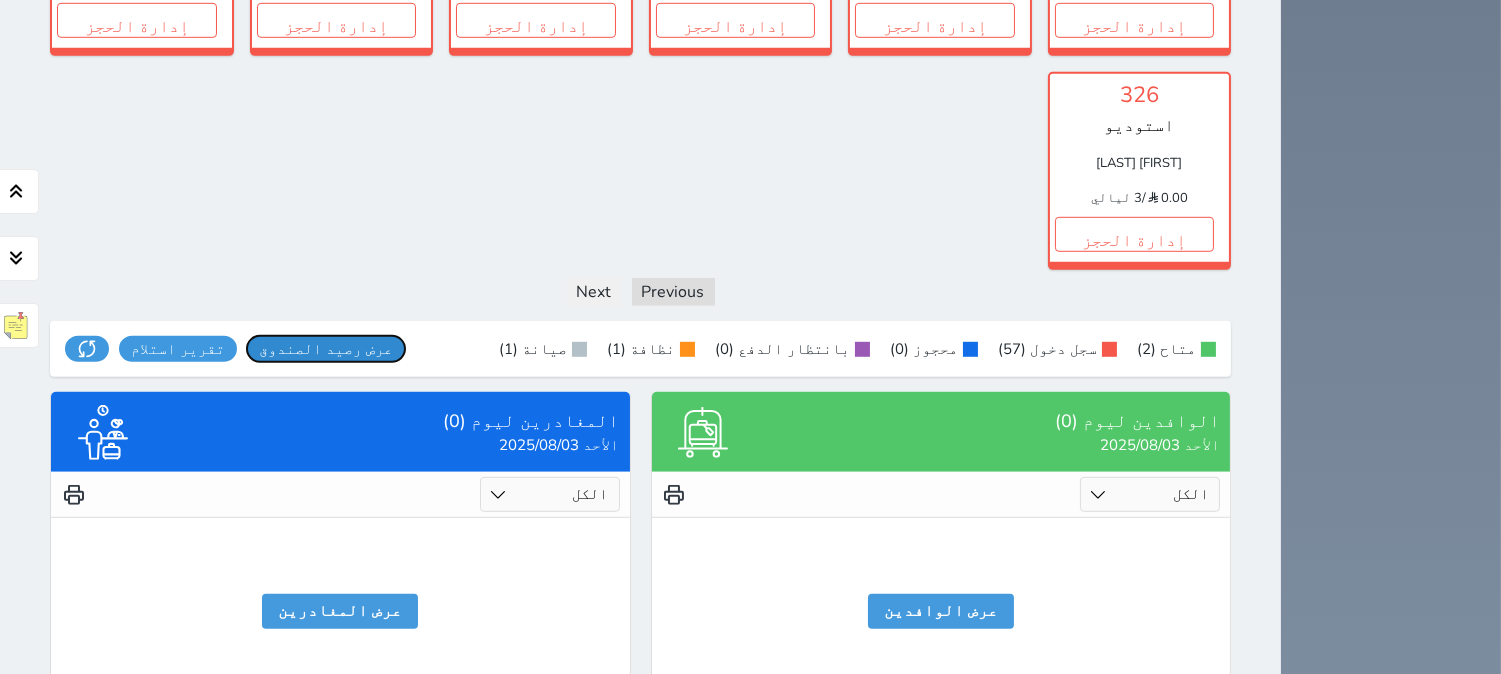 click on "عرض رصيد الصندوق" at bounding box center [326, 349] 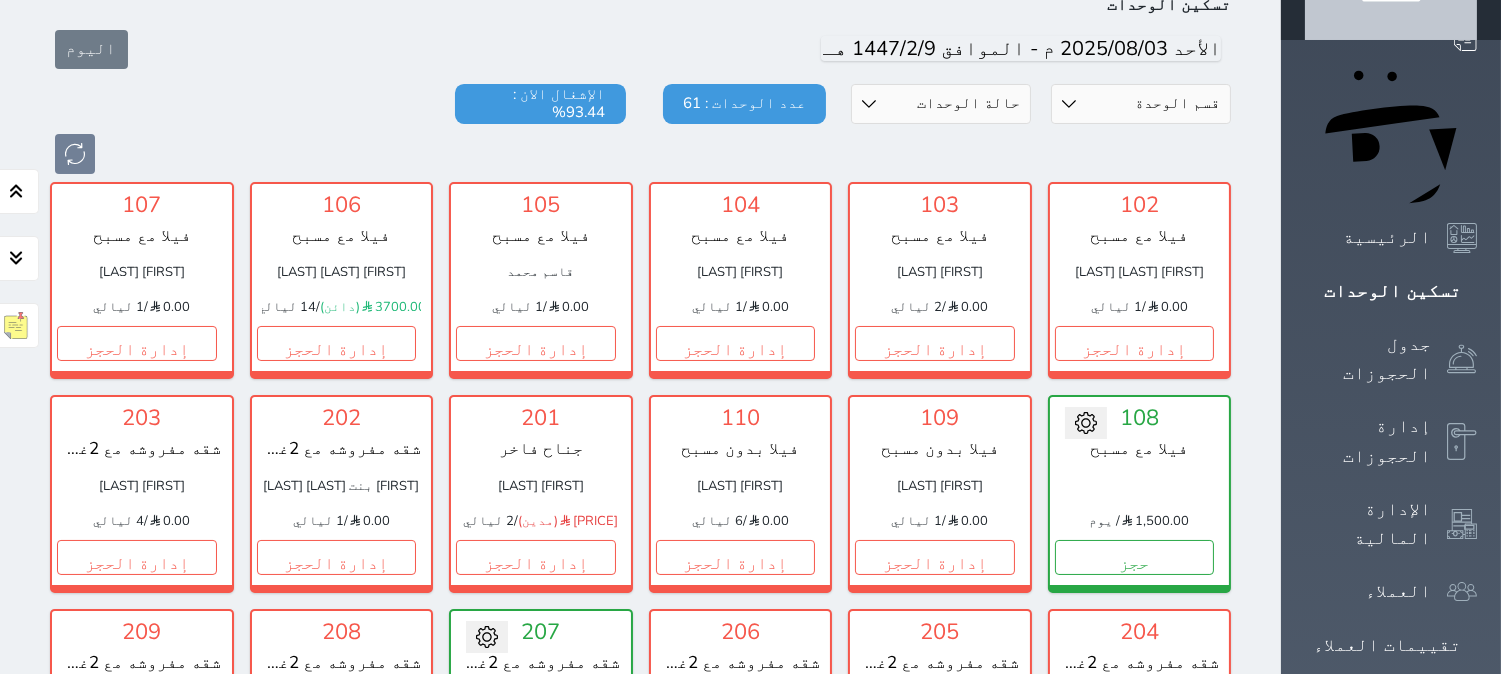 scroll, scrollTop: 333, scrollLeft: 0, axis: vertical 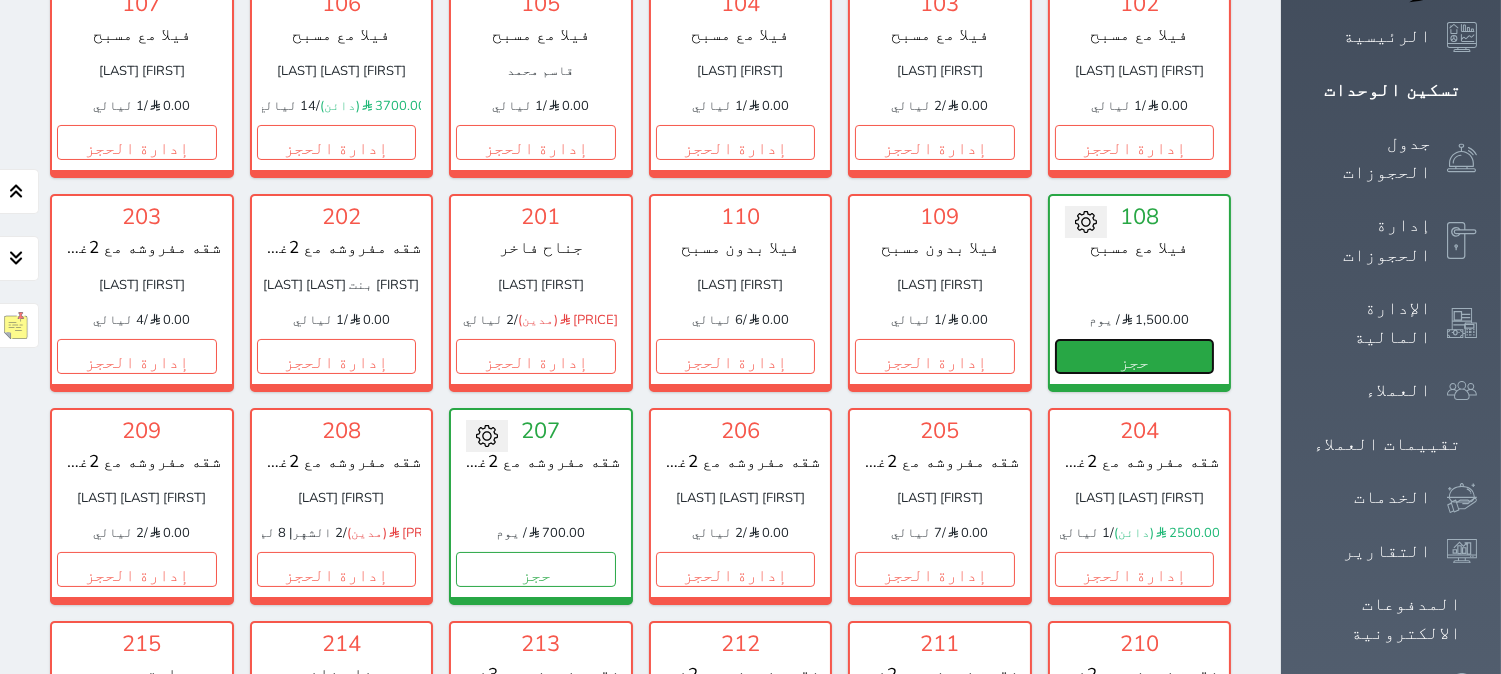 click on "حجز" at bounding box center (1135, 356) 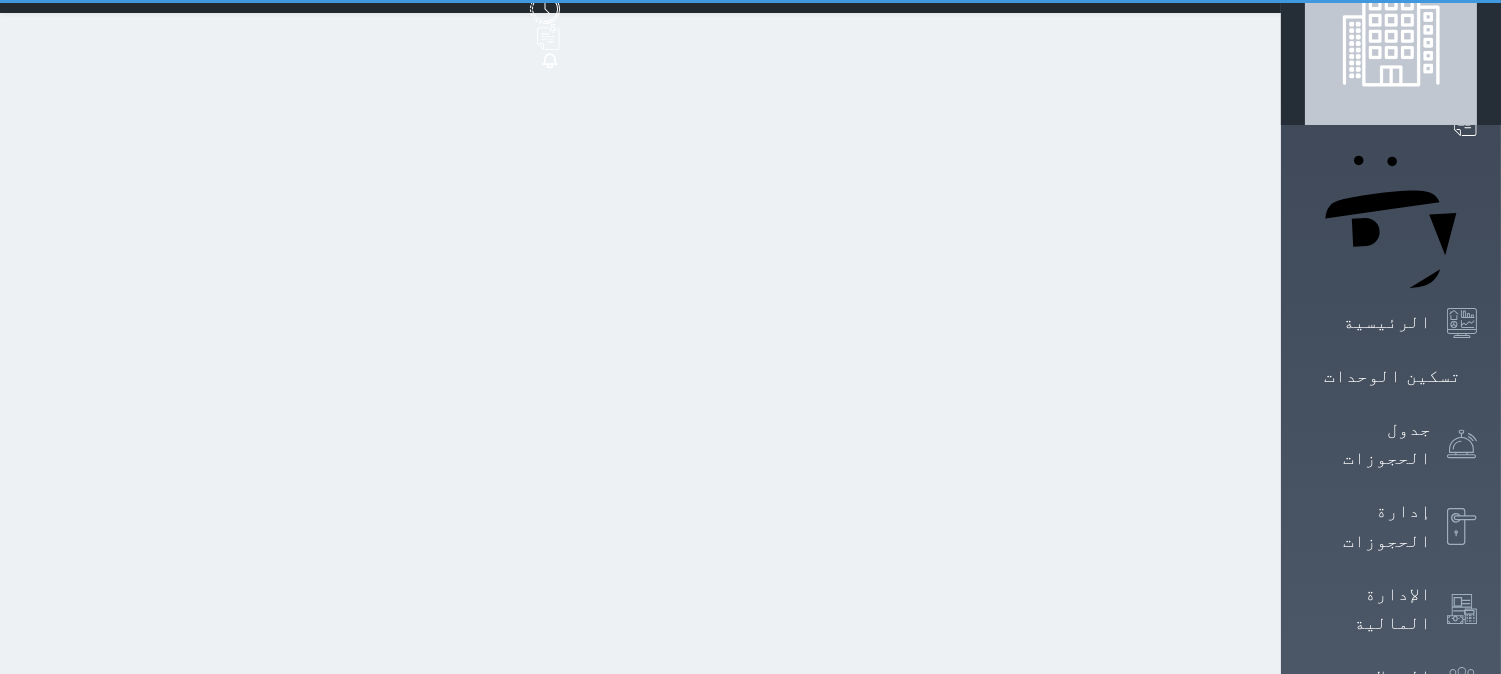 scroll, scrollTop: 0, scrollLeft: 0, axis: both 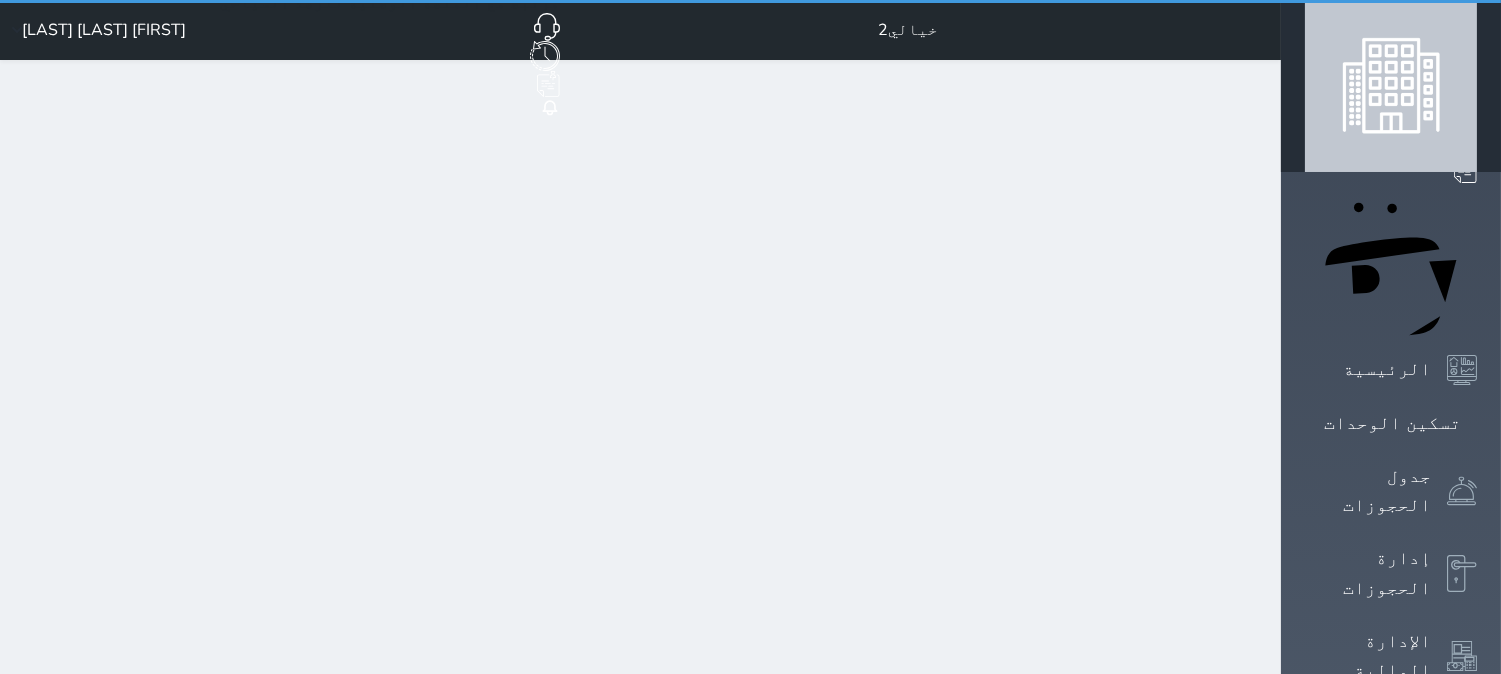 select on "1" 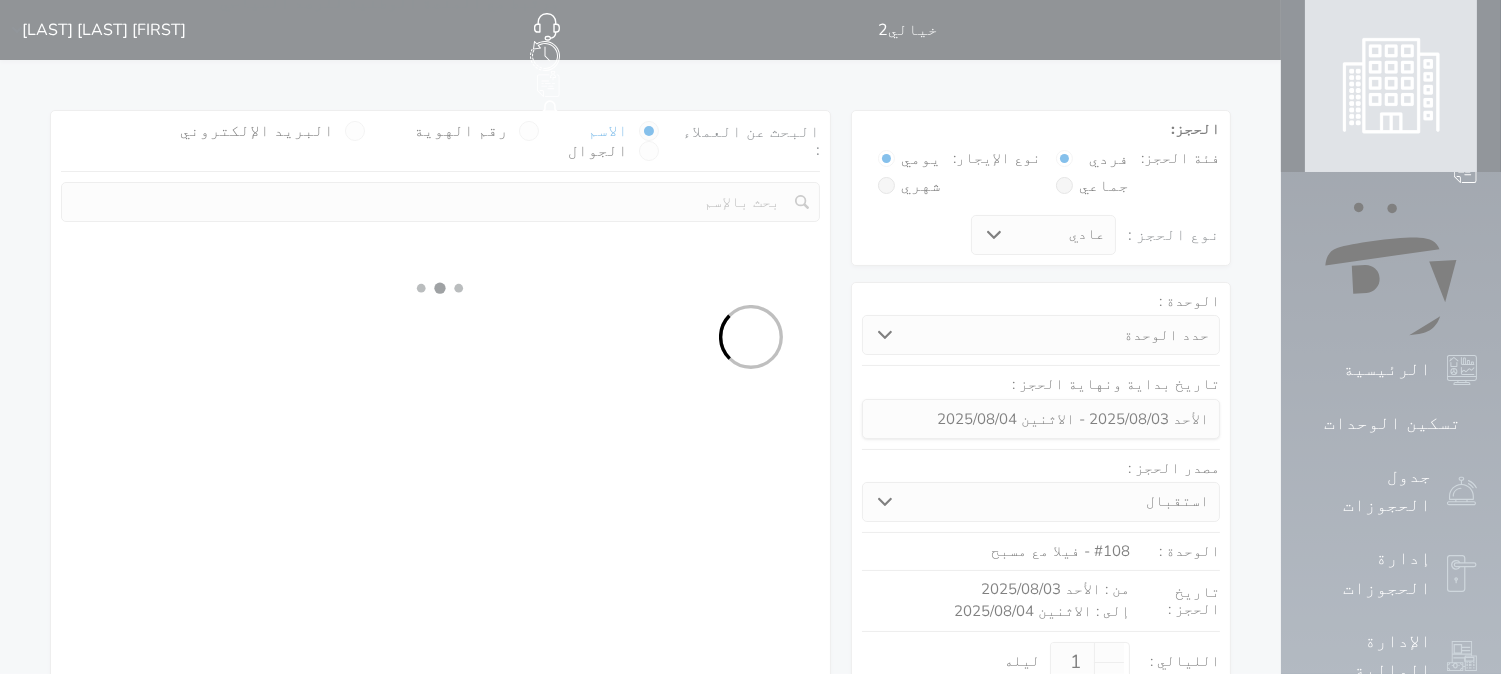 click at bounding box center (750, 337) 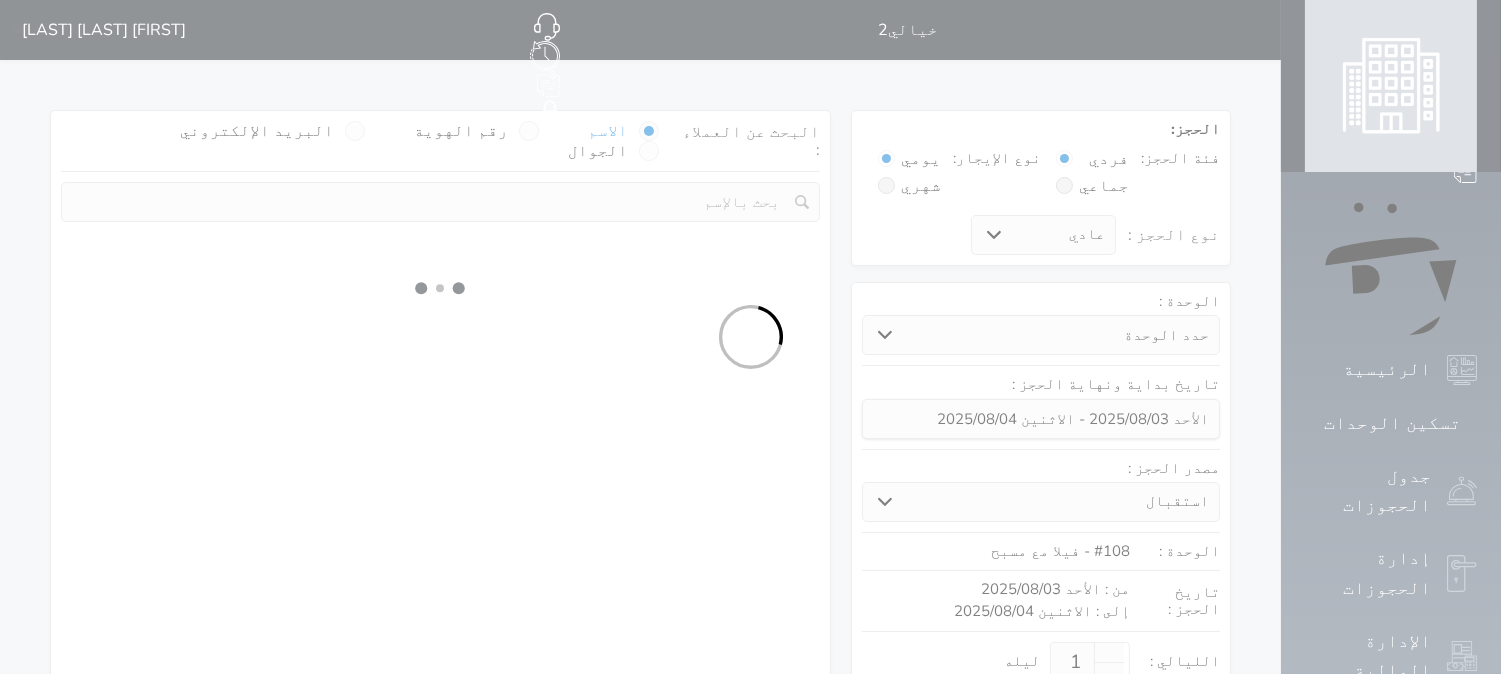 select 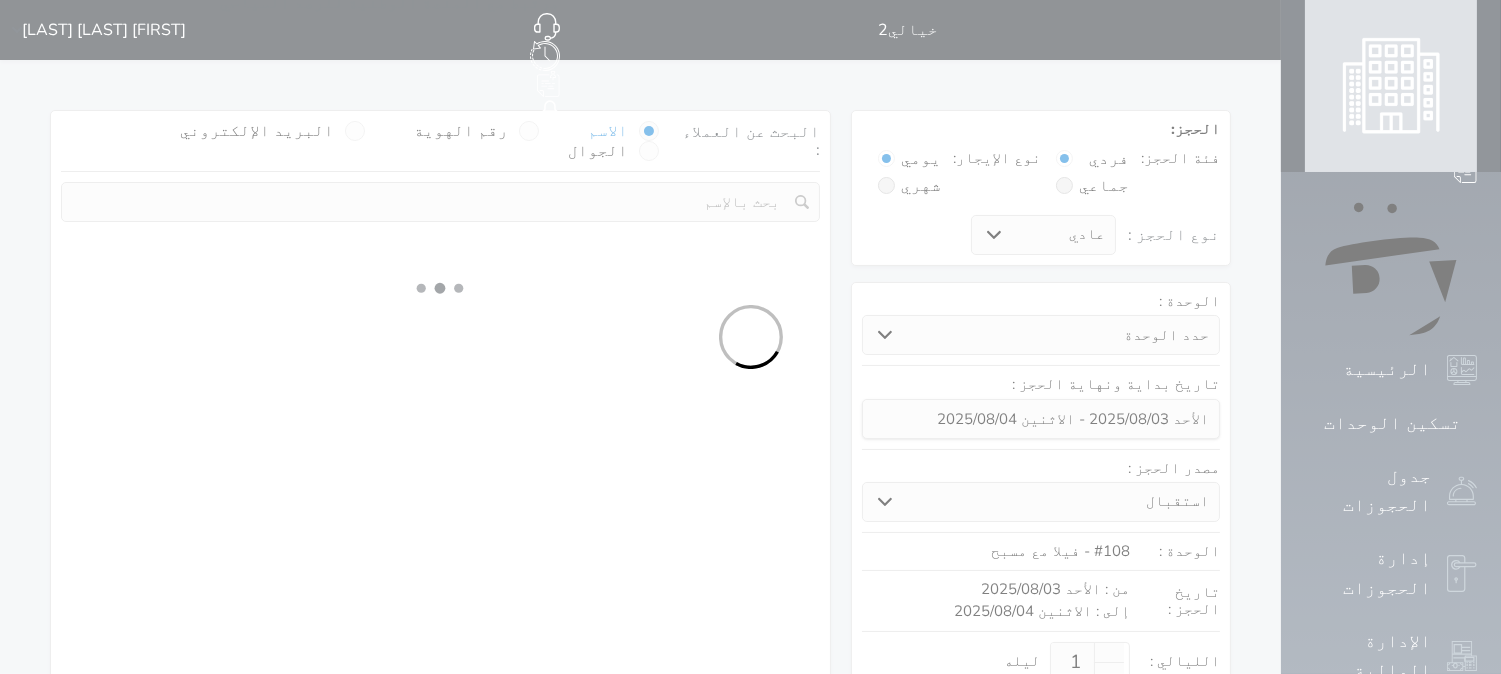 select on "113" 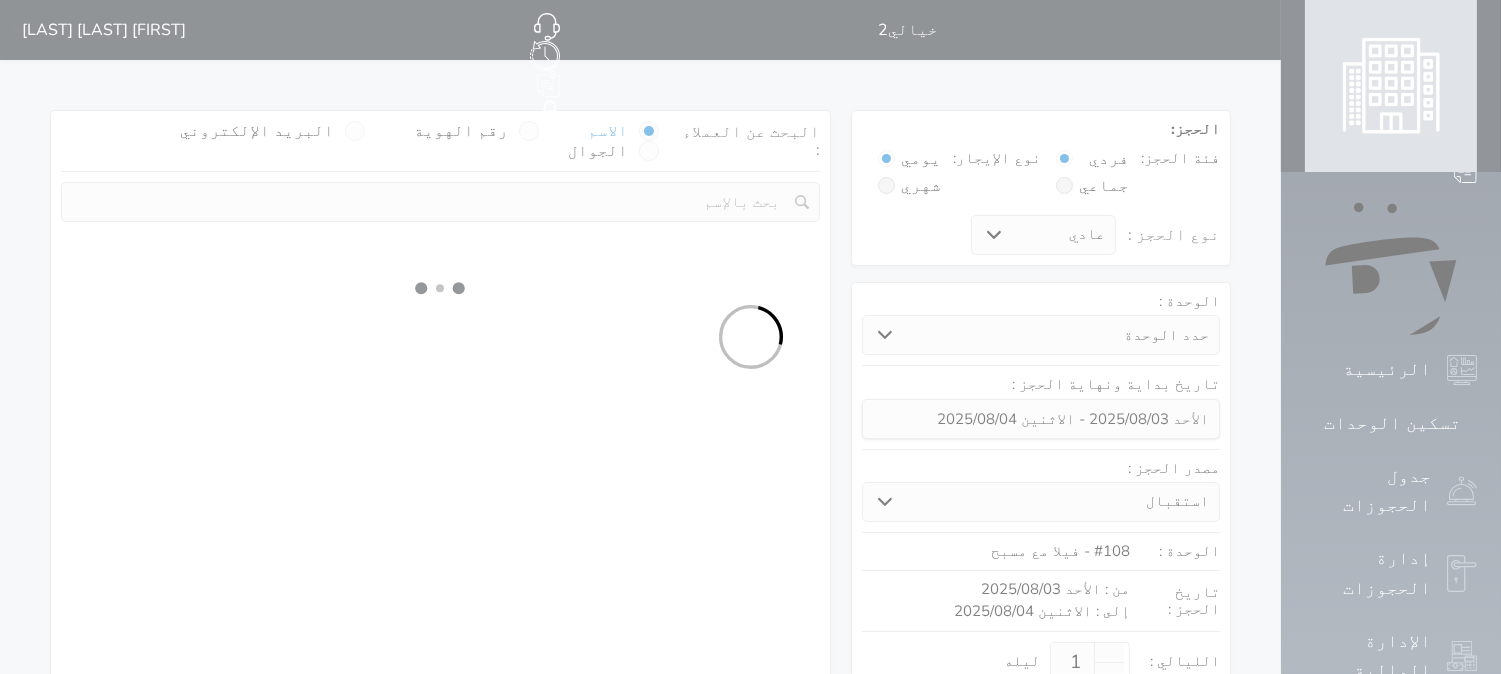 select on "1" 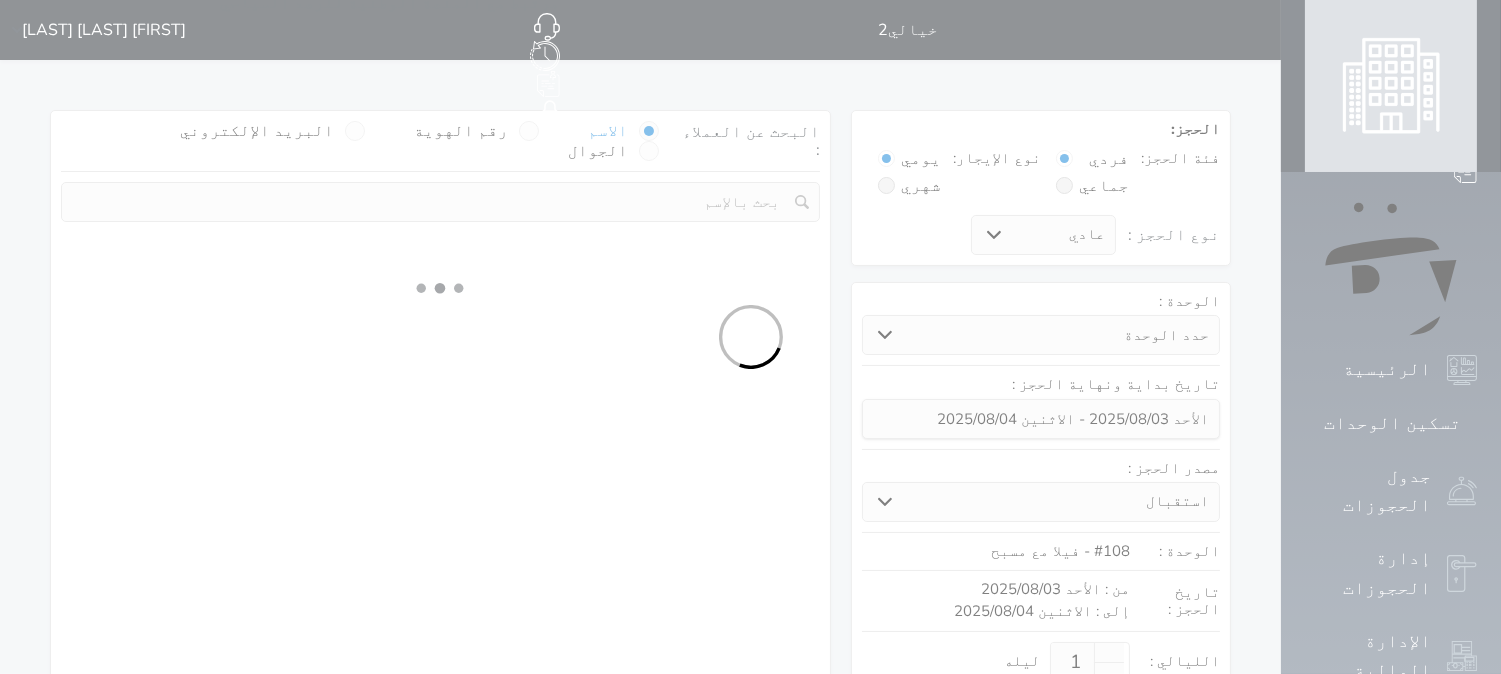 select 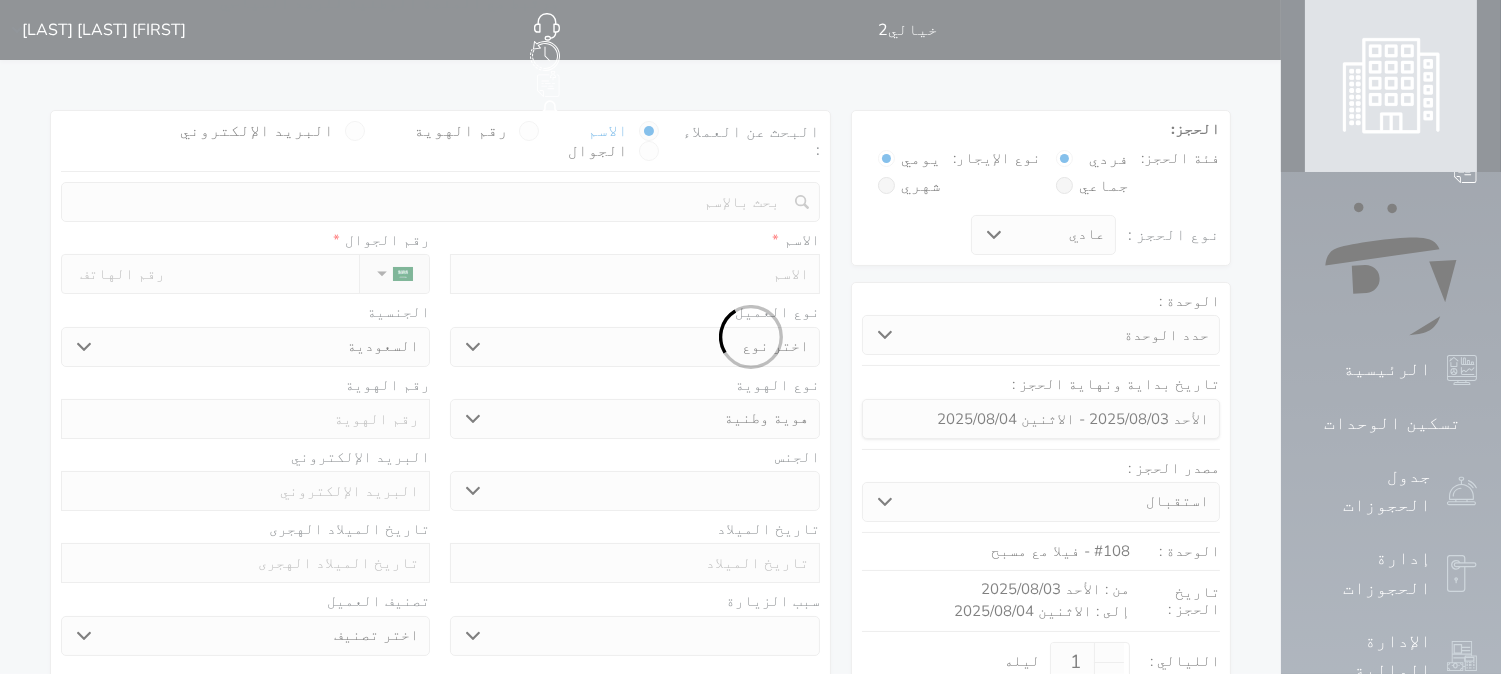 select 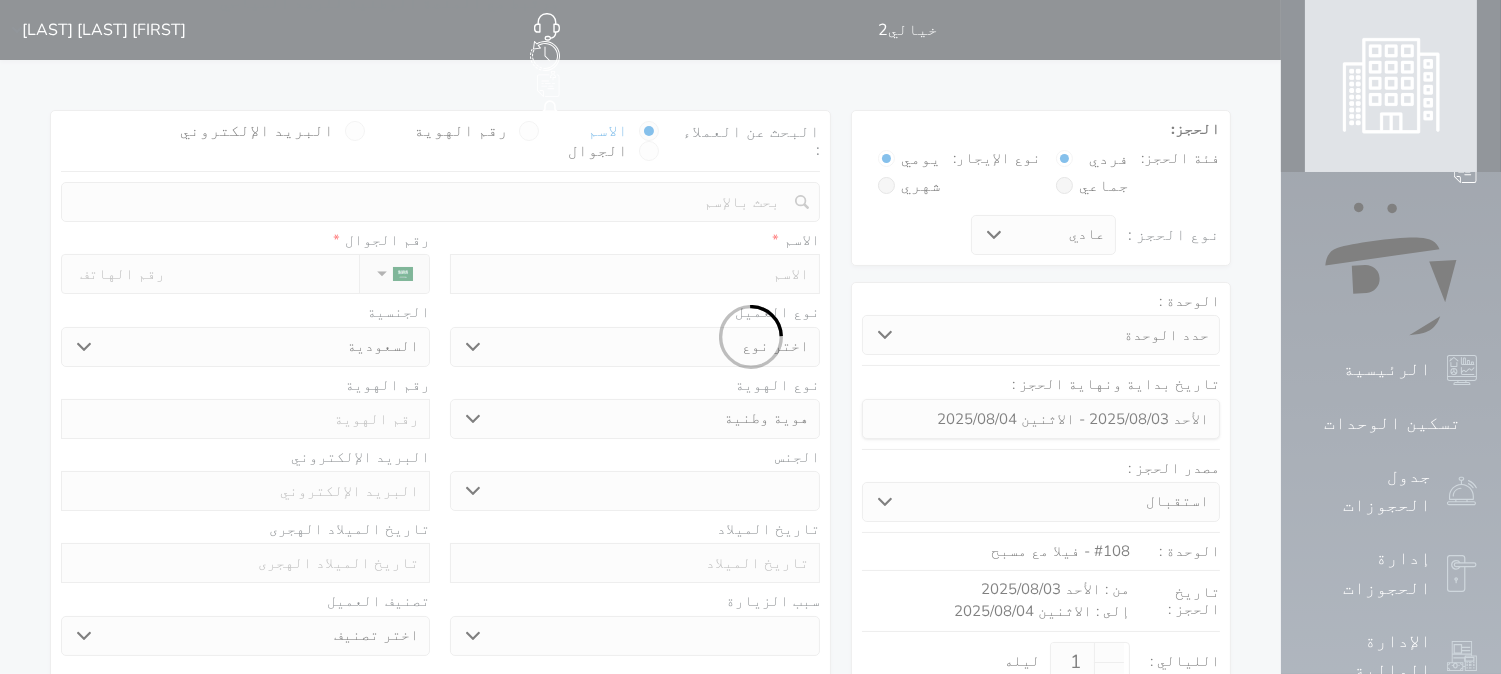 select 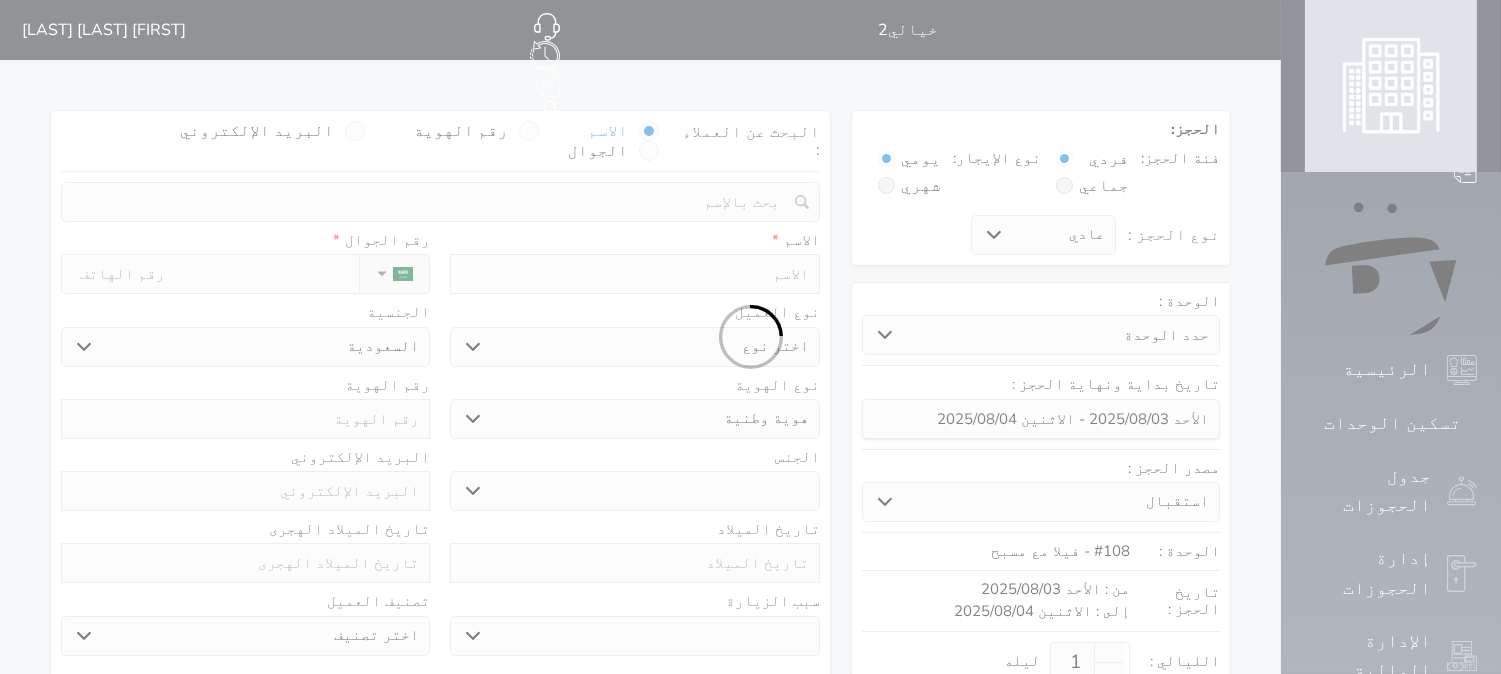 select 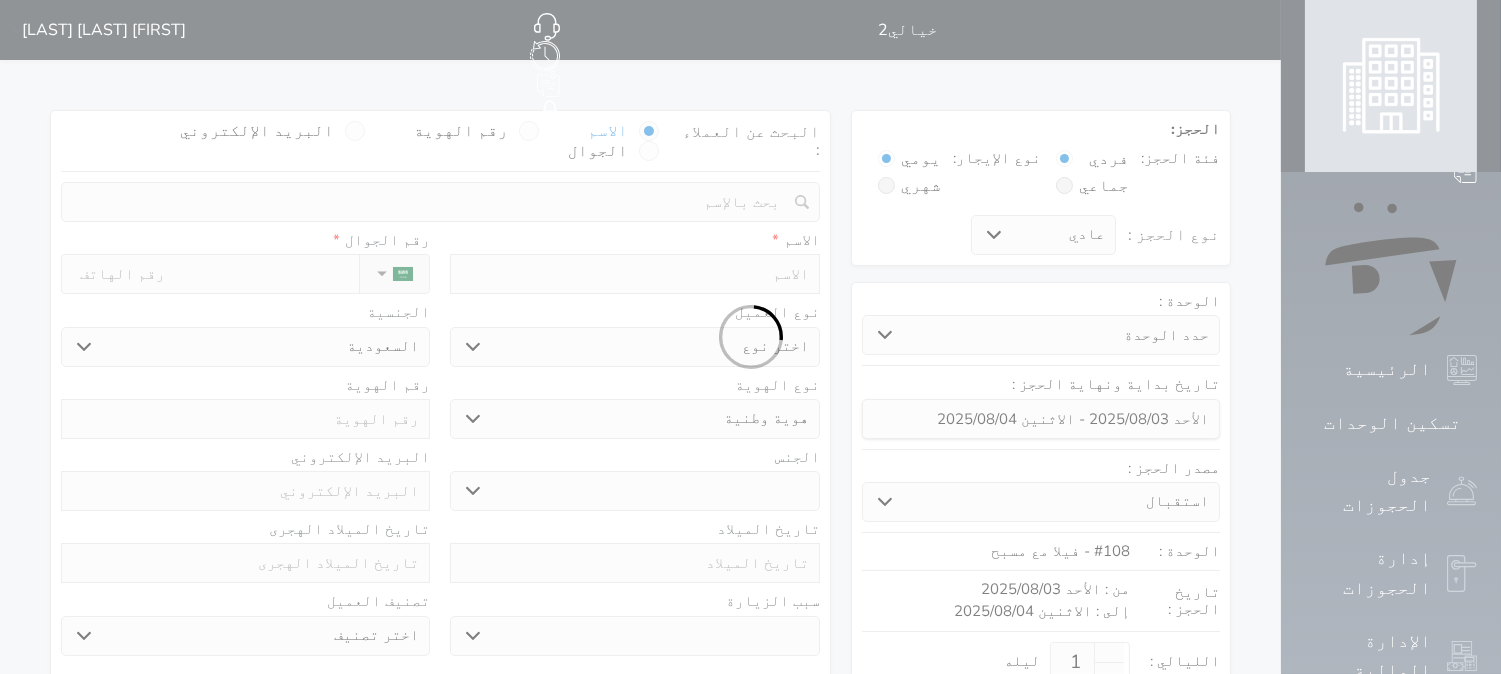 select 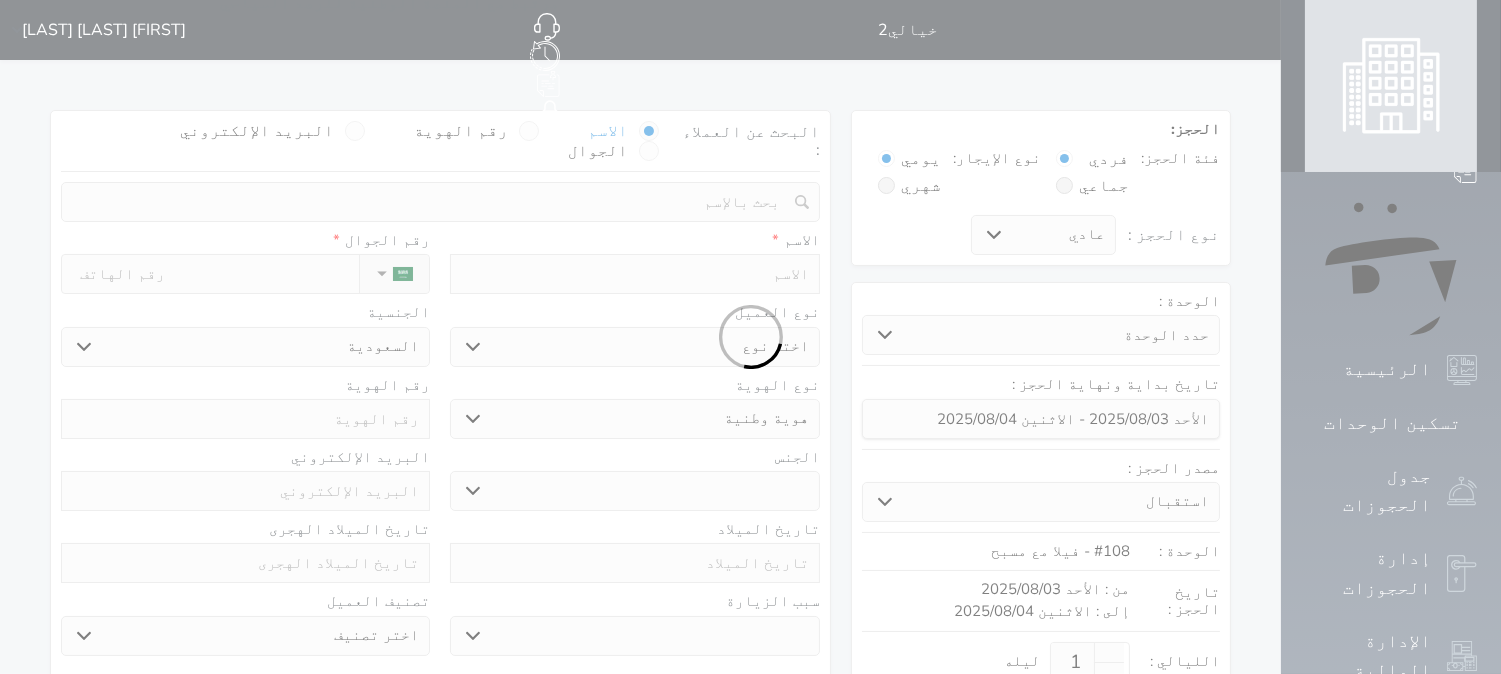 select 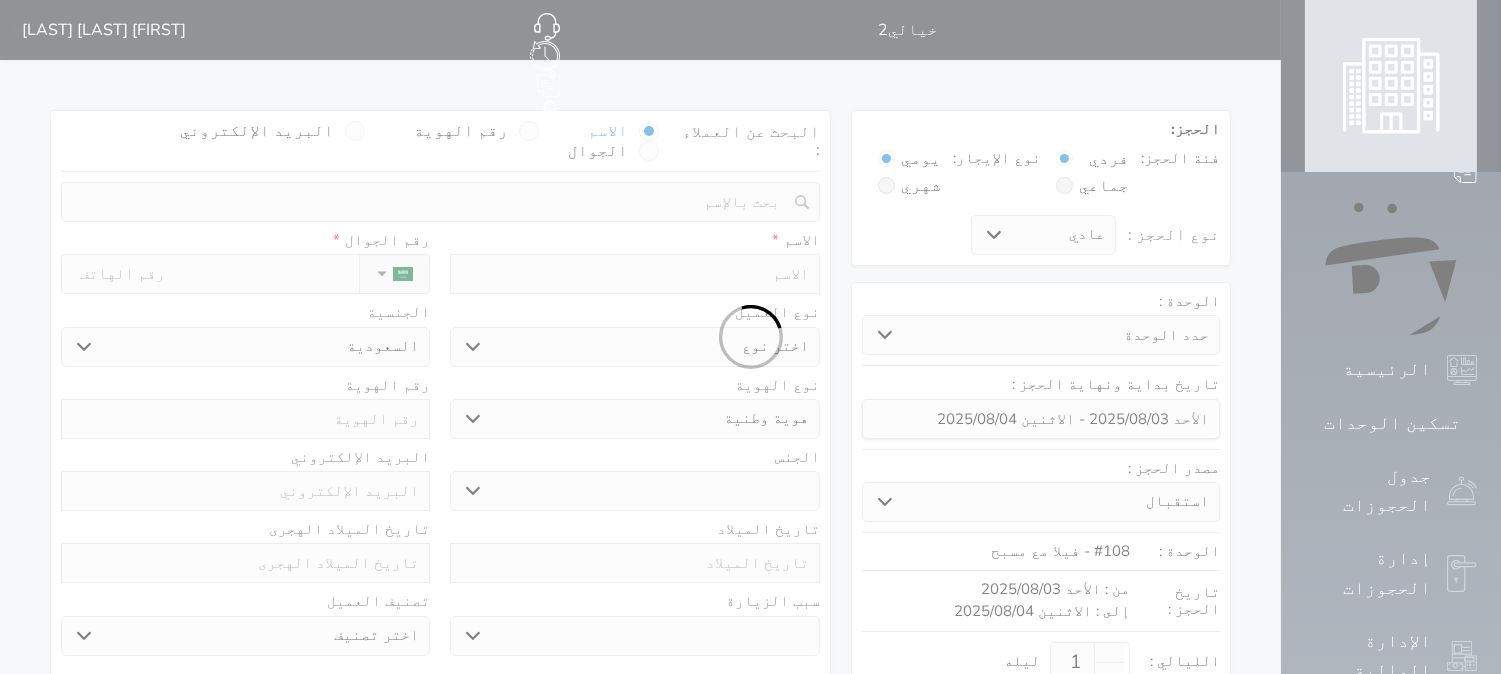 select 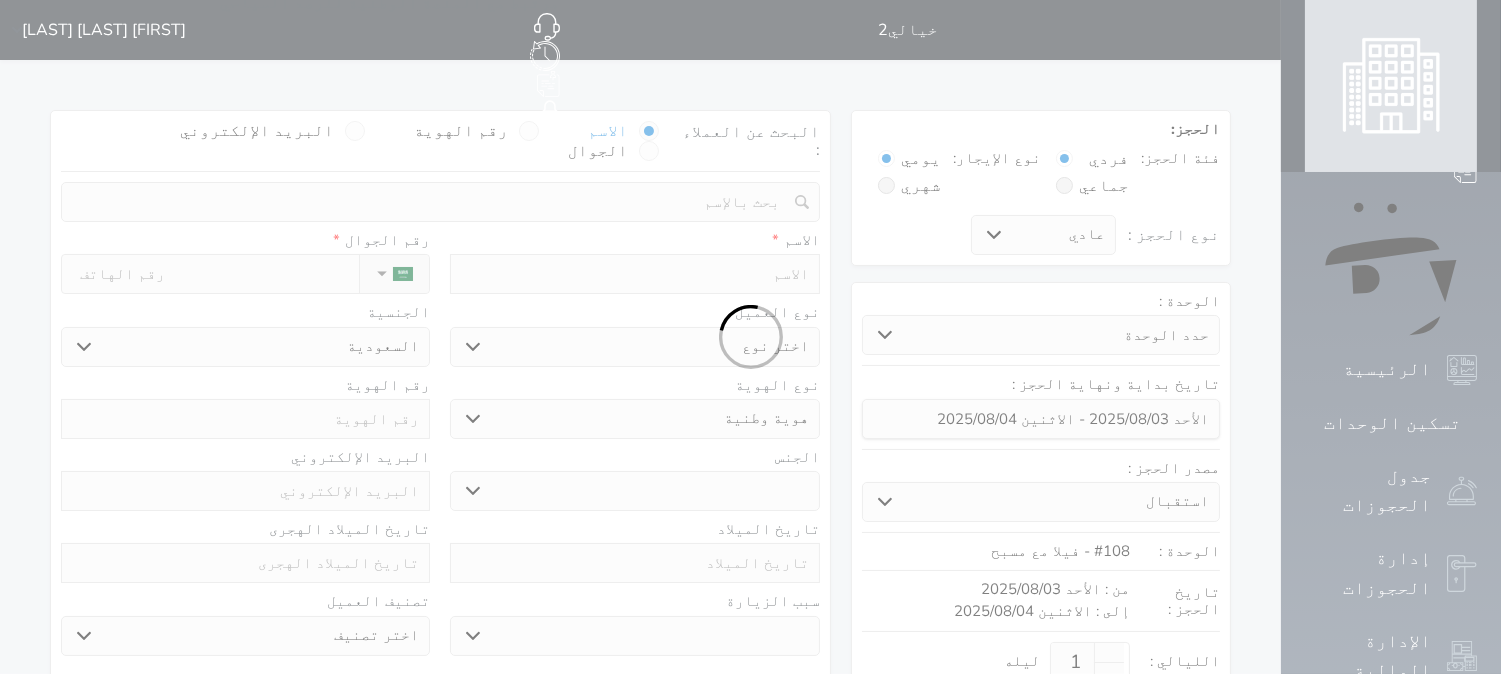 select 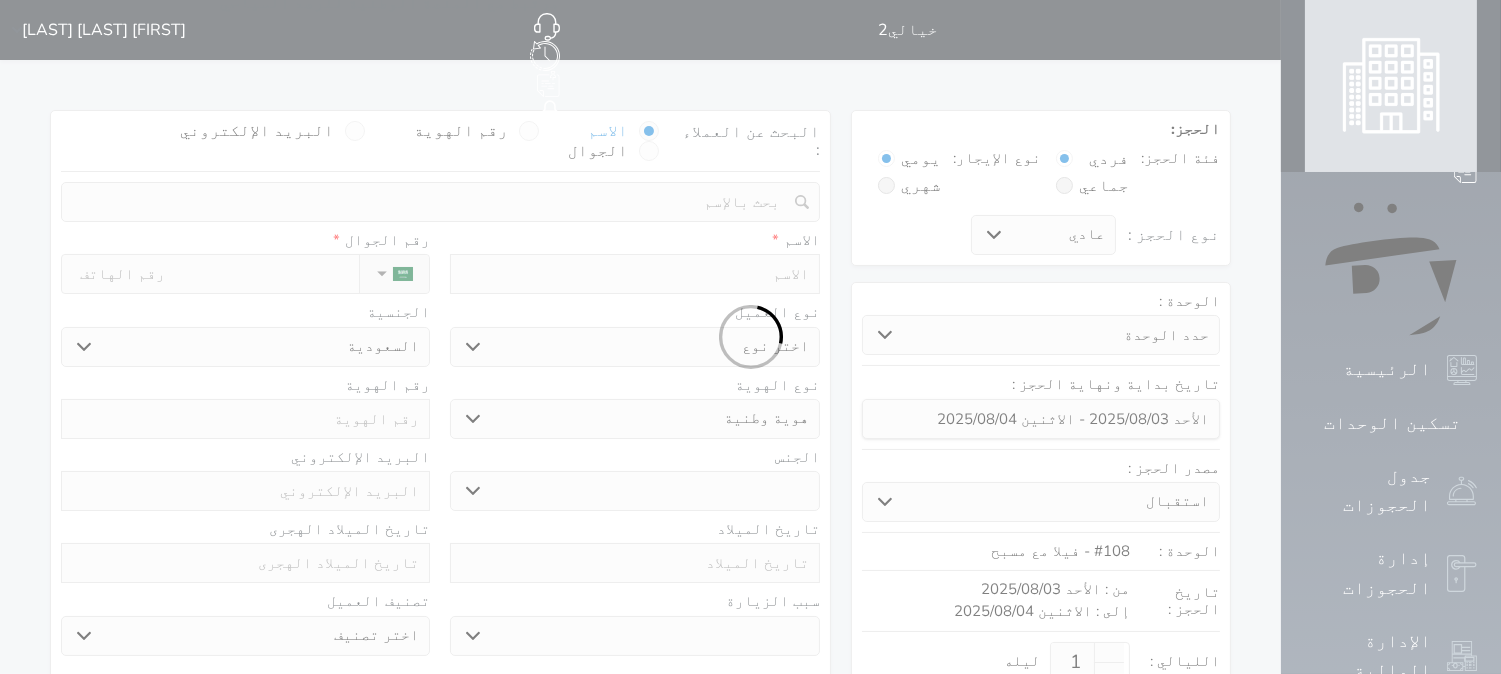 select on "1" 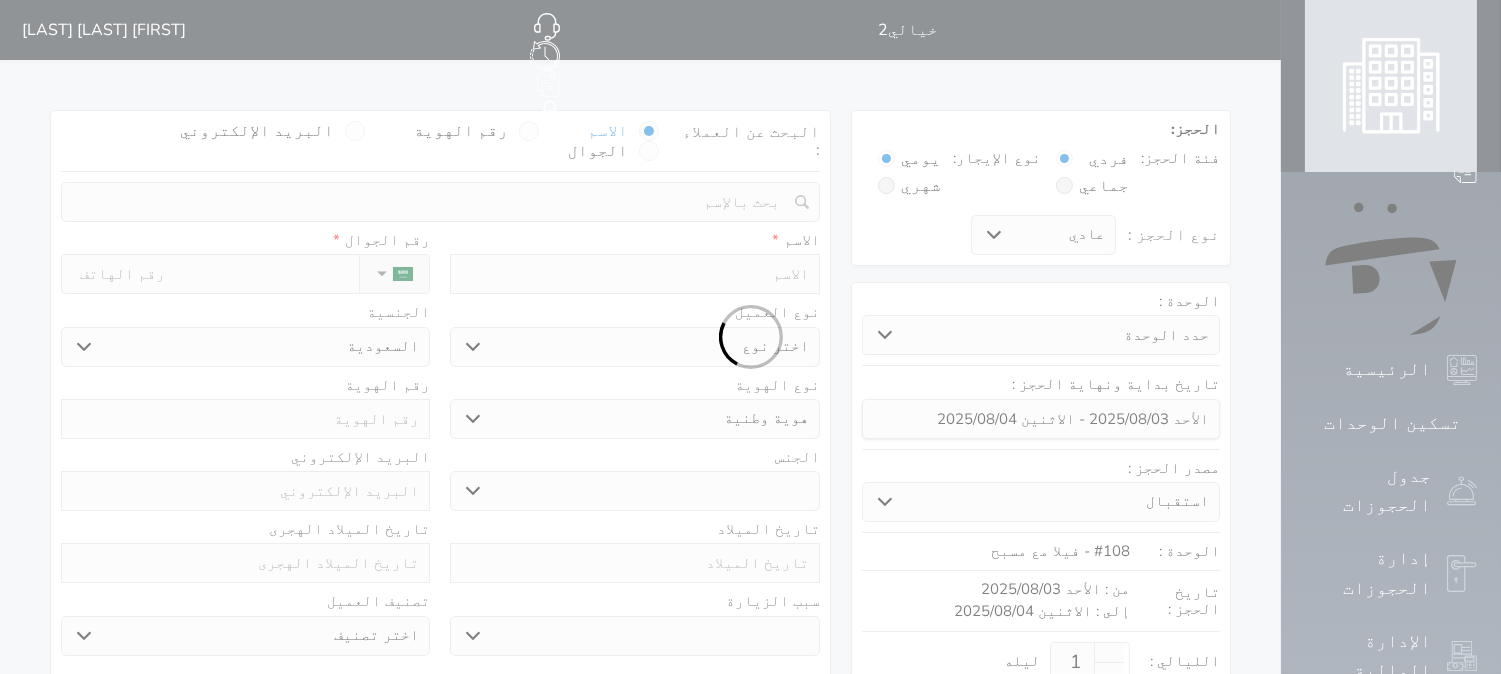 select on "7" 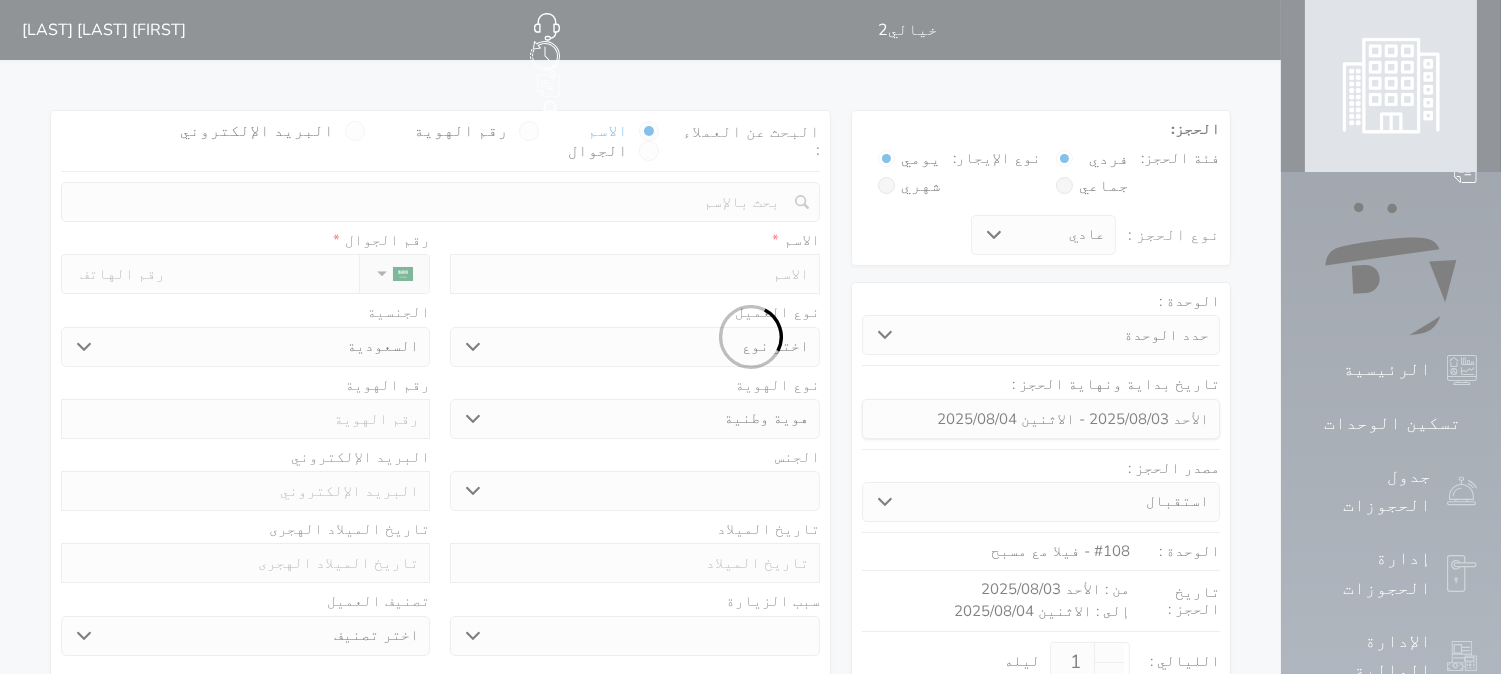 select 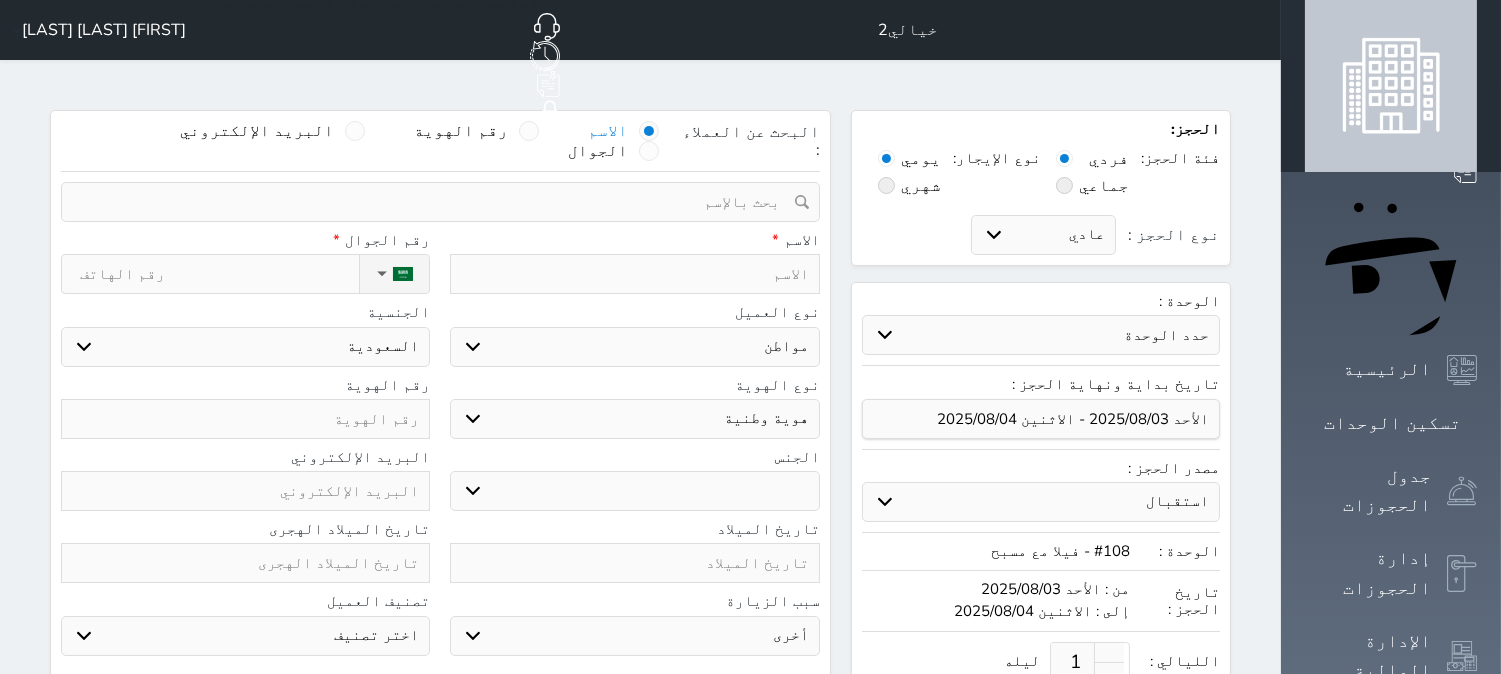 click on "الاسم       رقم الهوية       البريد الإلكتروني       الجوال" at bounding box center (360, 141) 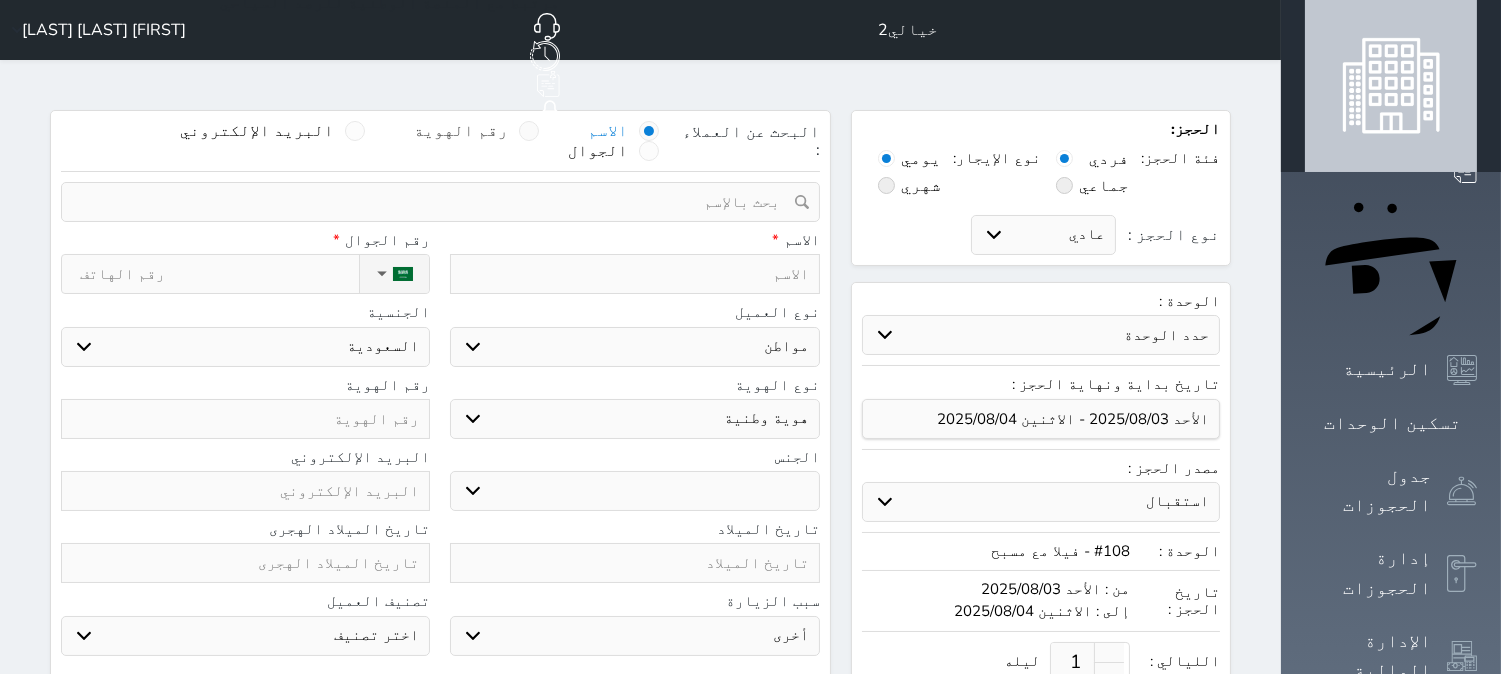 click on "رقم الهوية" at bounding box center (462, 131) 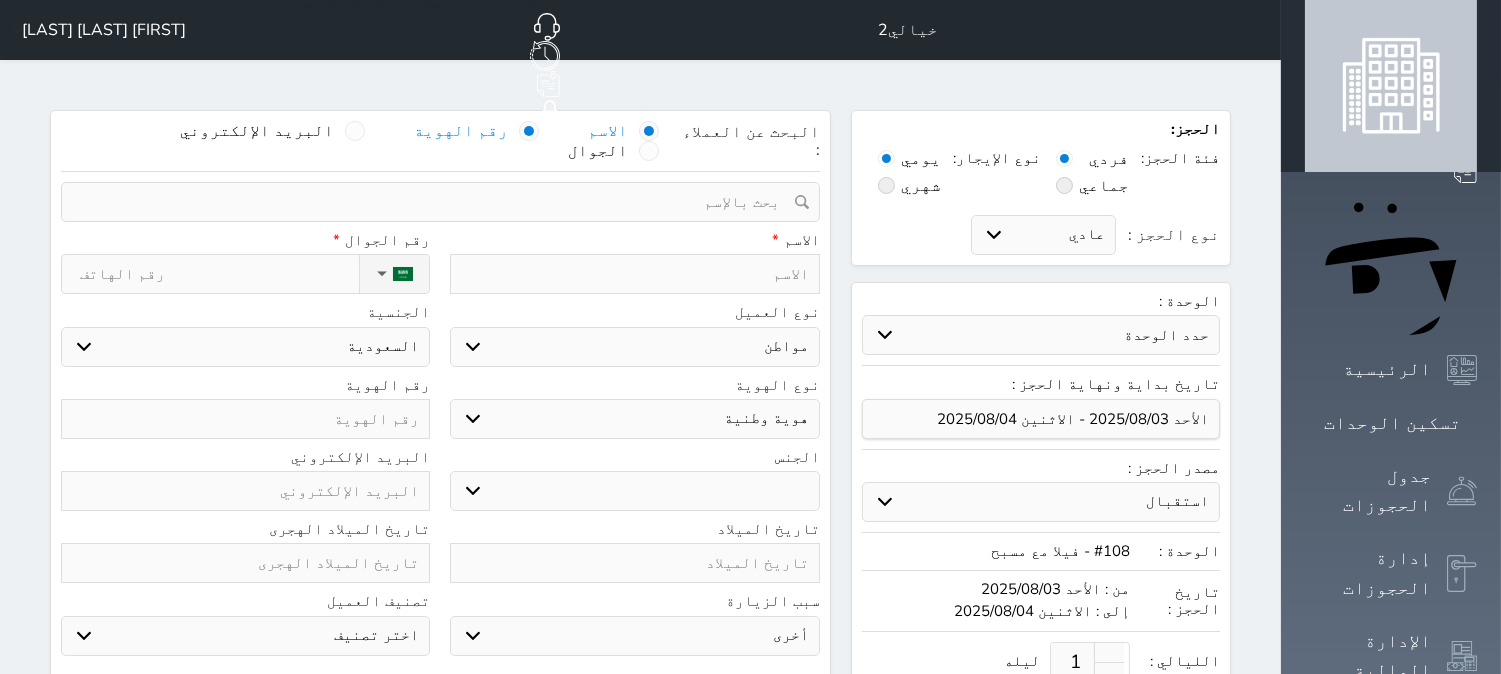 select 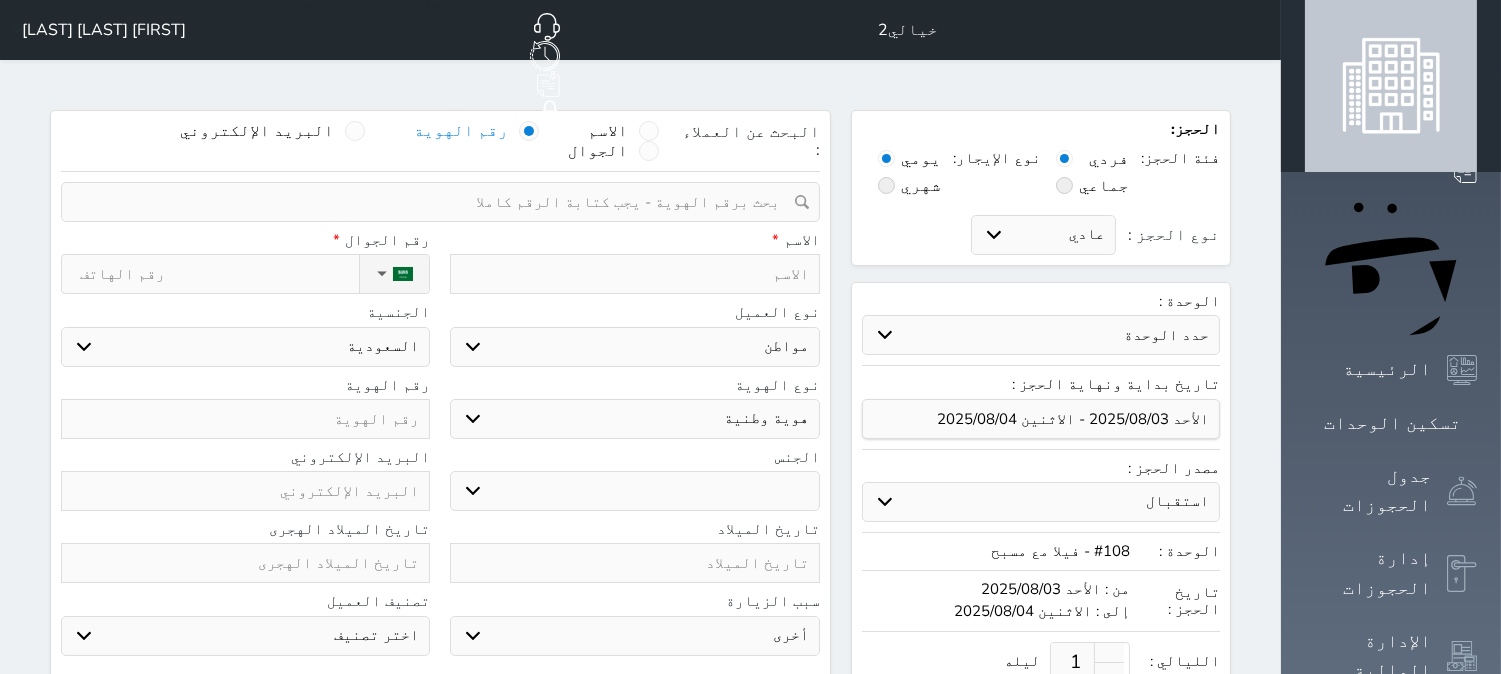 click at bounding box center [433, 202] 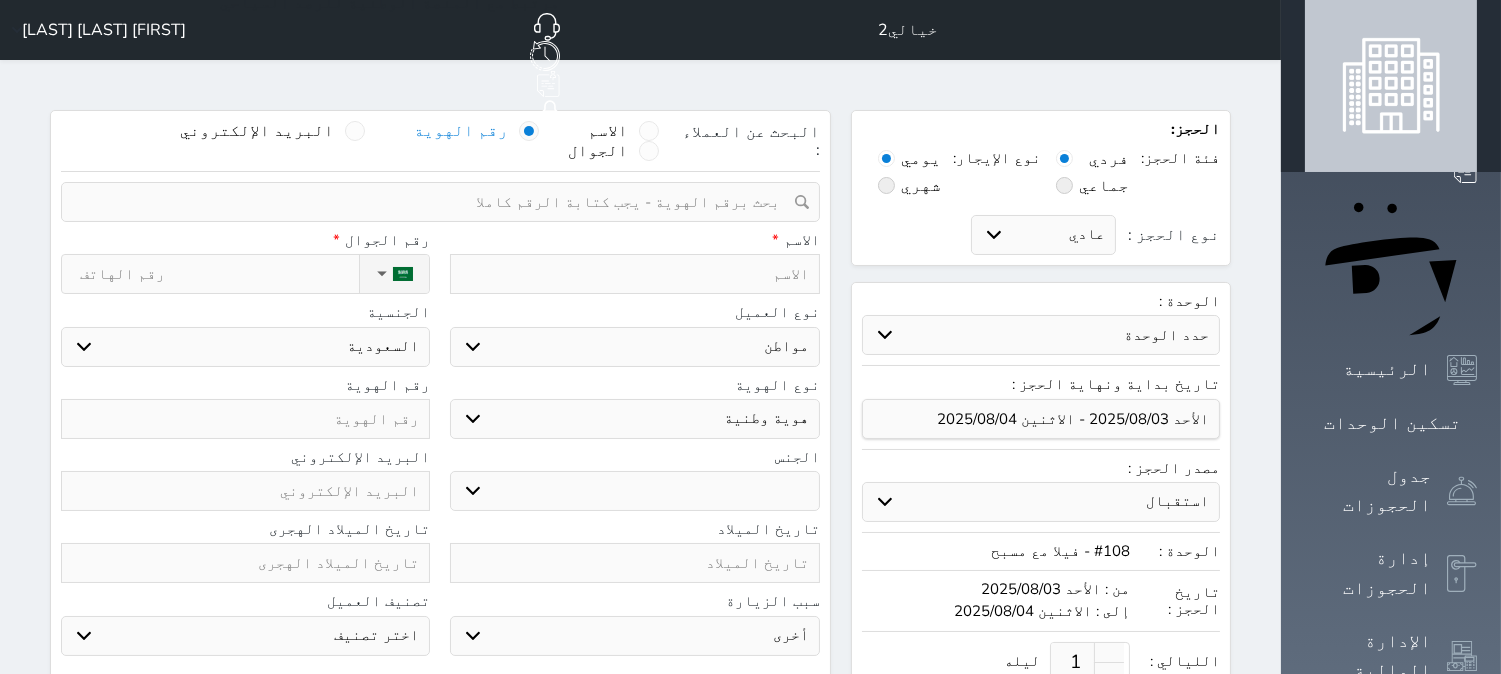 select 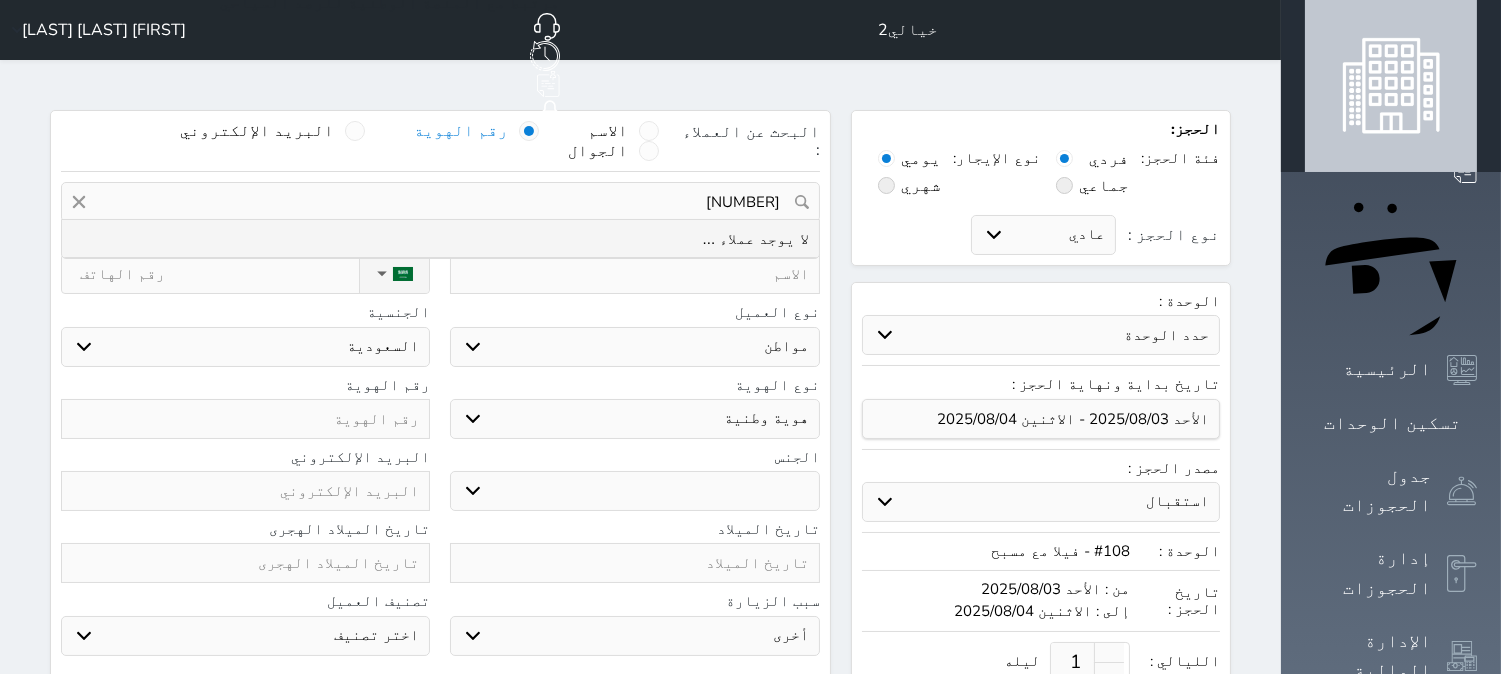 type on "[NUMBER]" 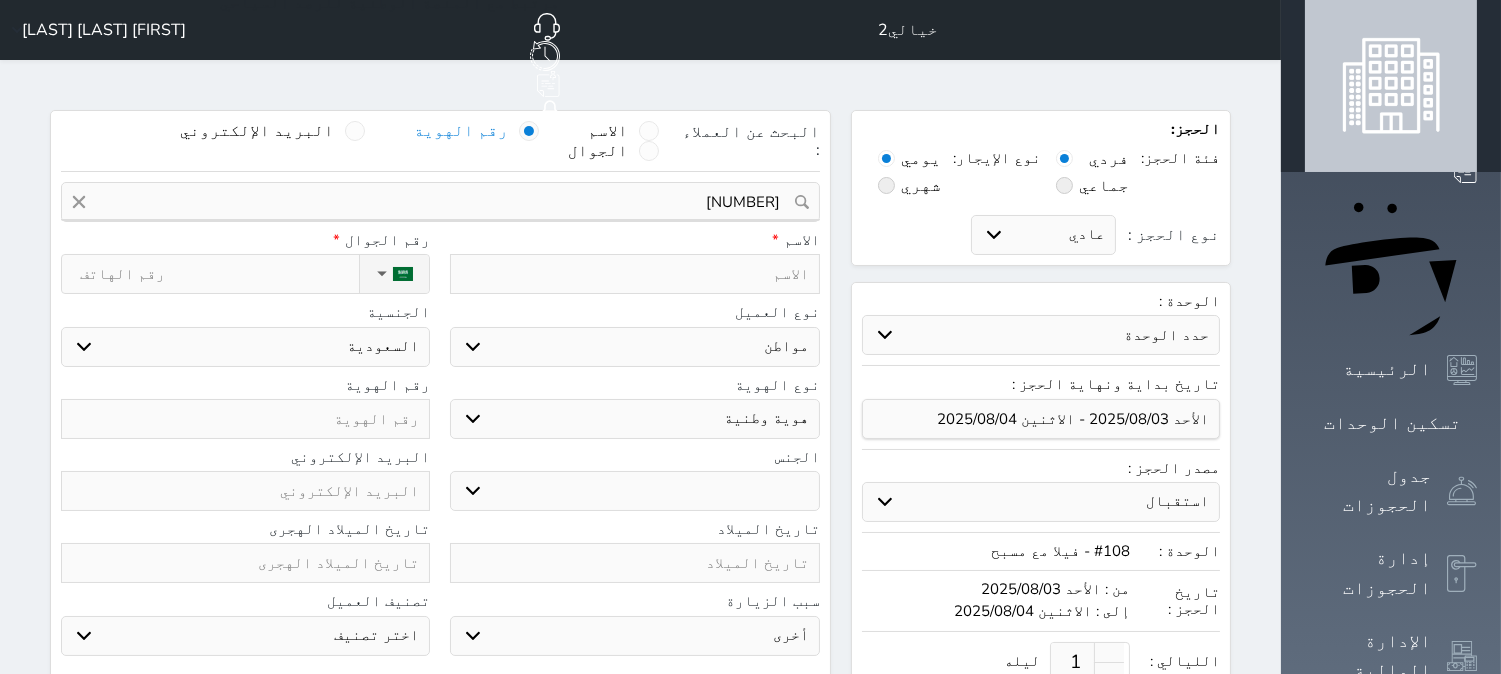 click at bounding box center [245, 419] 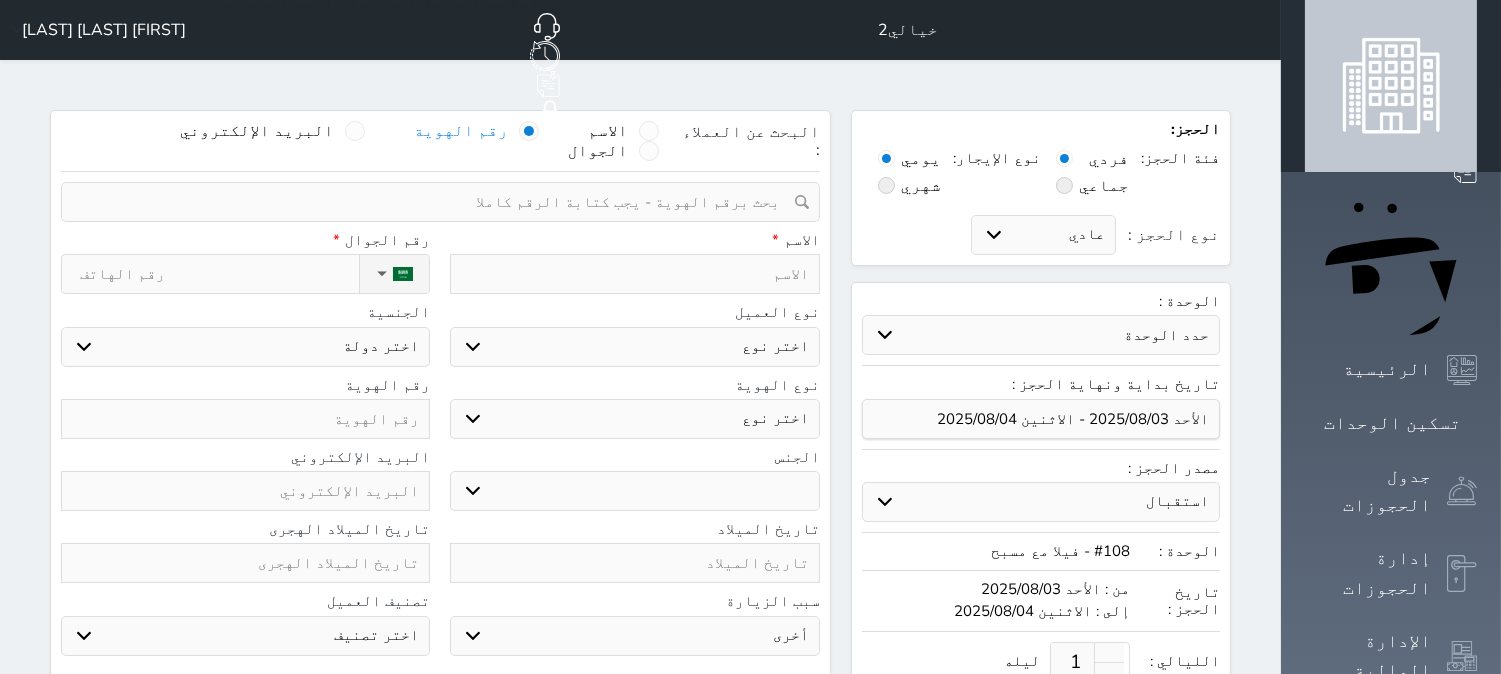select 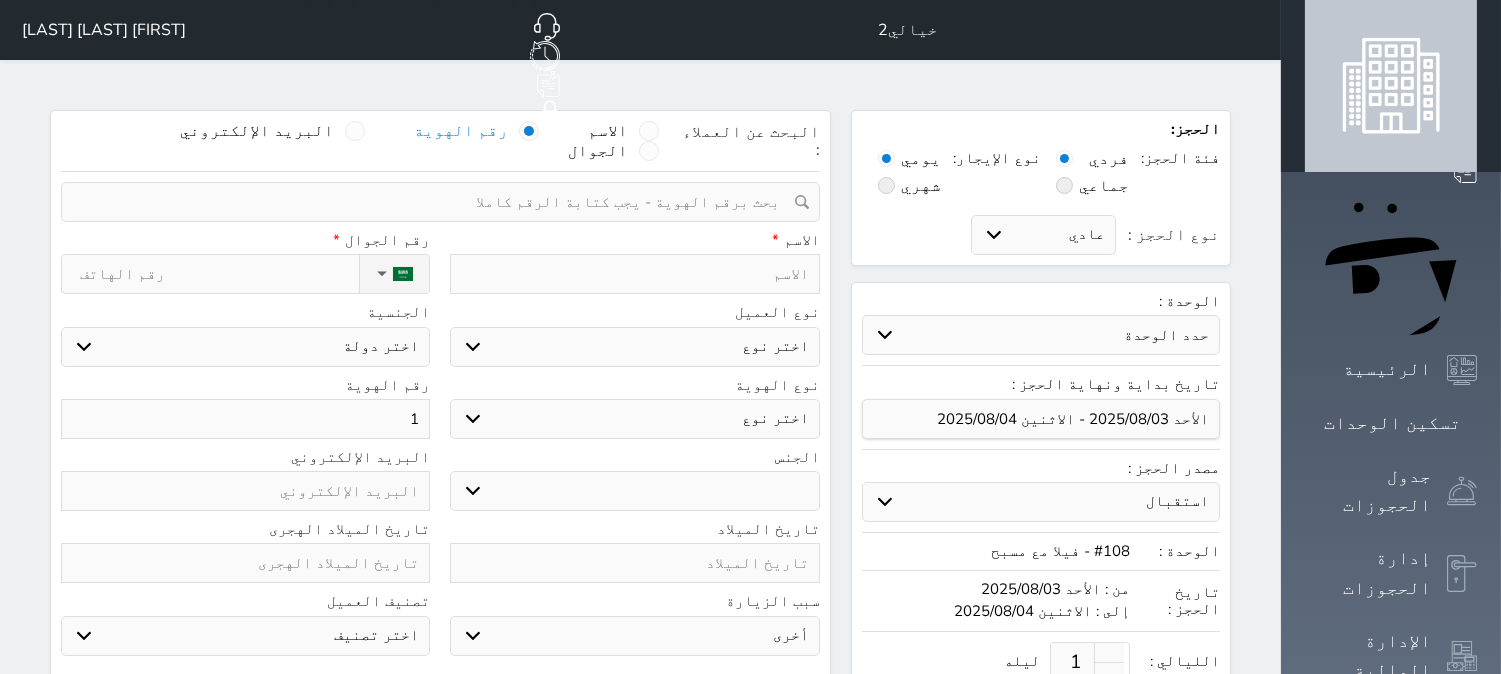 select 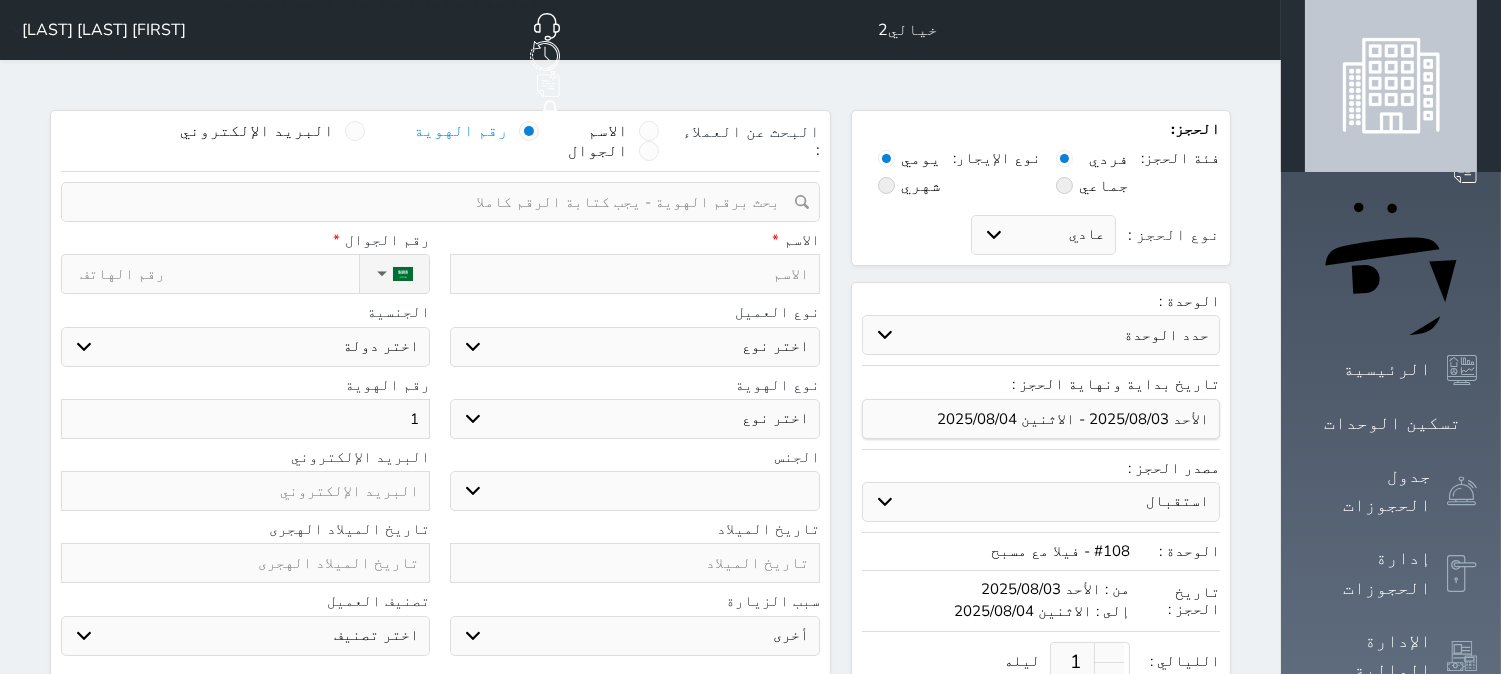 select 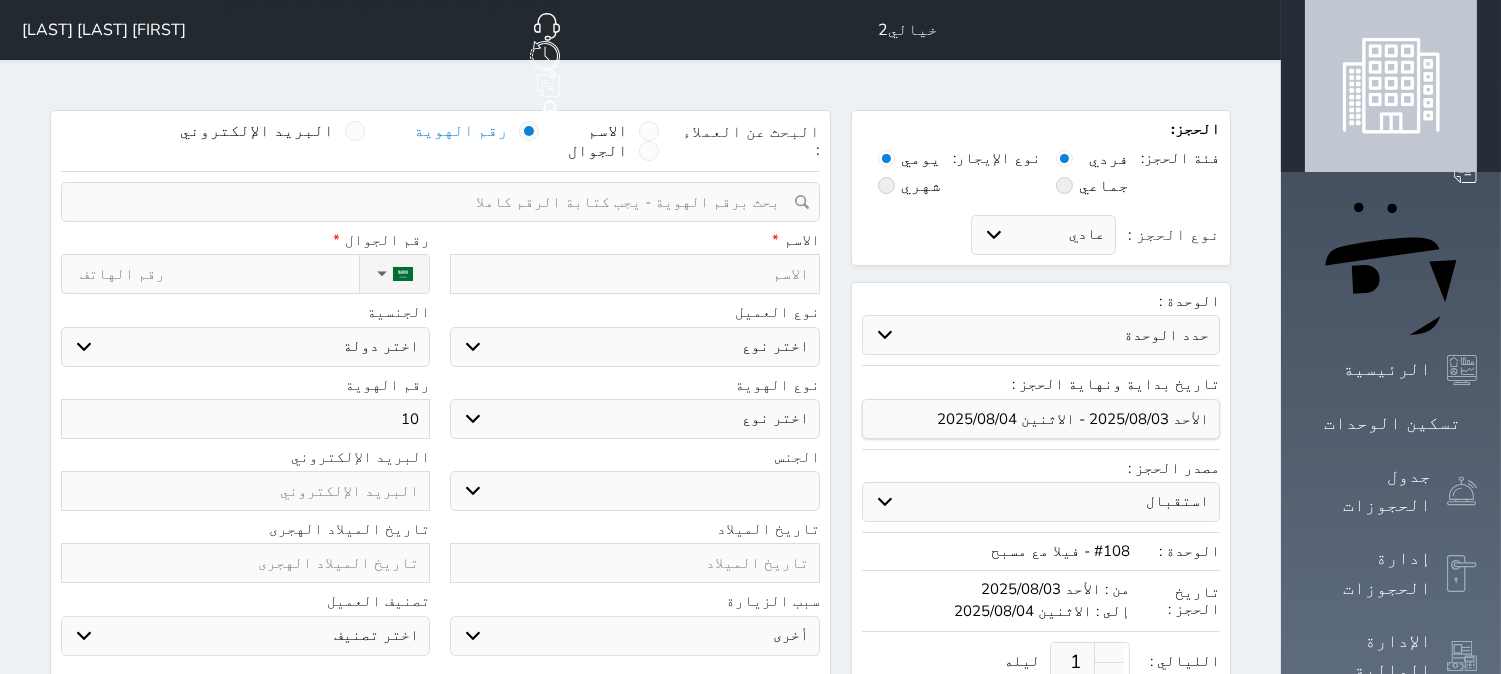 select 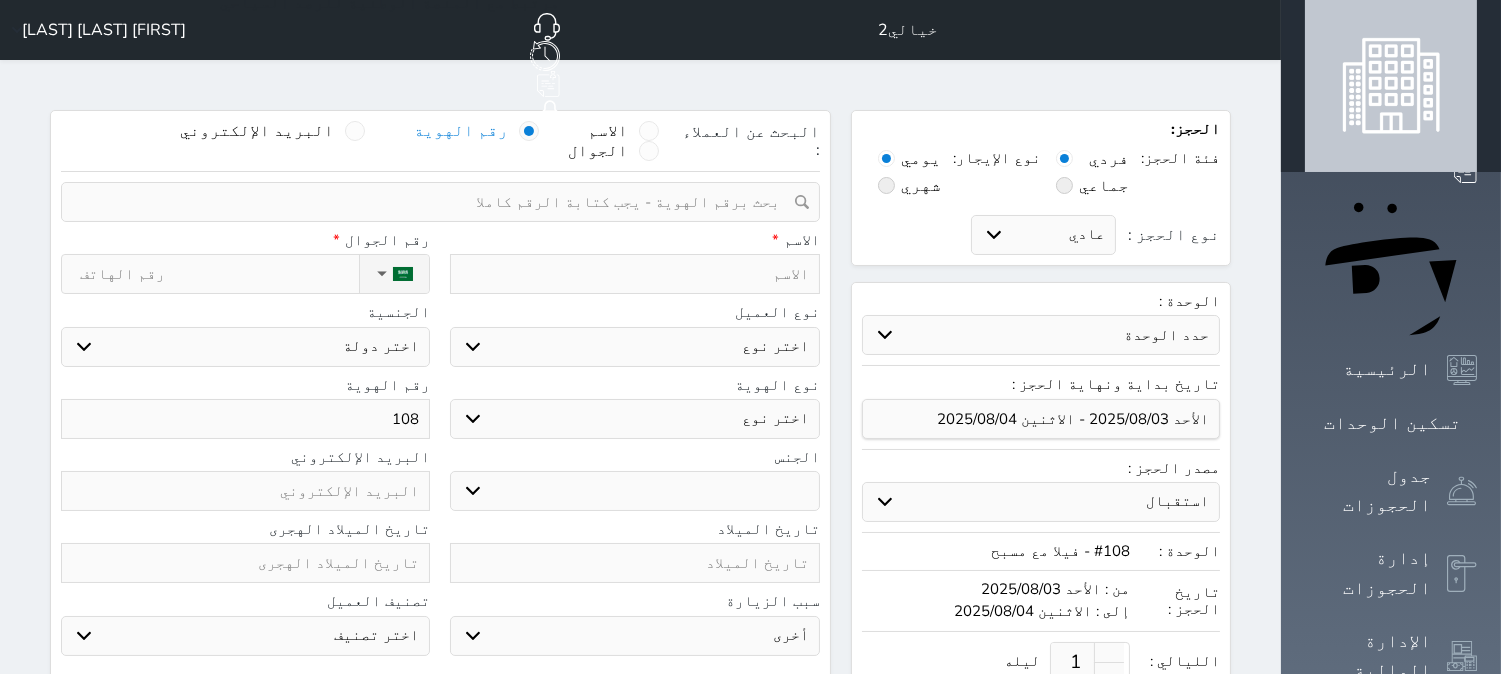 select 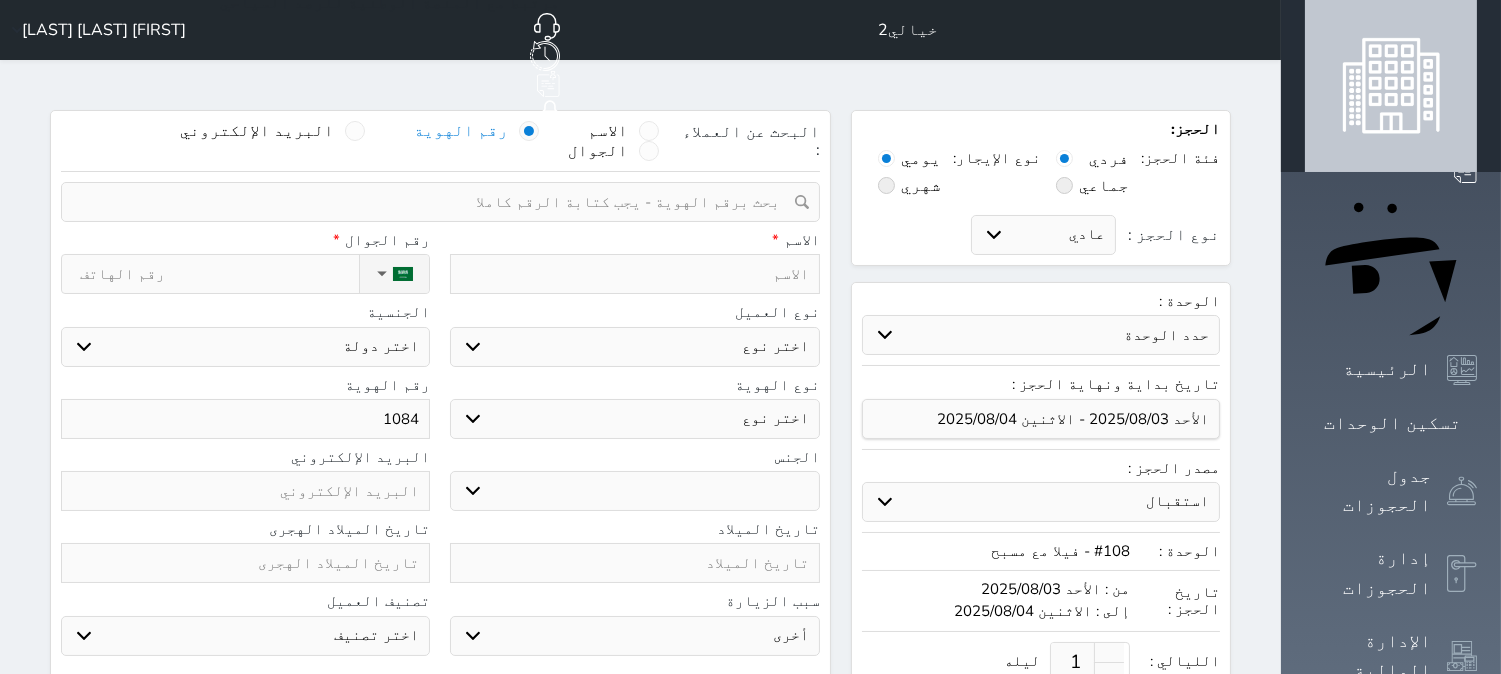 select 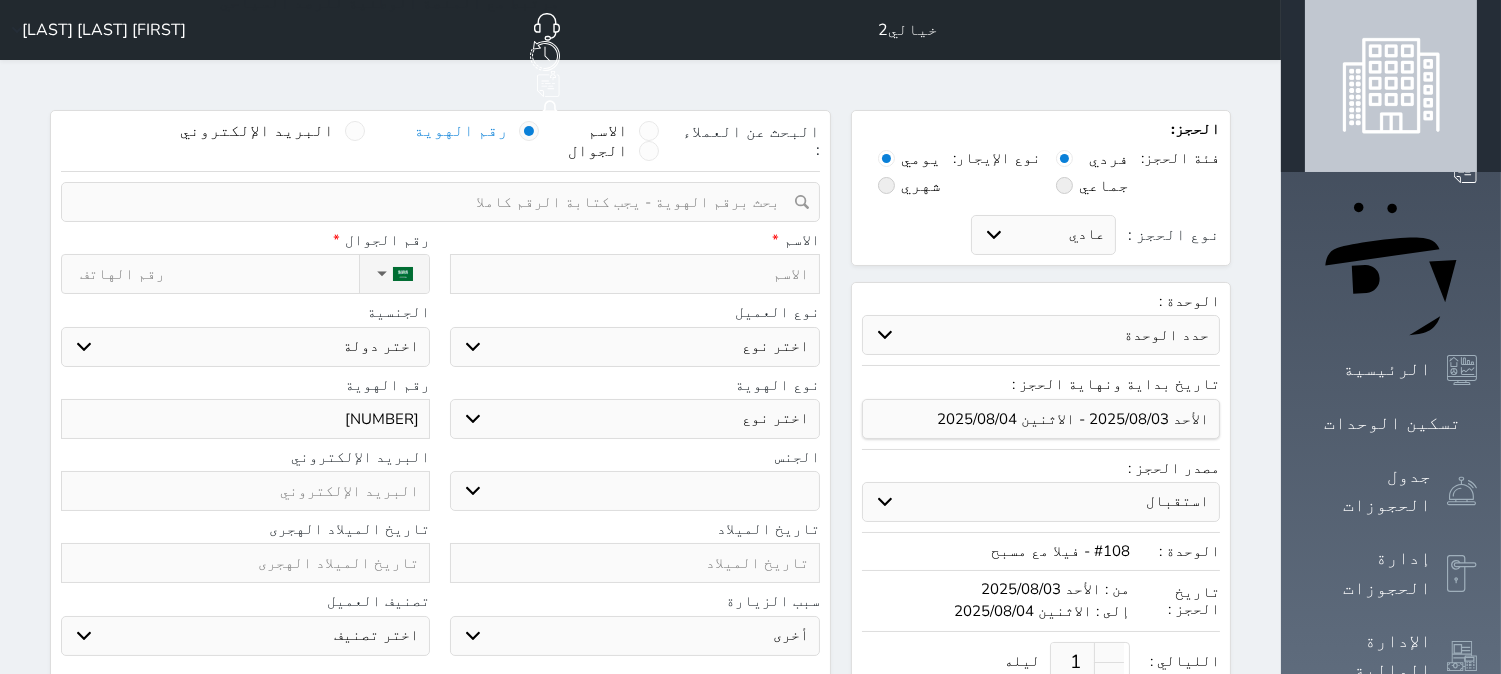 select 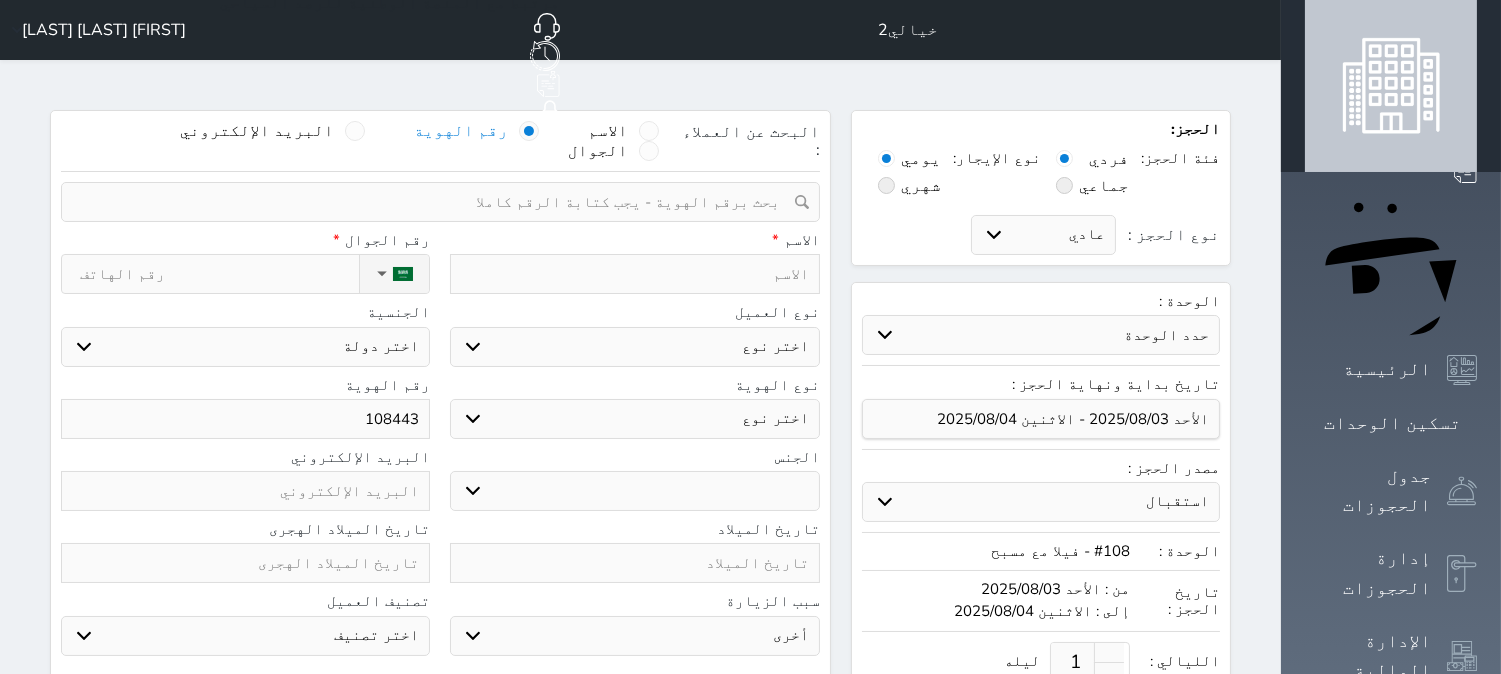 select 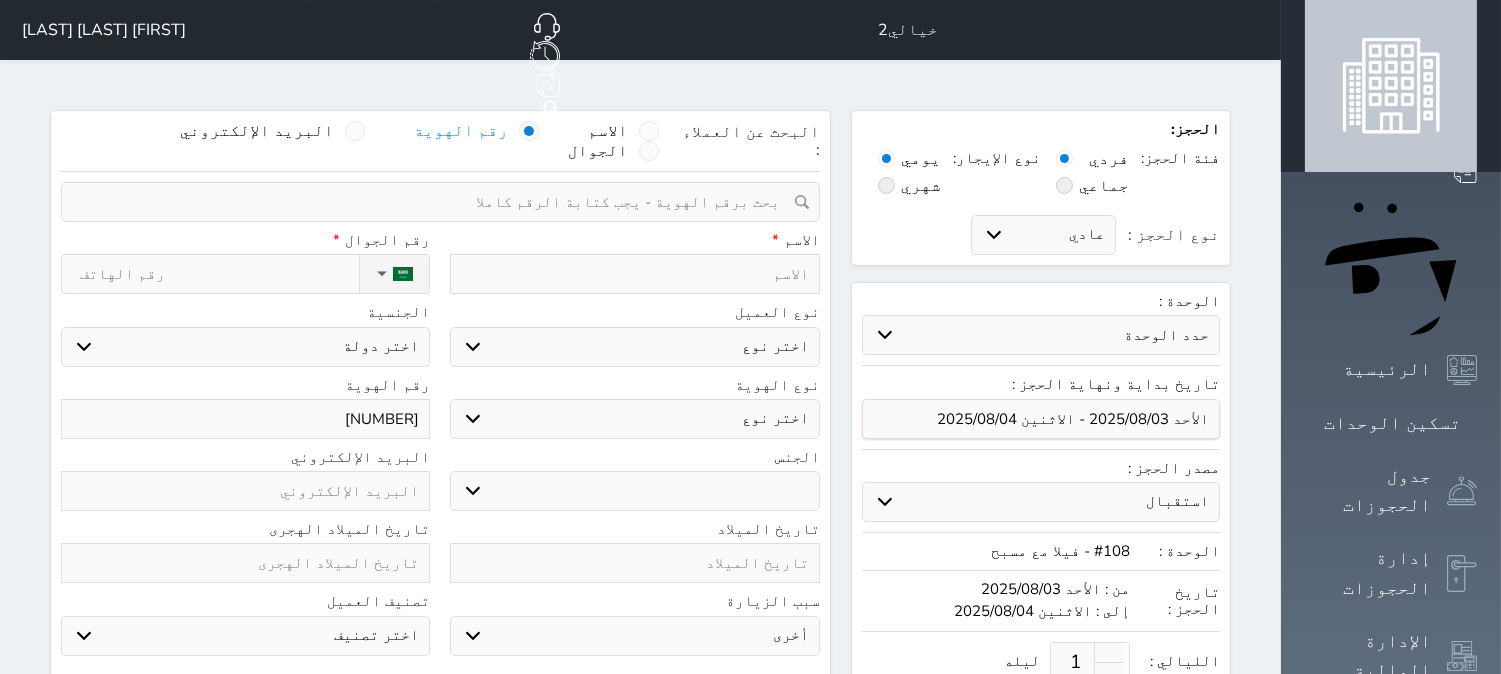 select 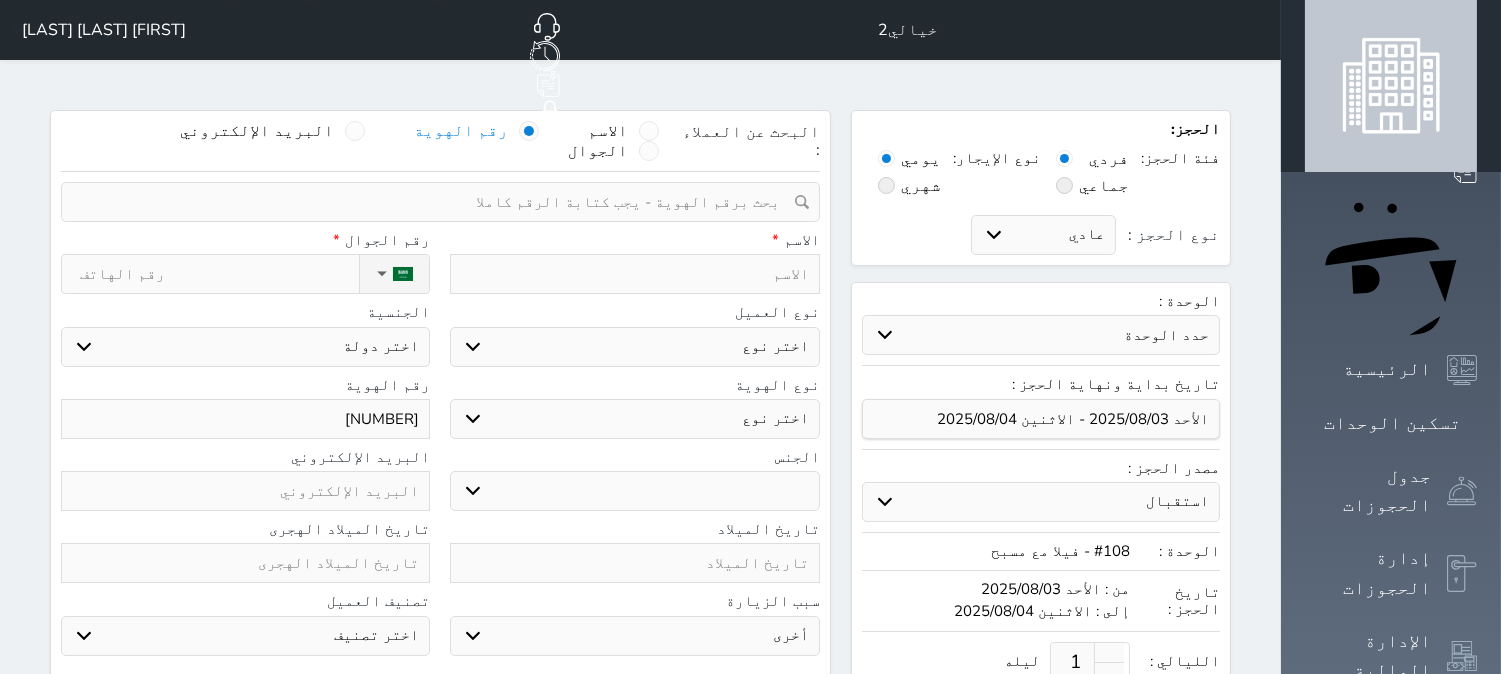 select 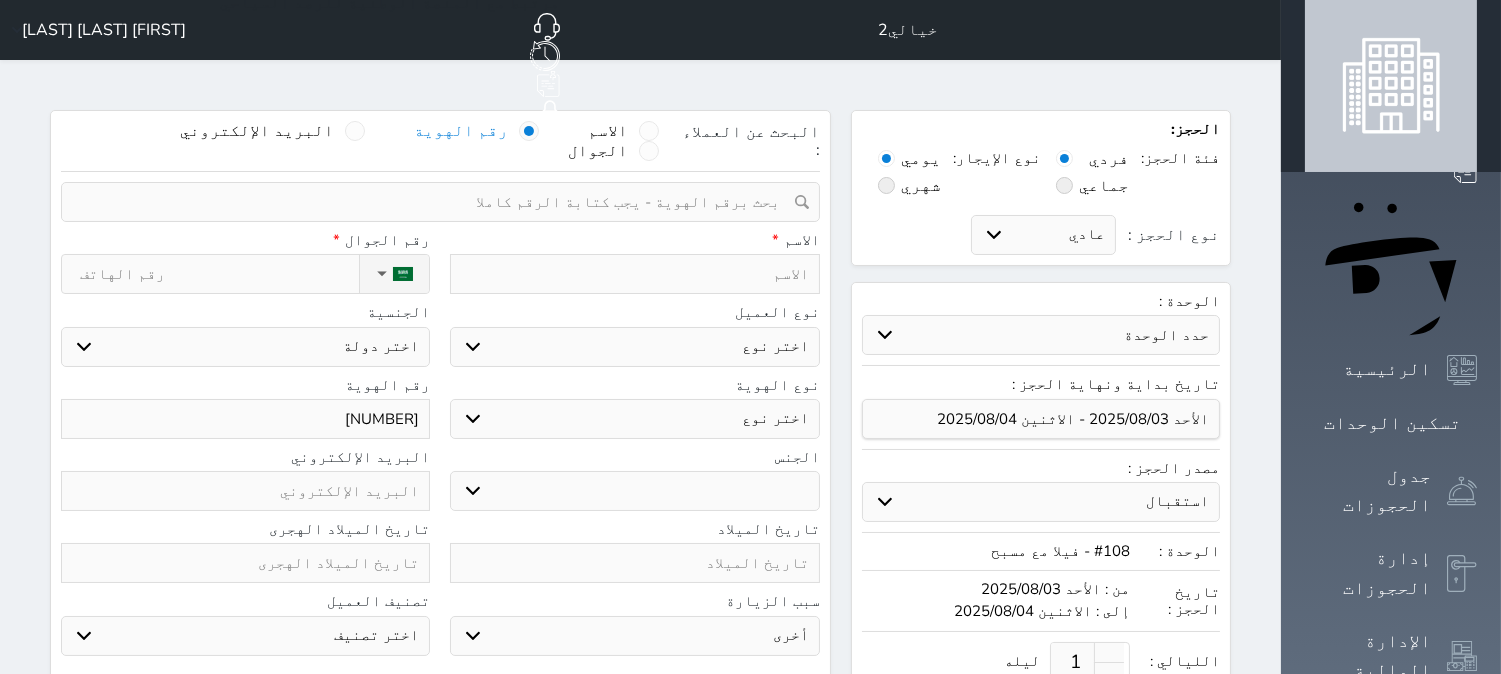 select 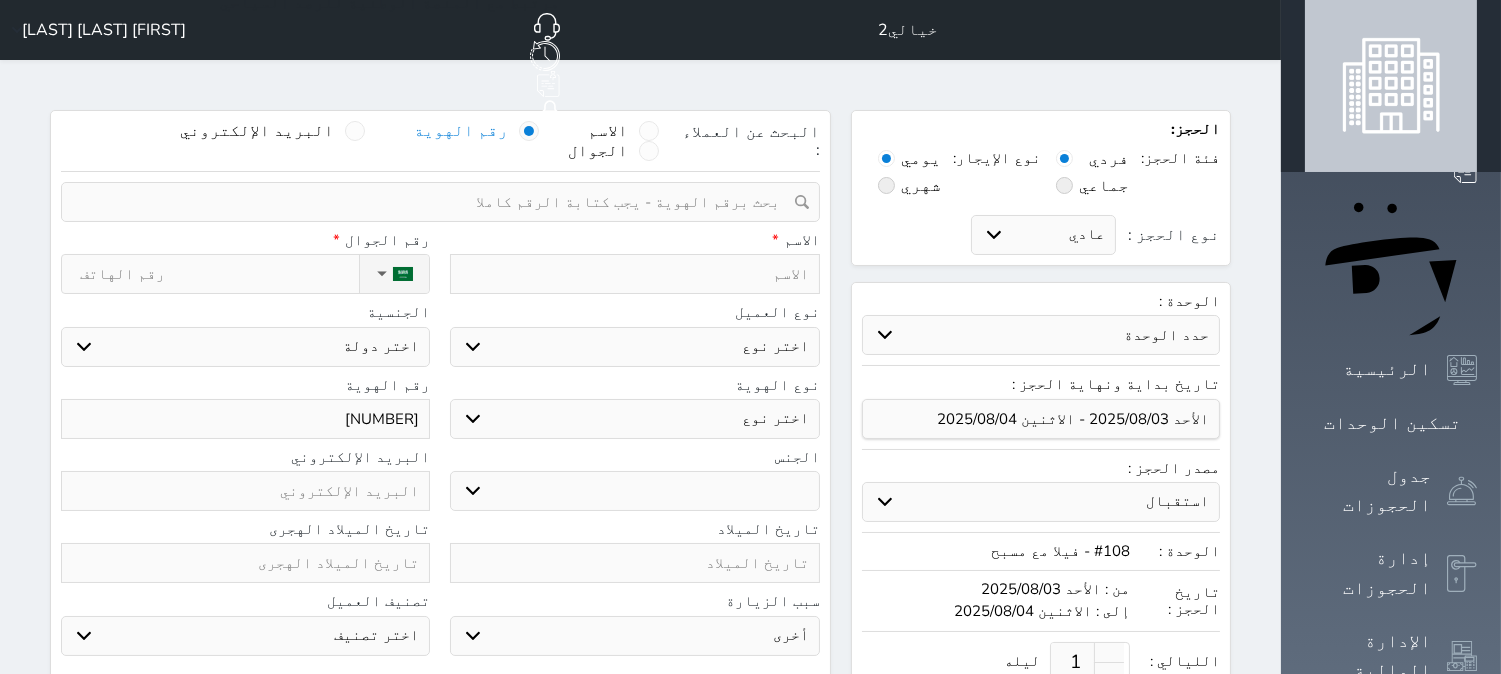 type on "[NUMBER]" 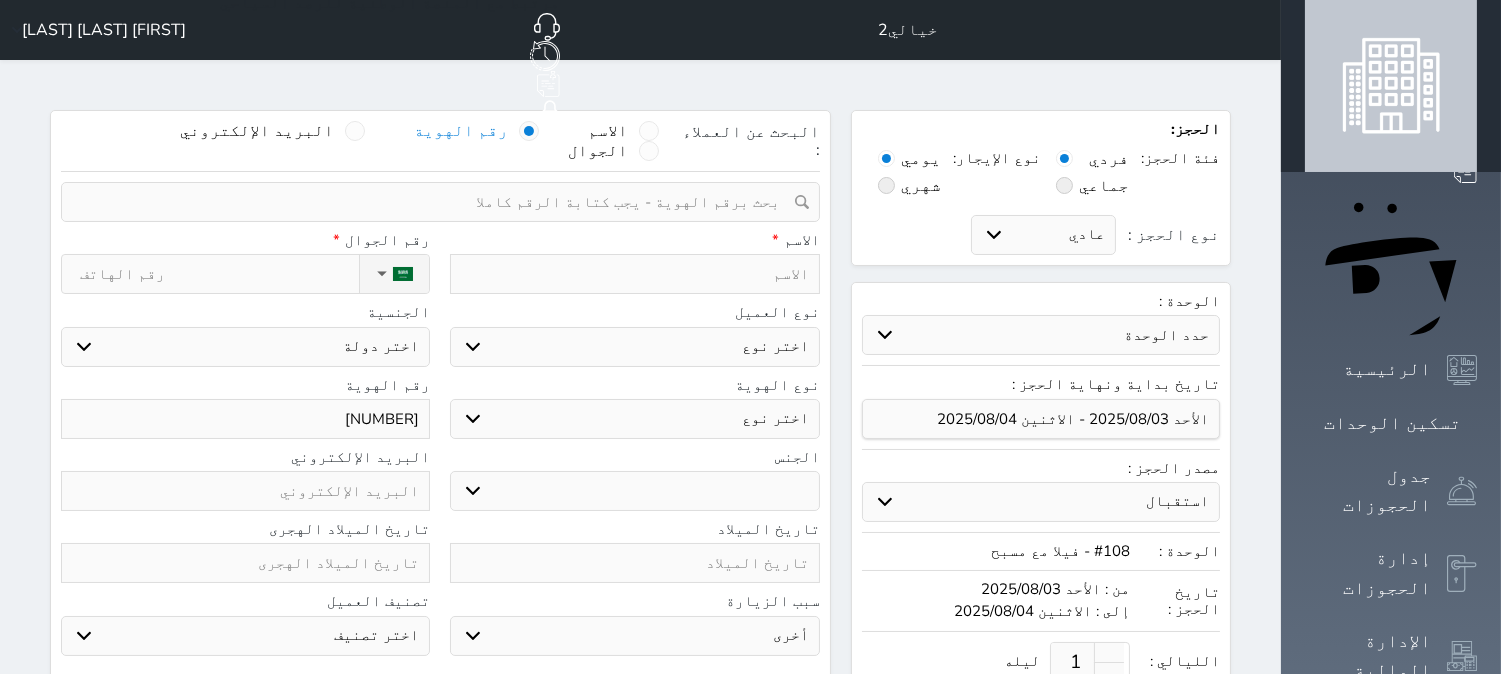 select 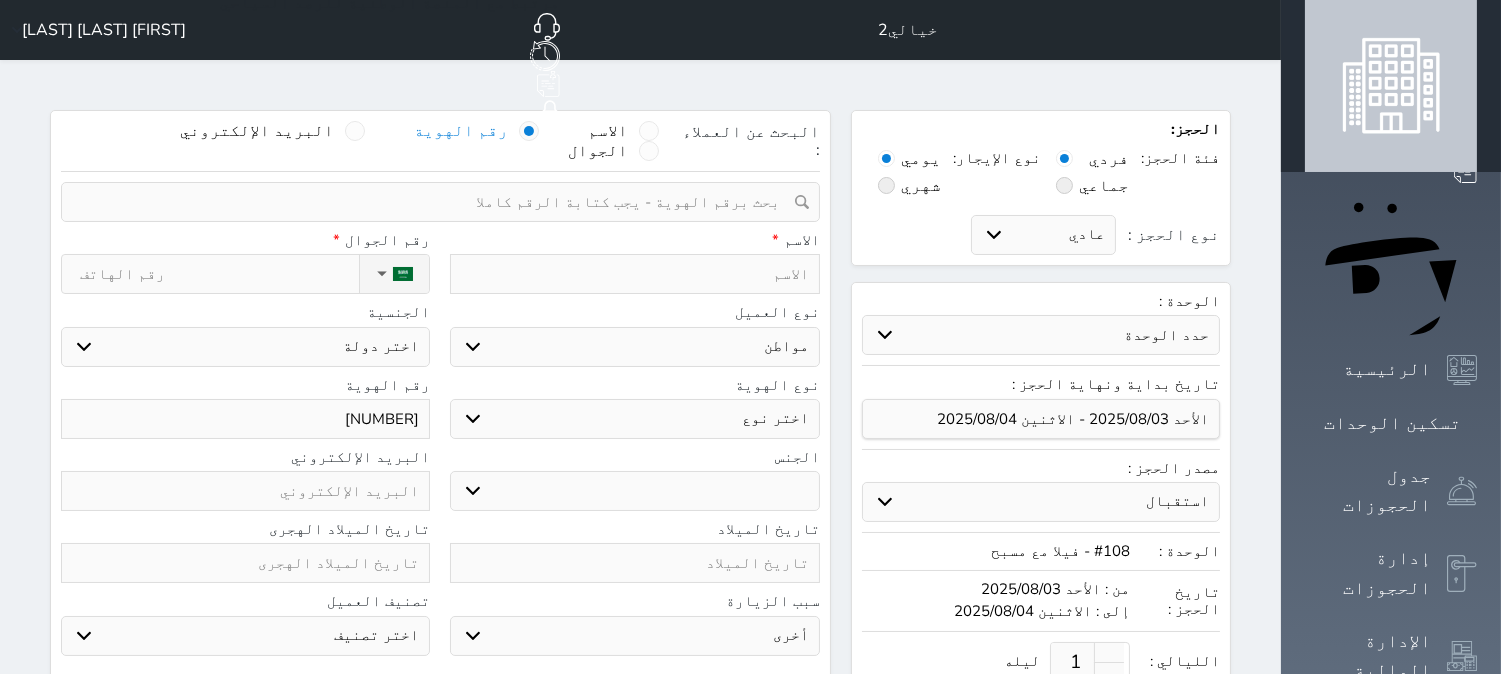 click on "اختر نوع   مواطن مواطن خليجي زائر مقيم" at bounding box center [634, 347] 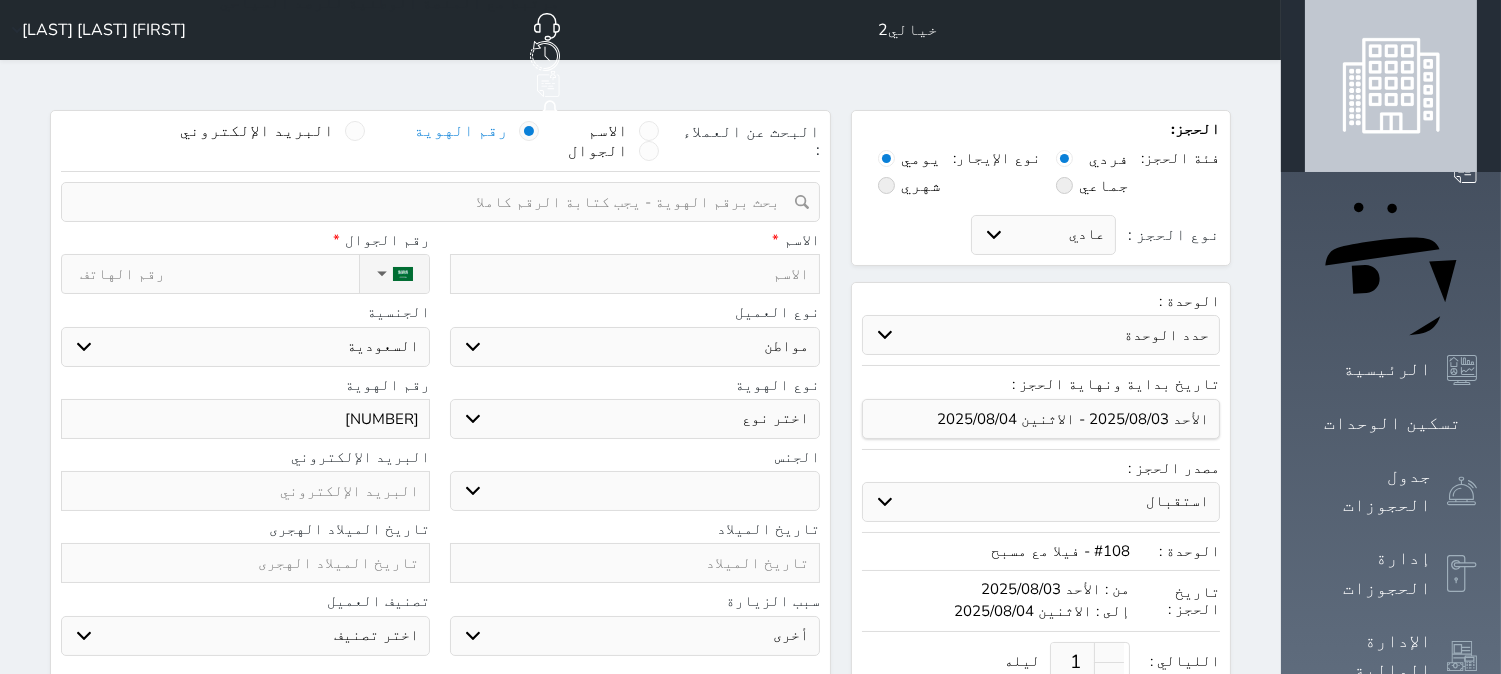 drag, startPoint x: 826, startPoint y: 364, endPoint x: 822, endPoint y: 377, distance: 13.601471 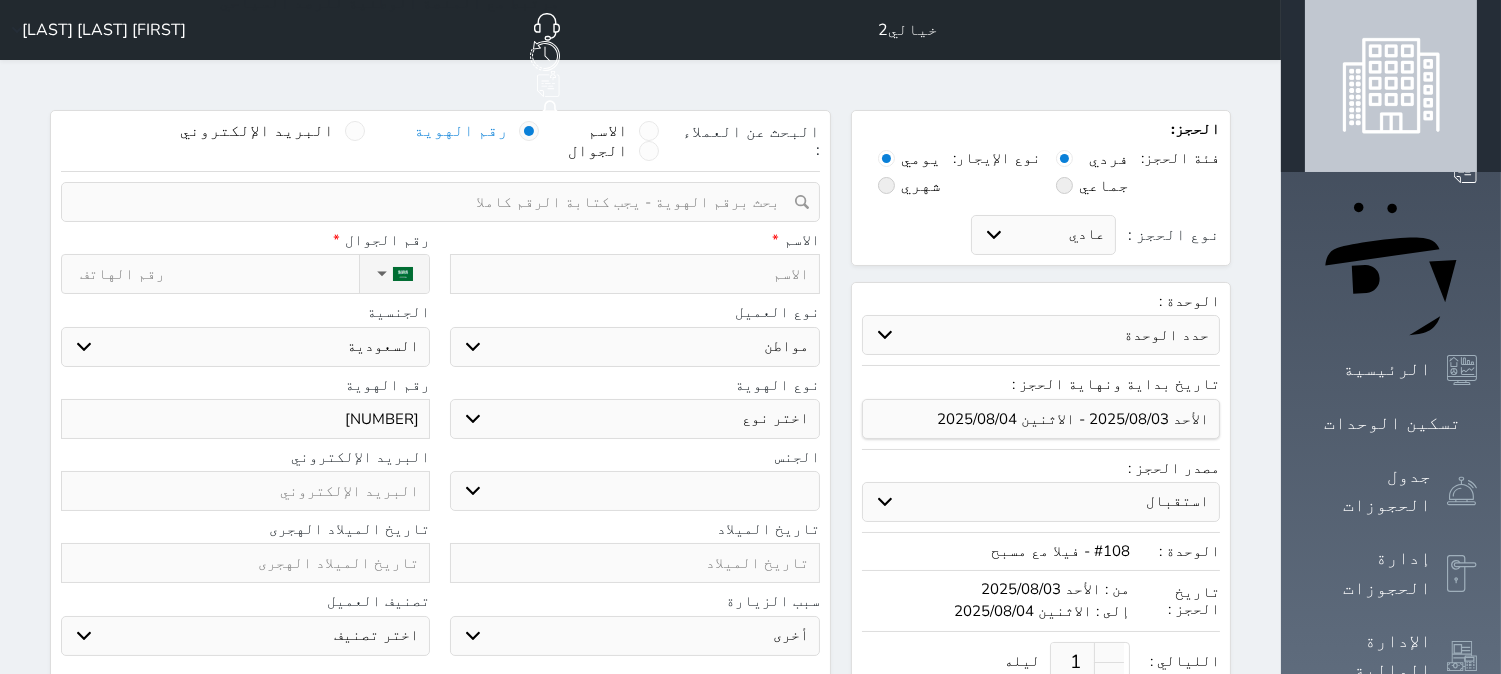 click on "اختر نوع   هوية وطنية هوية عائلية جواز السفر" at bounding box center [634, 419] 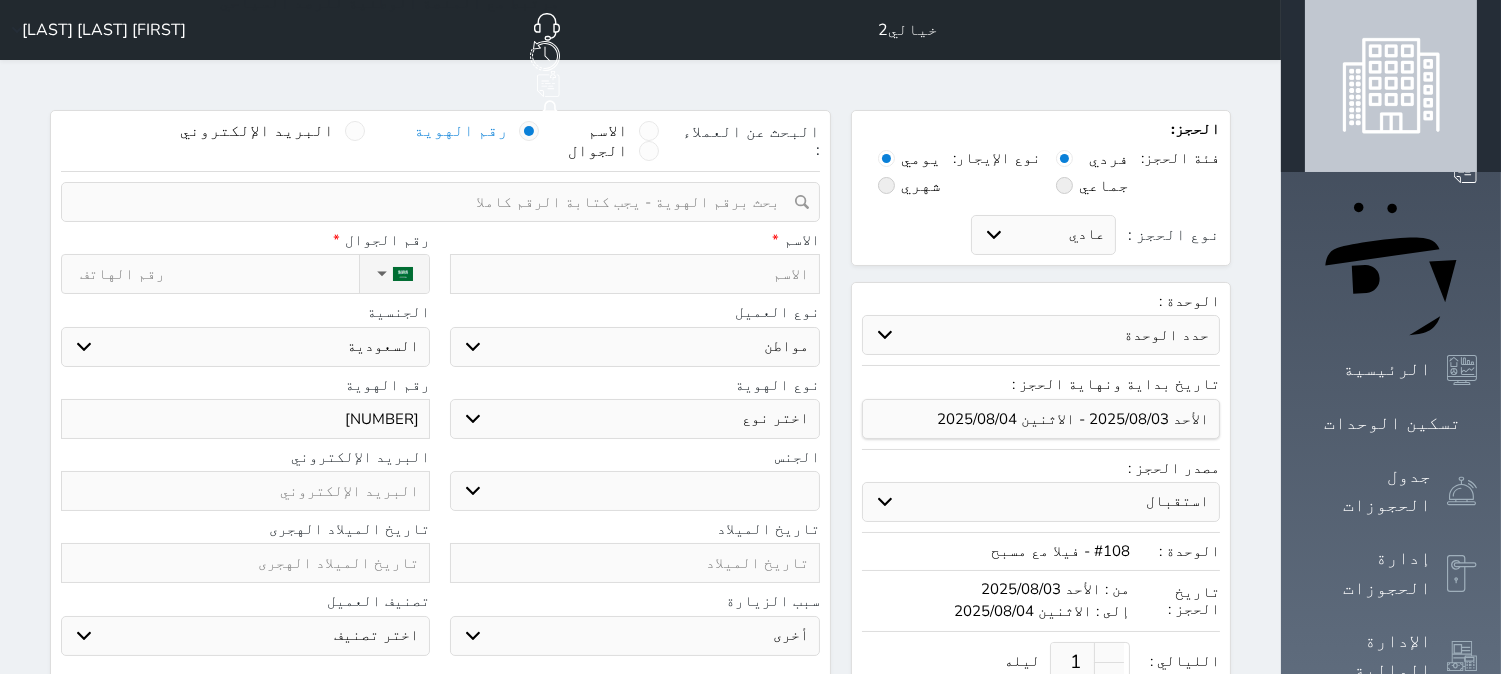 select on "1" 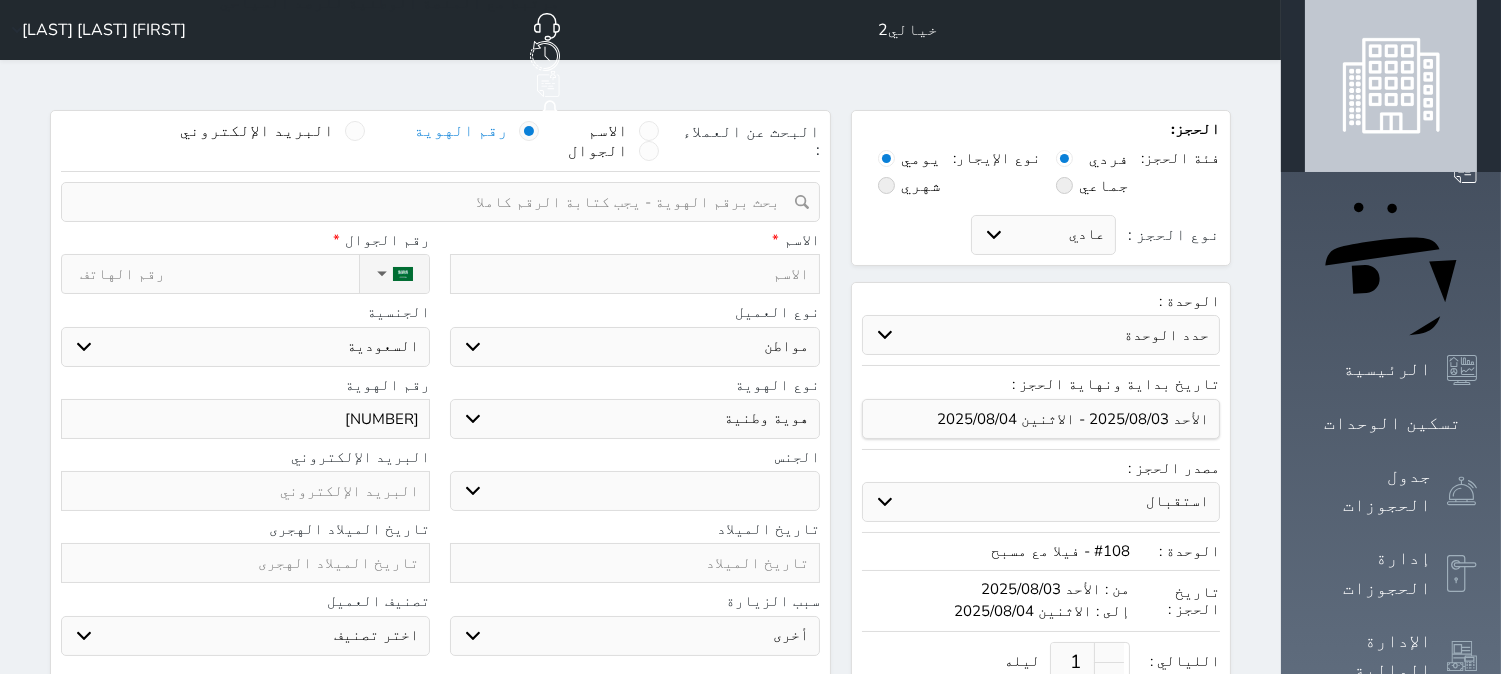 click on "اختر نوع   هوية وطنية هوية عائلية جواز السفر" at bounding box center [634, 419] 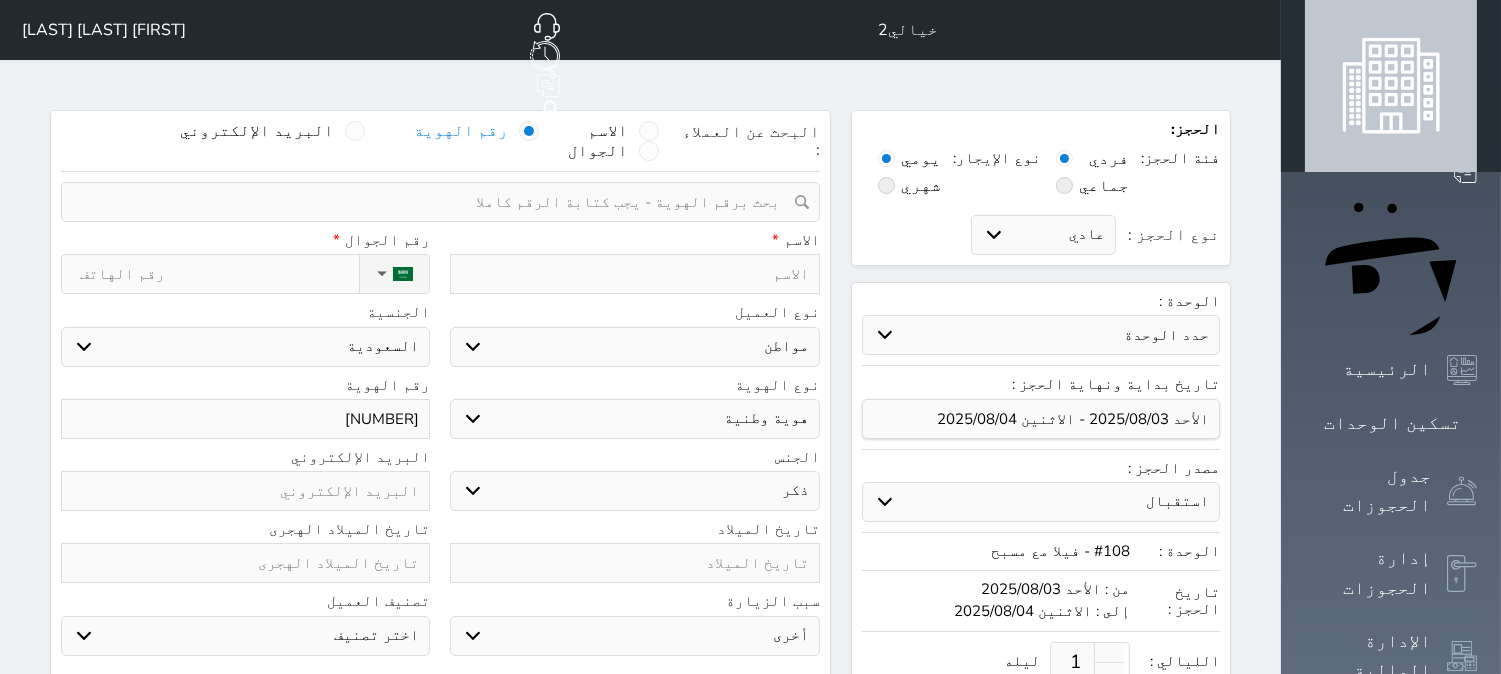 click on "ذكر   انثى" at bounding box center [634, 491] 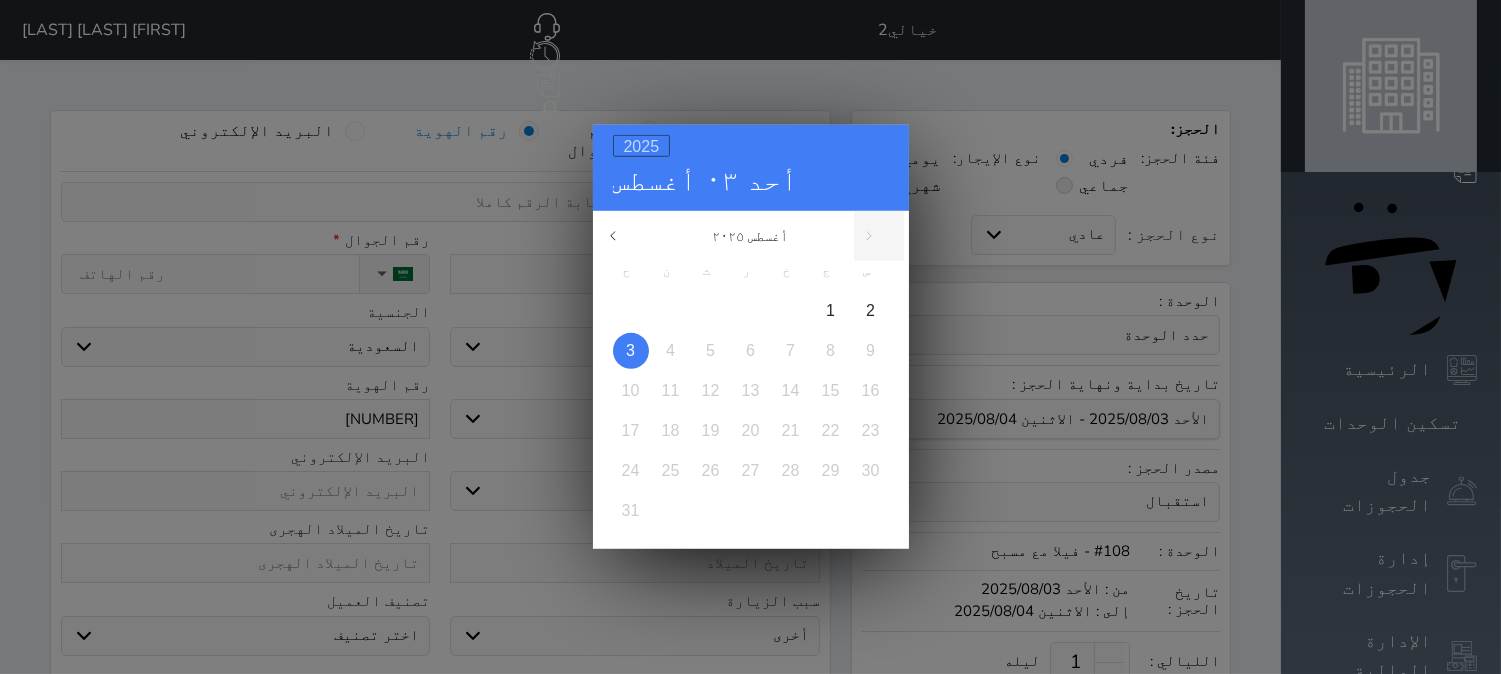 click on "2025" at bounding box center (642, 146) 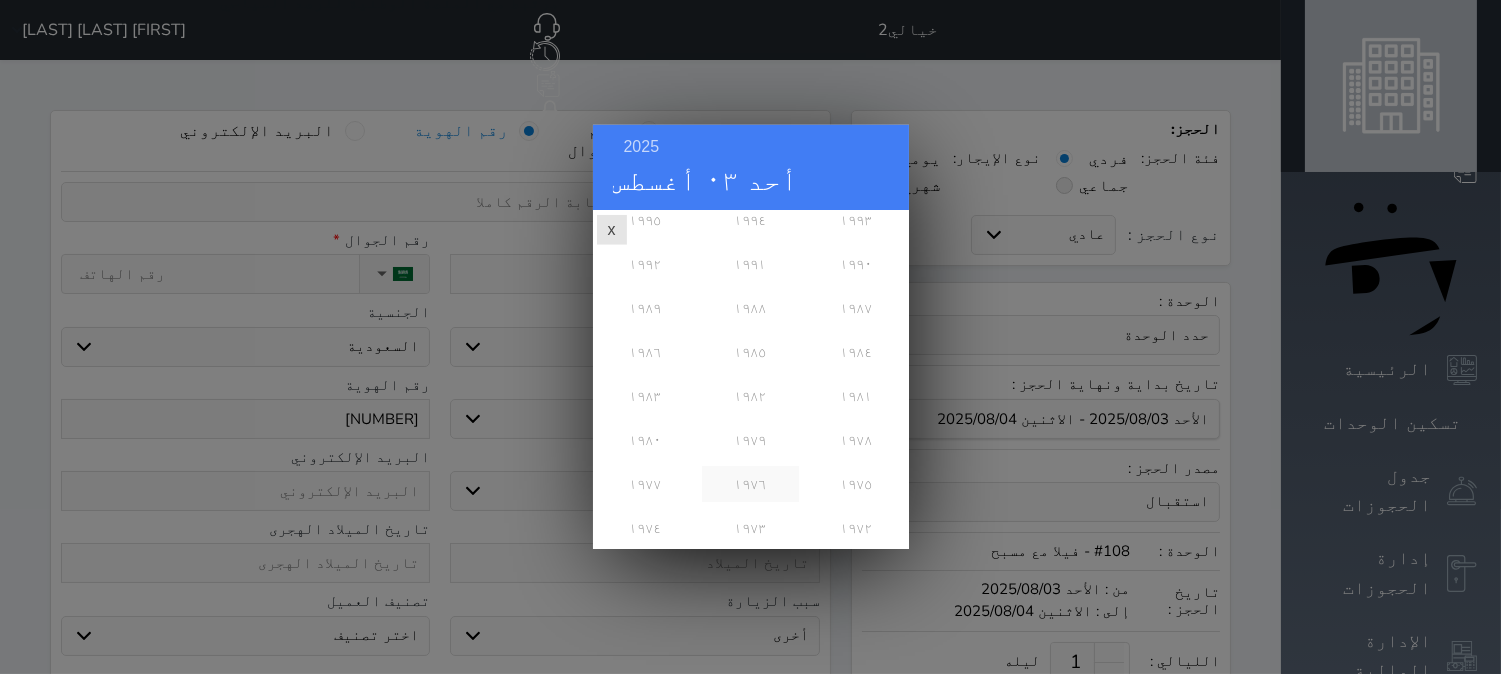 scroll, scrollTop: 444, scrollLeft: 0, axis: vertical 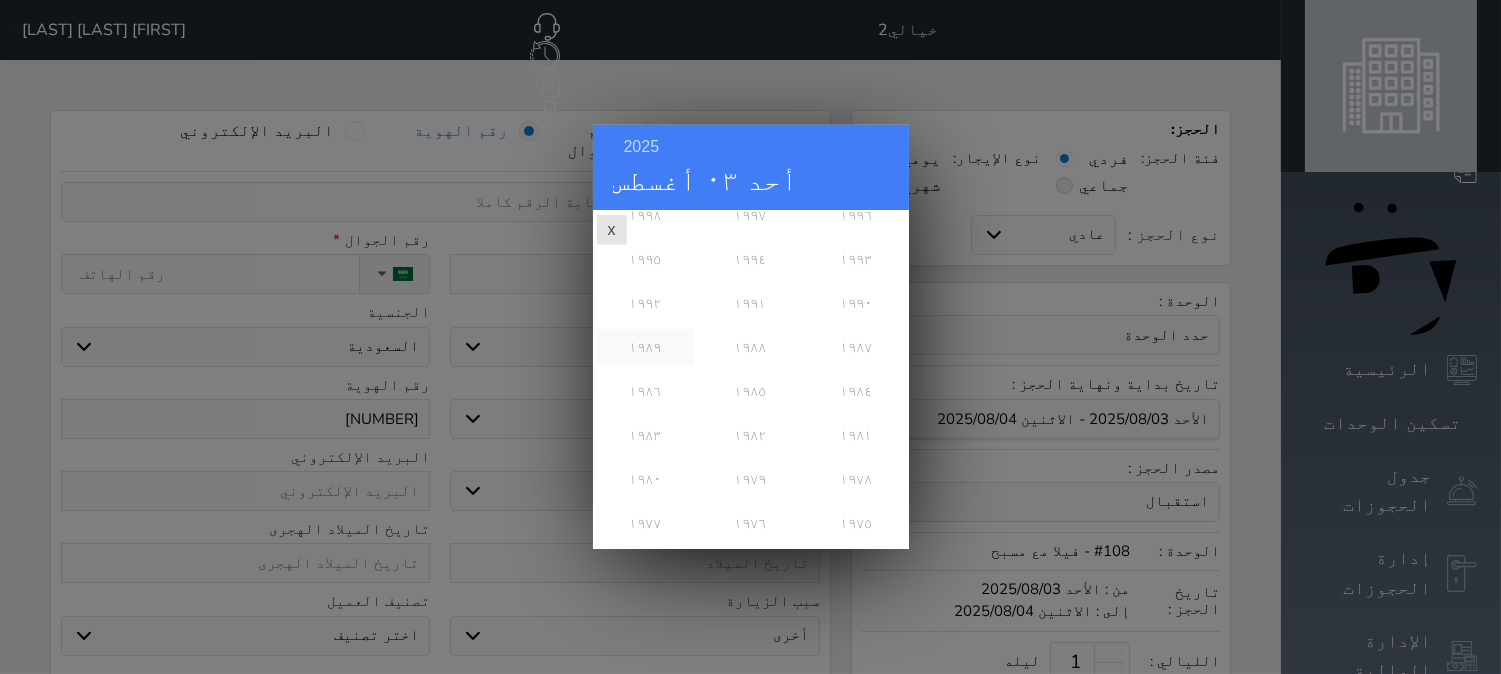 click on "١٩٨٩" at bounding box center [645, 347] 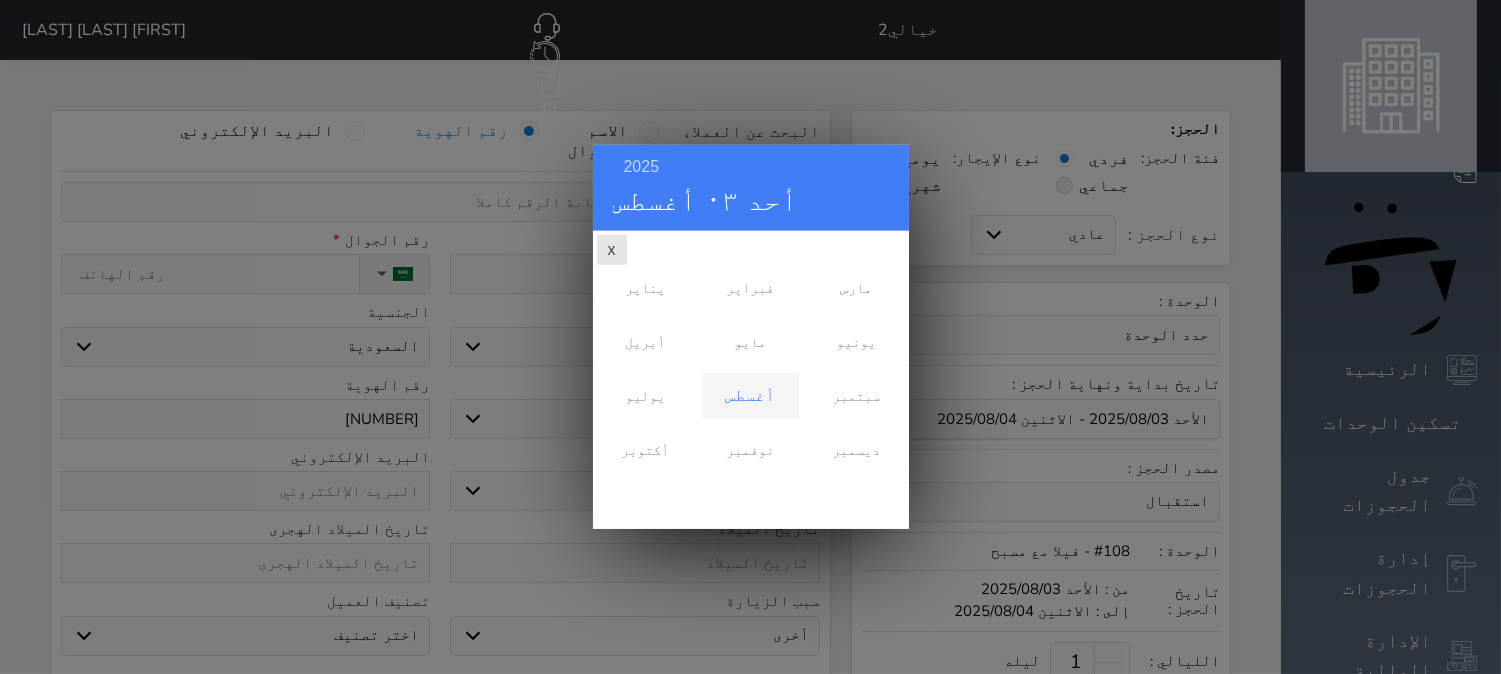 scroll, scrollTop: 0, scrollLeft: 0, axis: both 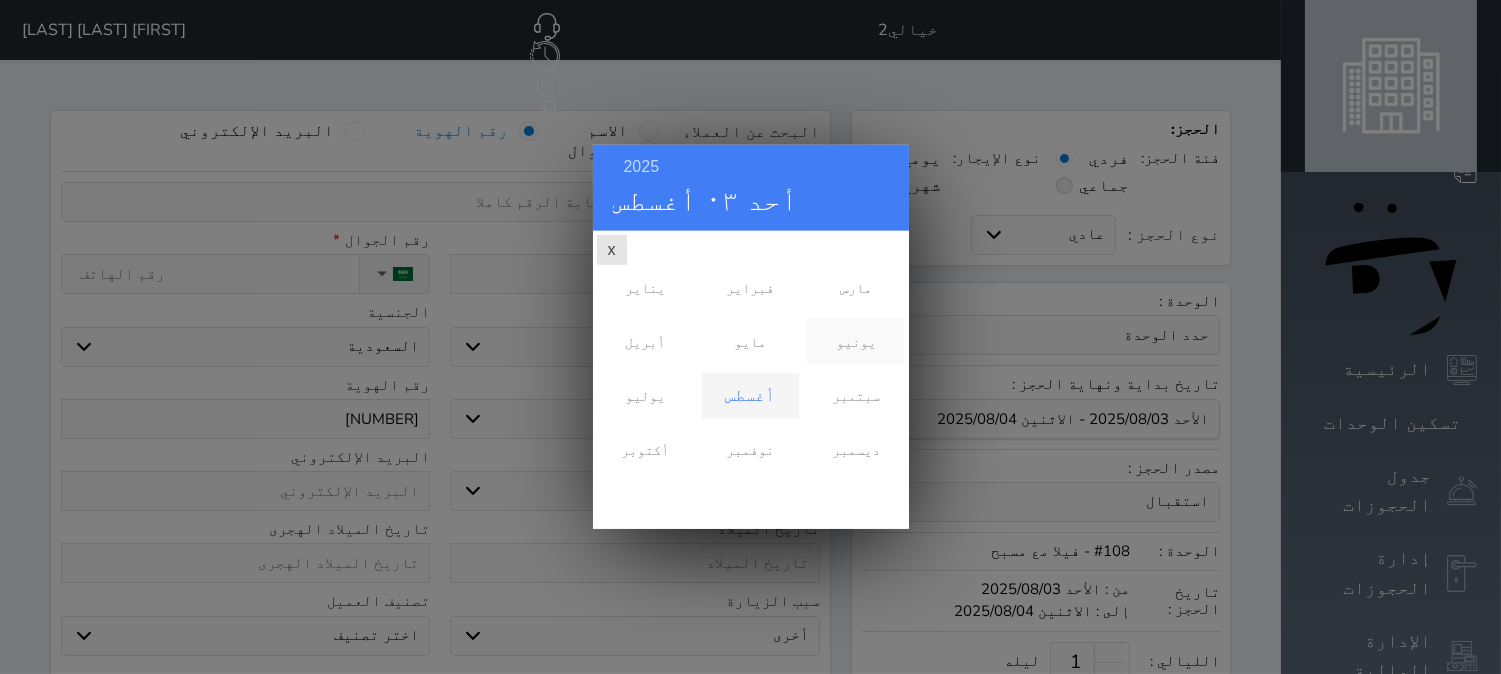 click on "يونيو" at bounding box center [855, 342] 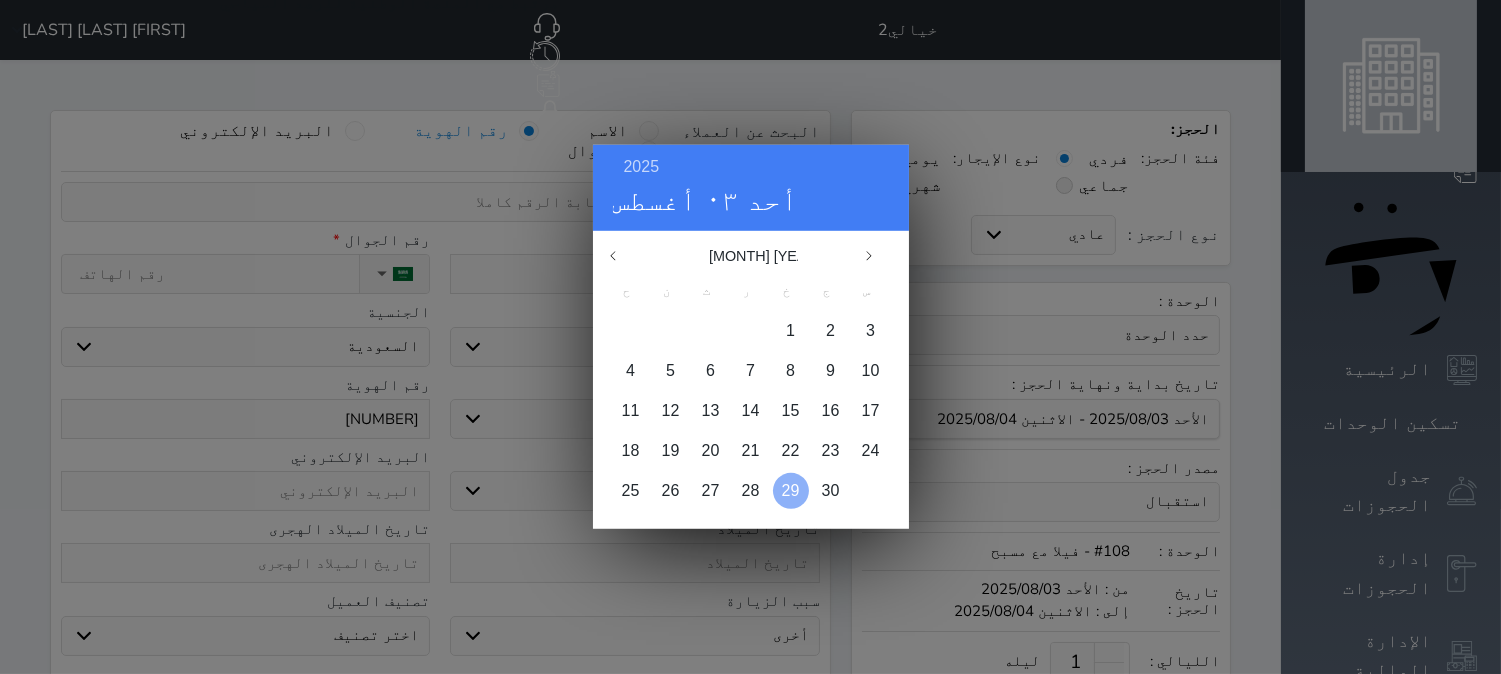 click on "29" at bounding box center [791, 490] 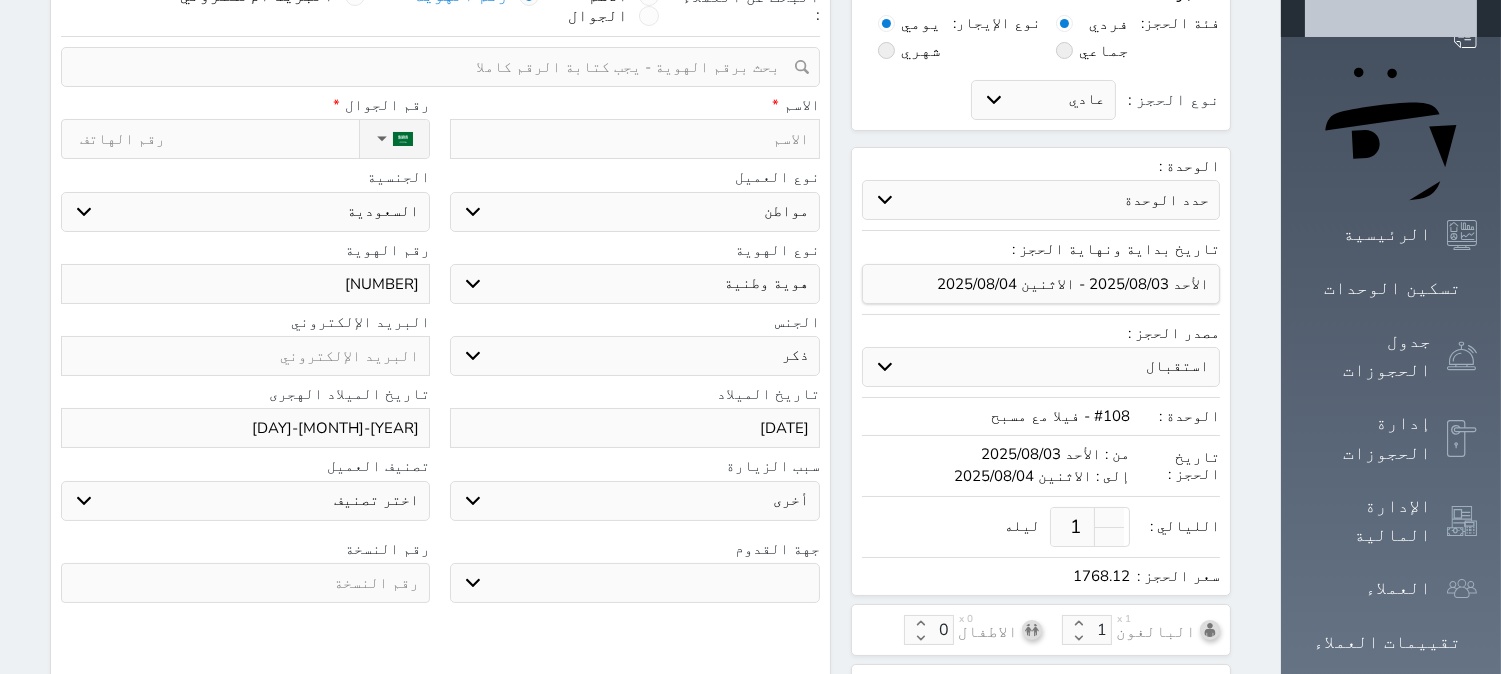 scroll, scrollTop: 333, scrollLeft: 0, axis: vertical 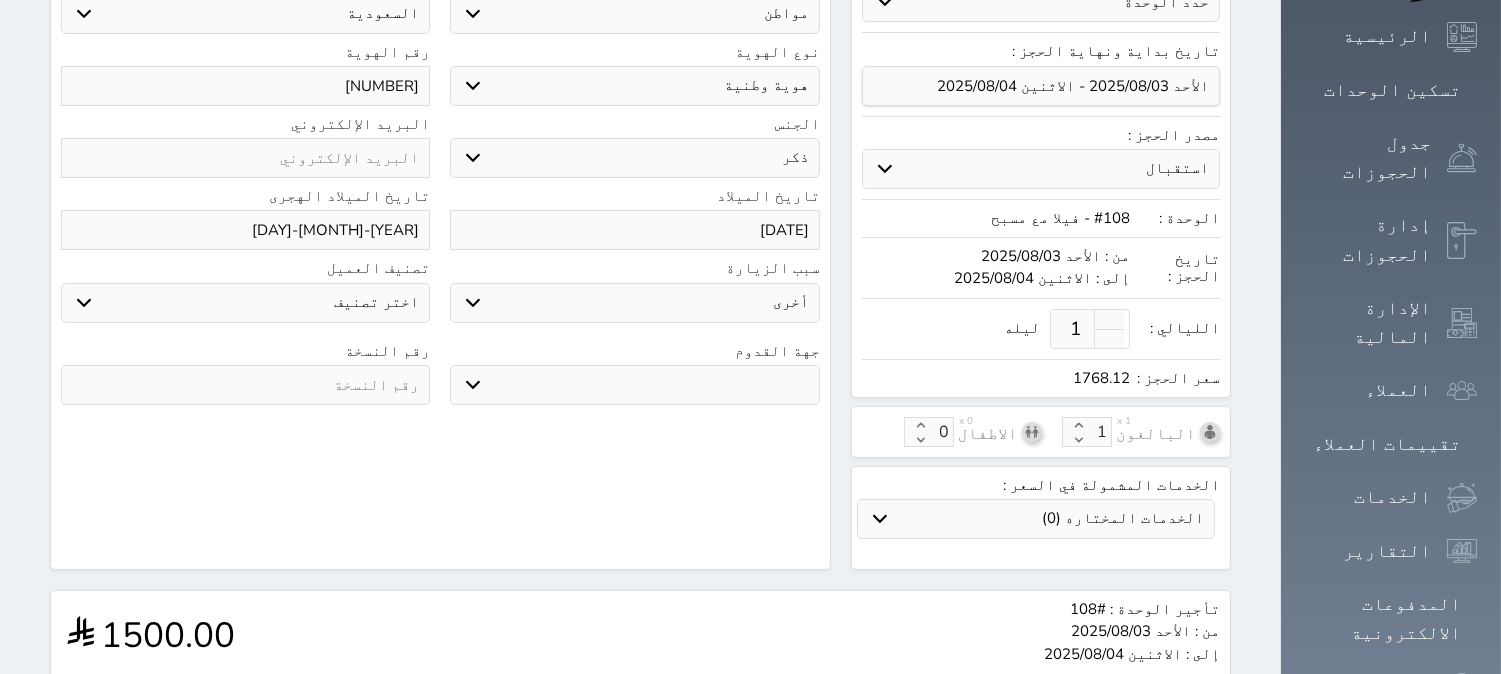 click at bounding box center (245, 385) 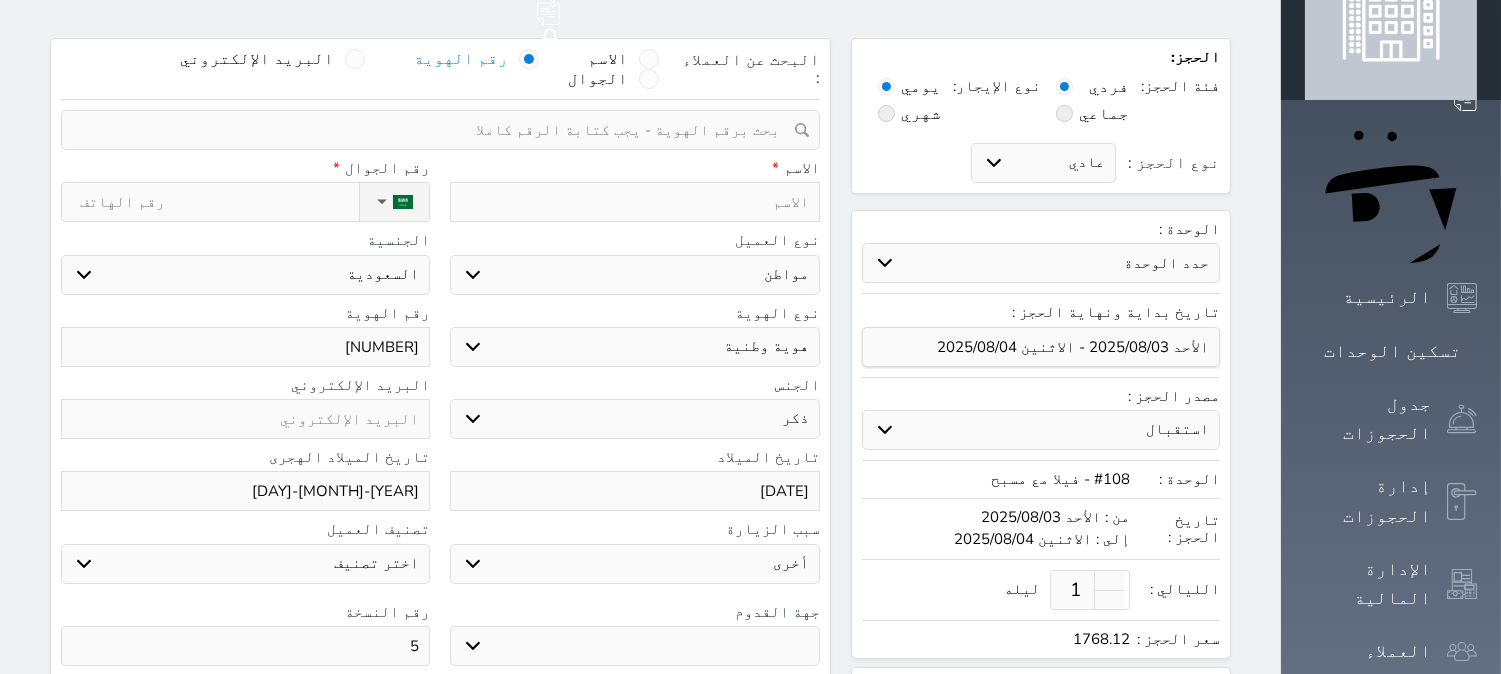 scroll, scrollTop: 0, scrollLeft: 0, axis: both 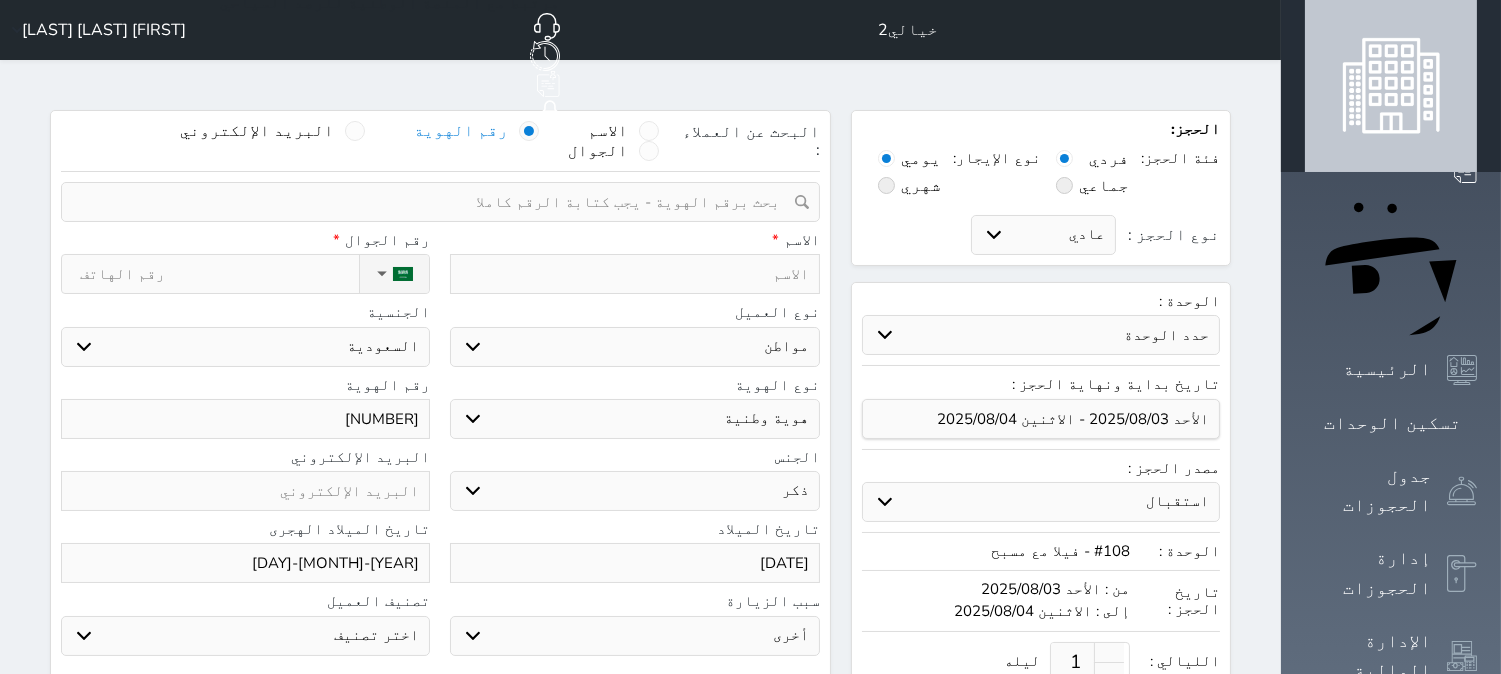 type on "5" 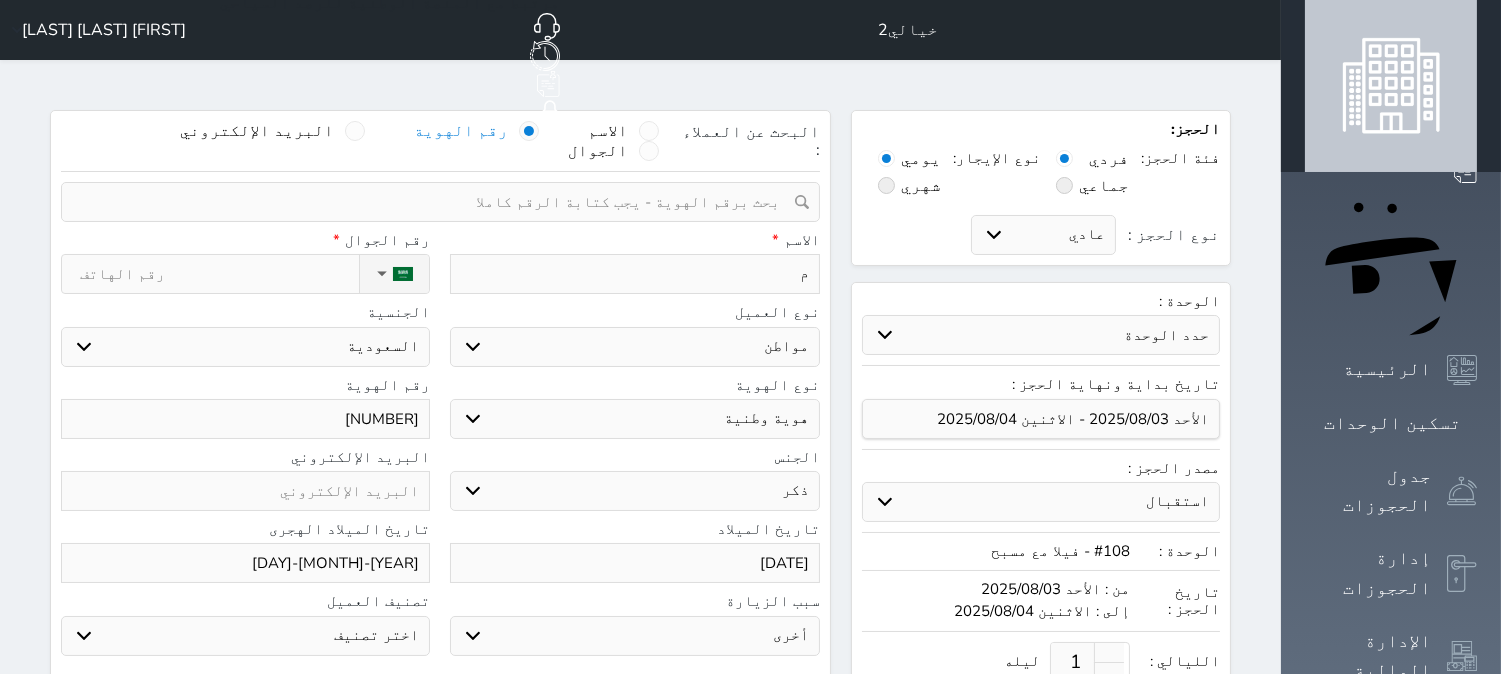 type on "[NAME]" 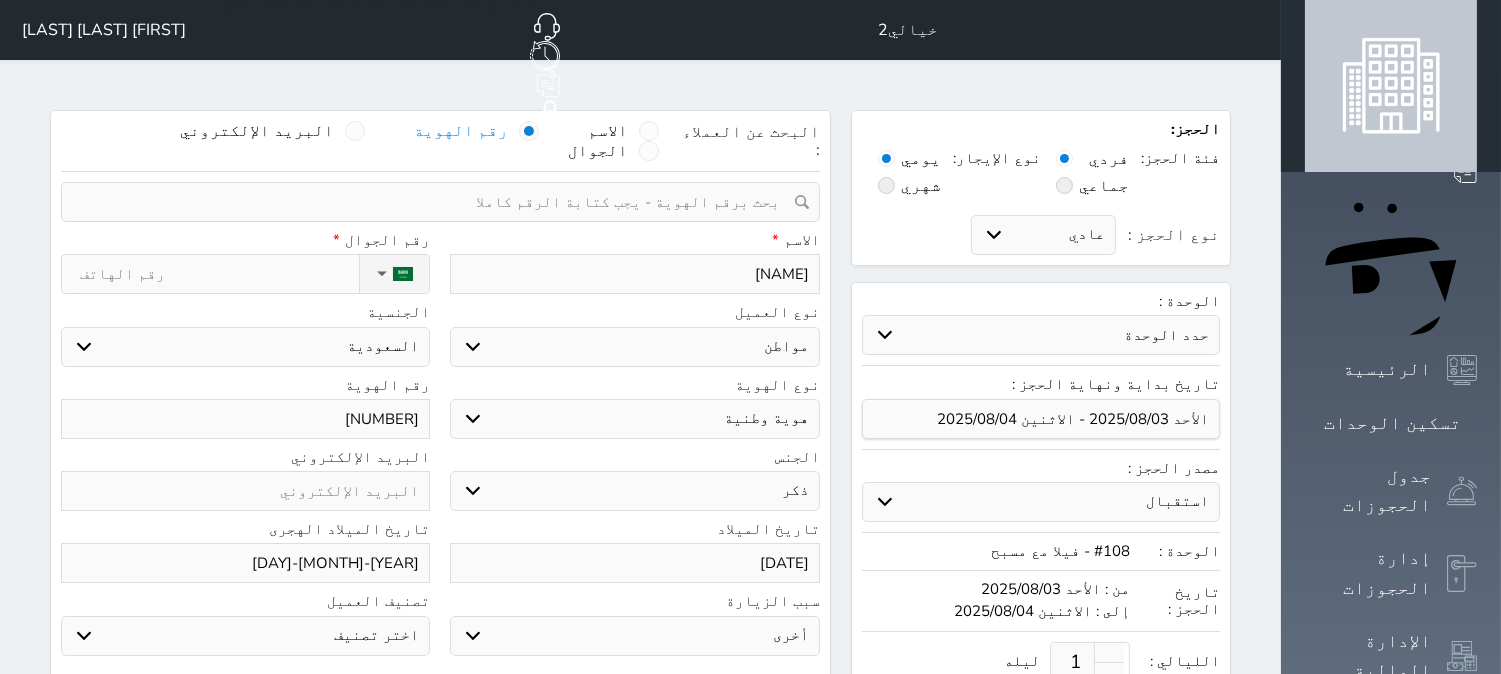 type on "[NAME]" 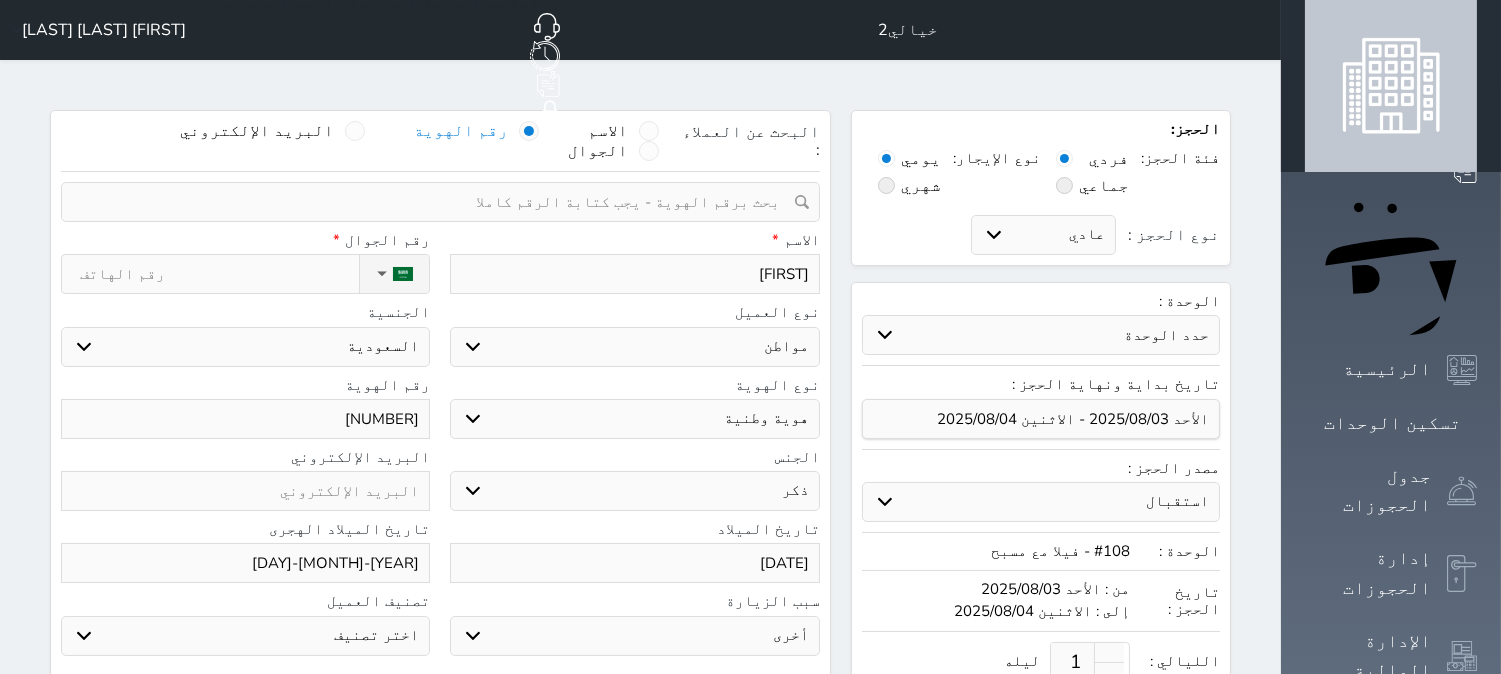 type on "[FIRST]" 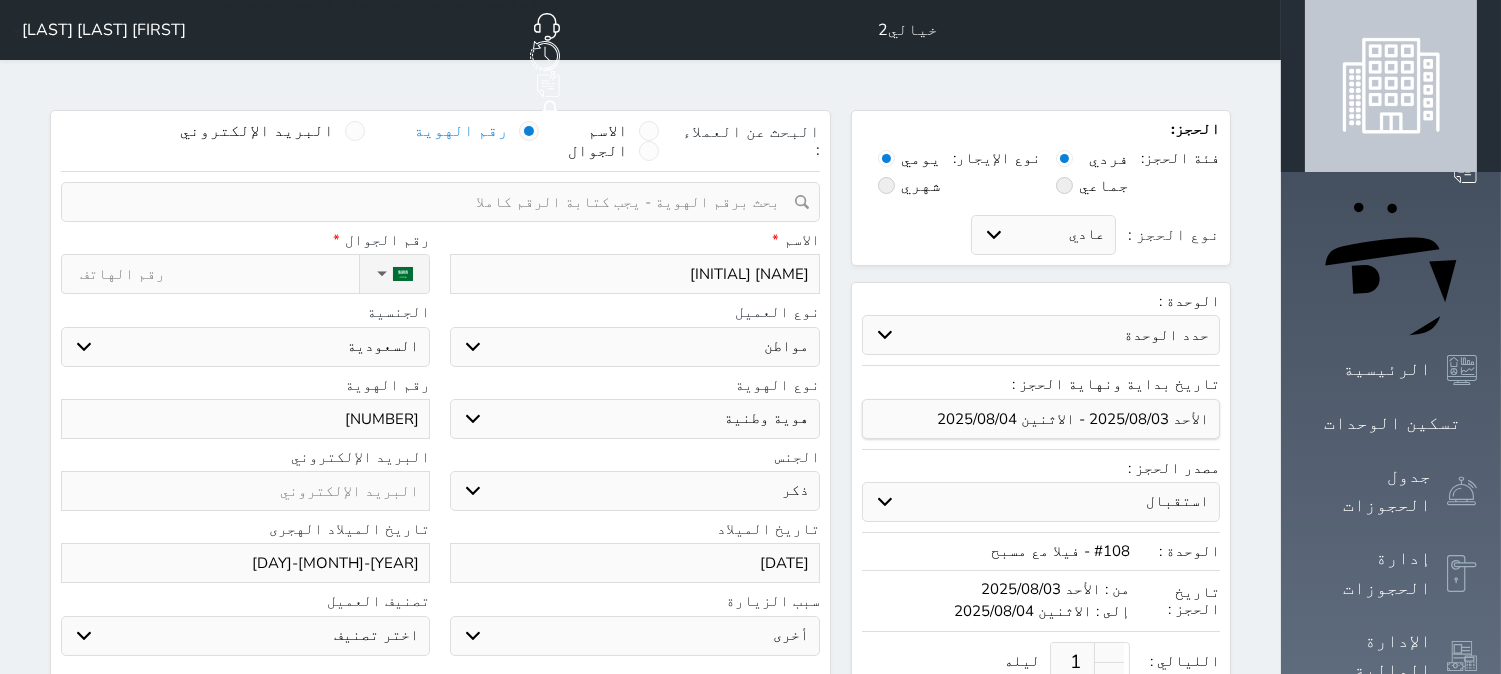 type on "[FIRST] [LAST]" 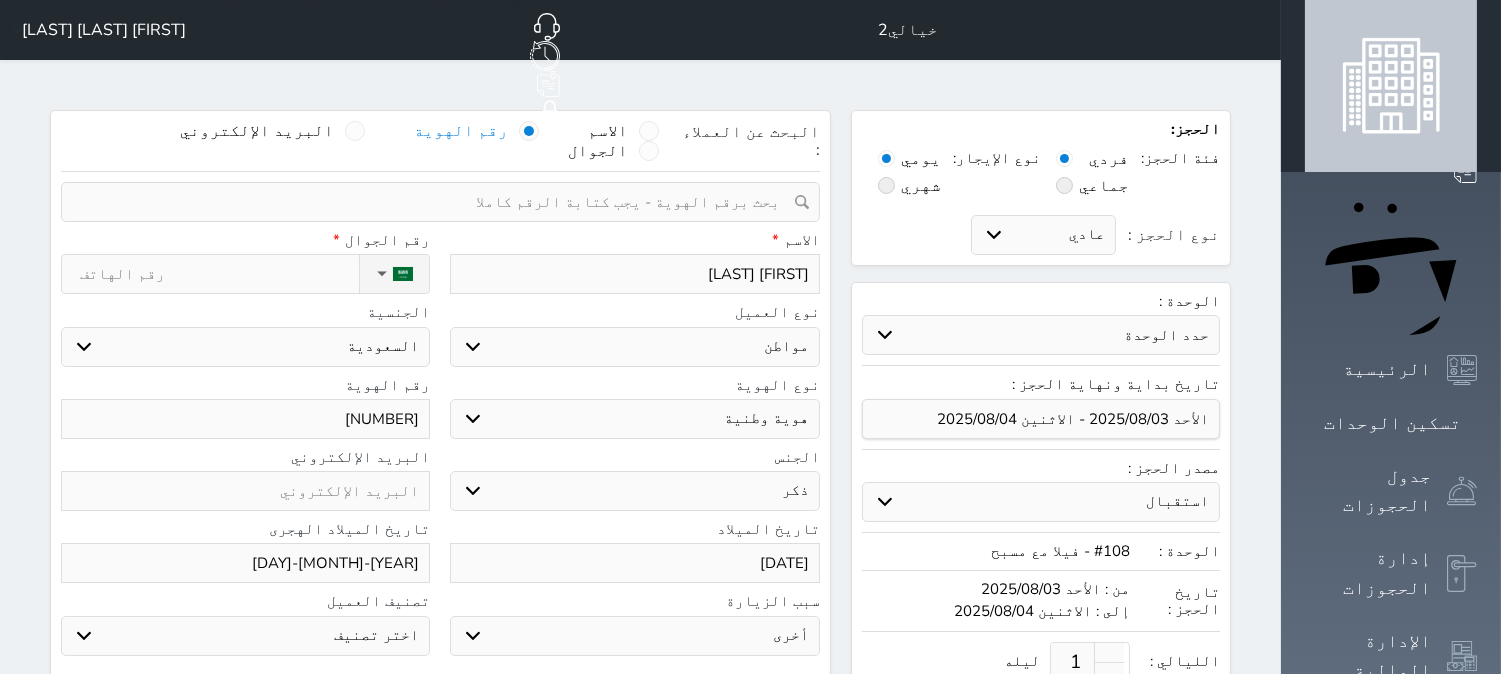 type on "[NAME] [LAST] [INITIAL]" 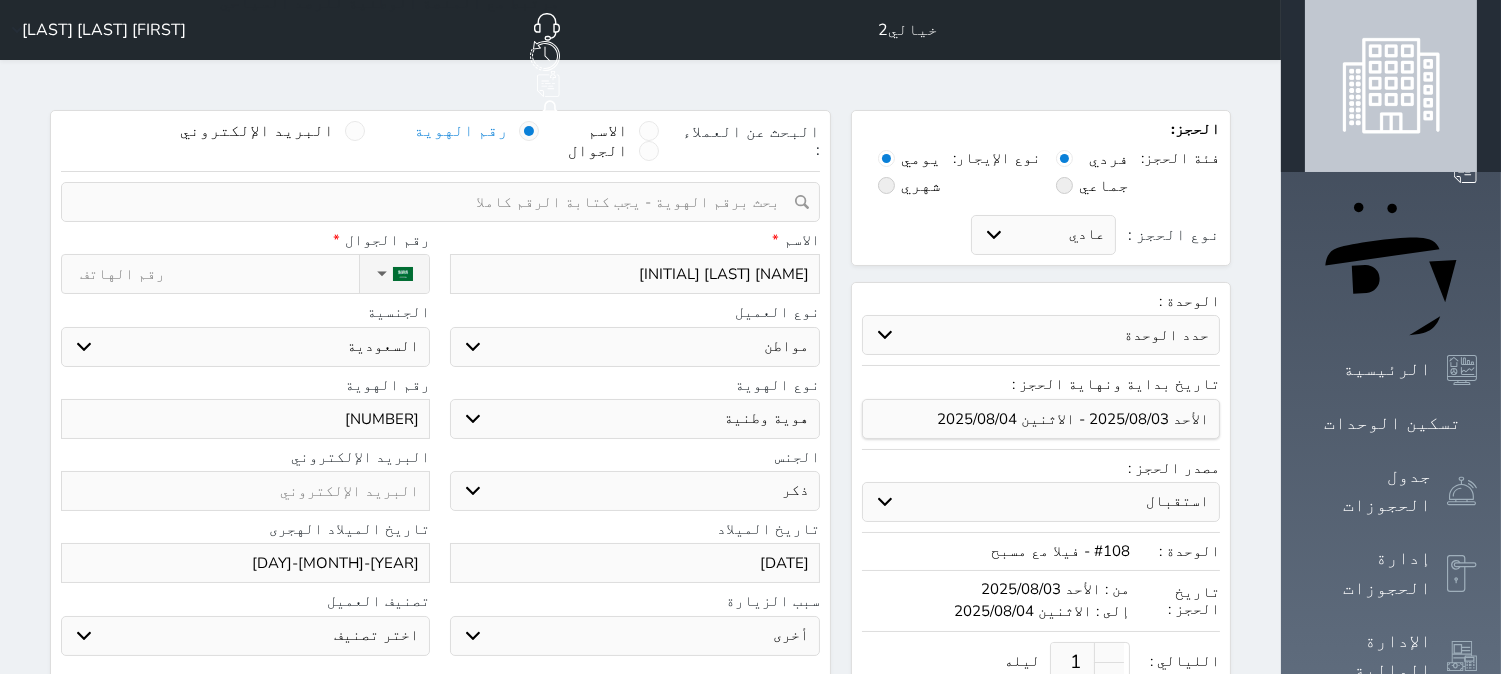 type on "[FIRST] [LAST]" 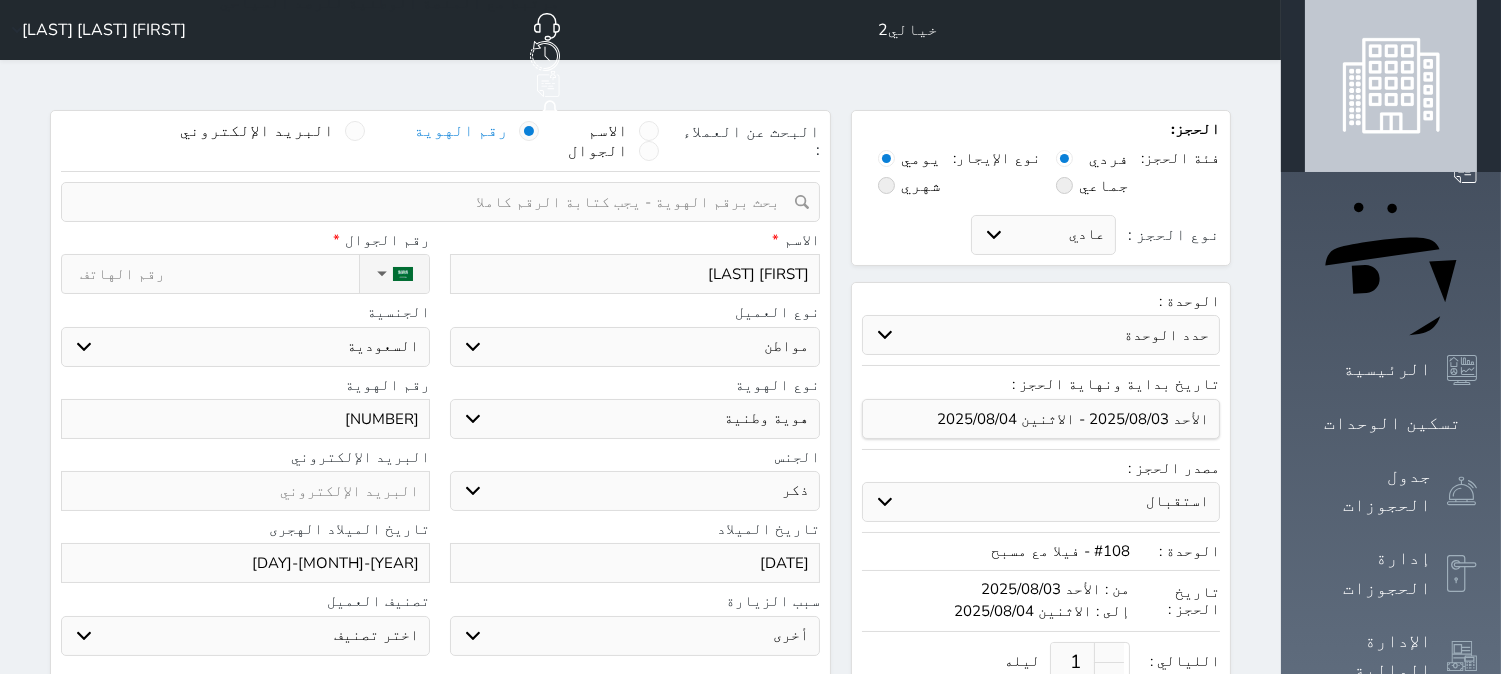 type on "[FIRST] [LAST]" 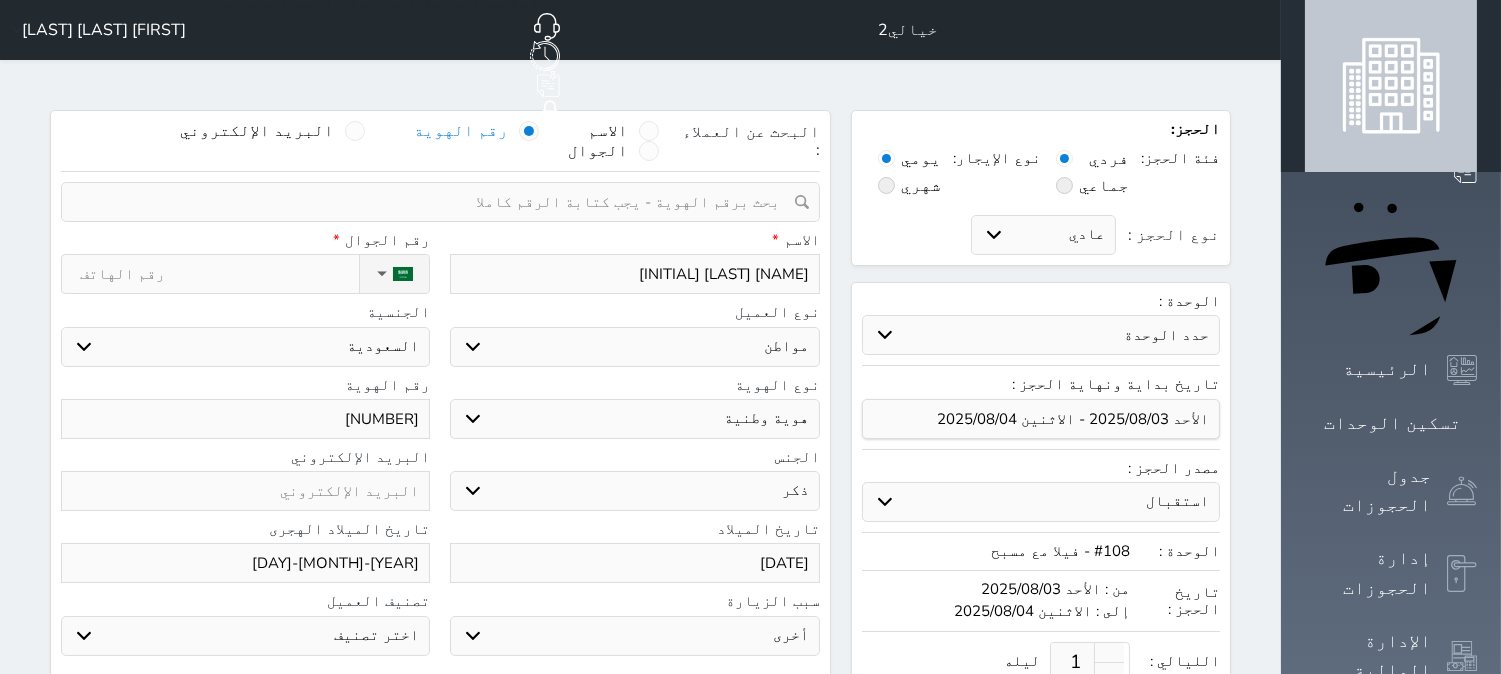type on "[NAME] [LAST] [INITIAL]" 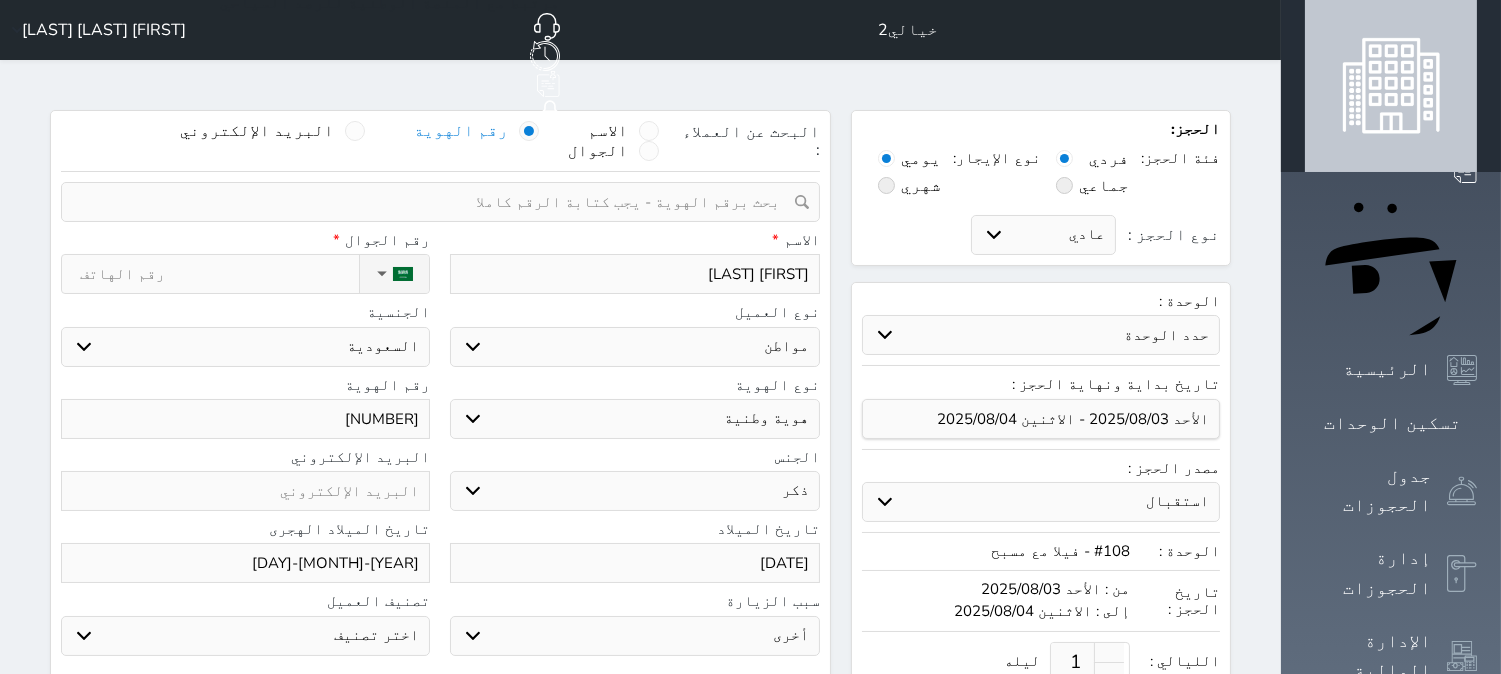 type on "[FIRST] [LAST]" 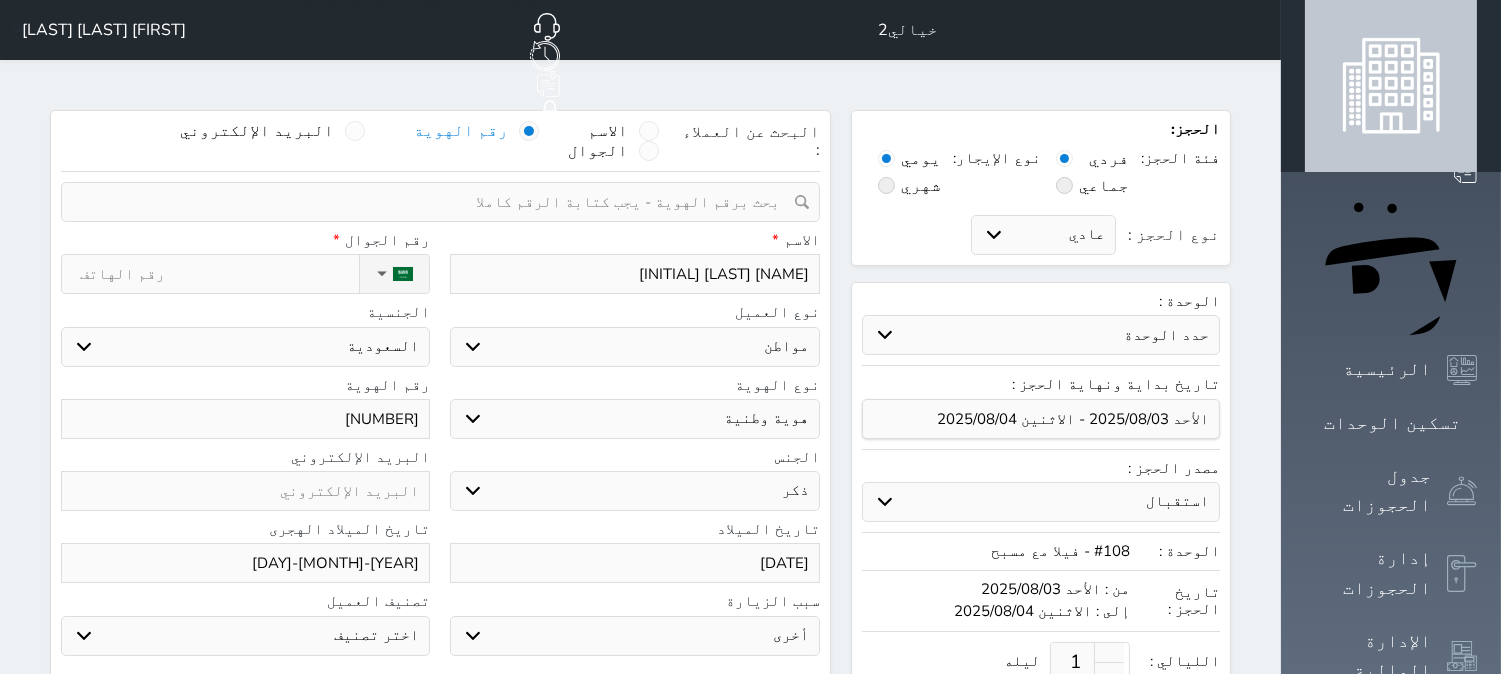 type on "[NAME] [LAST] [INITIAL]" 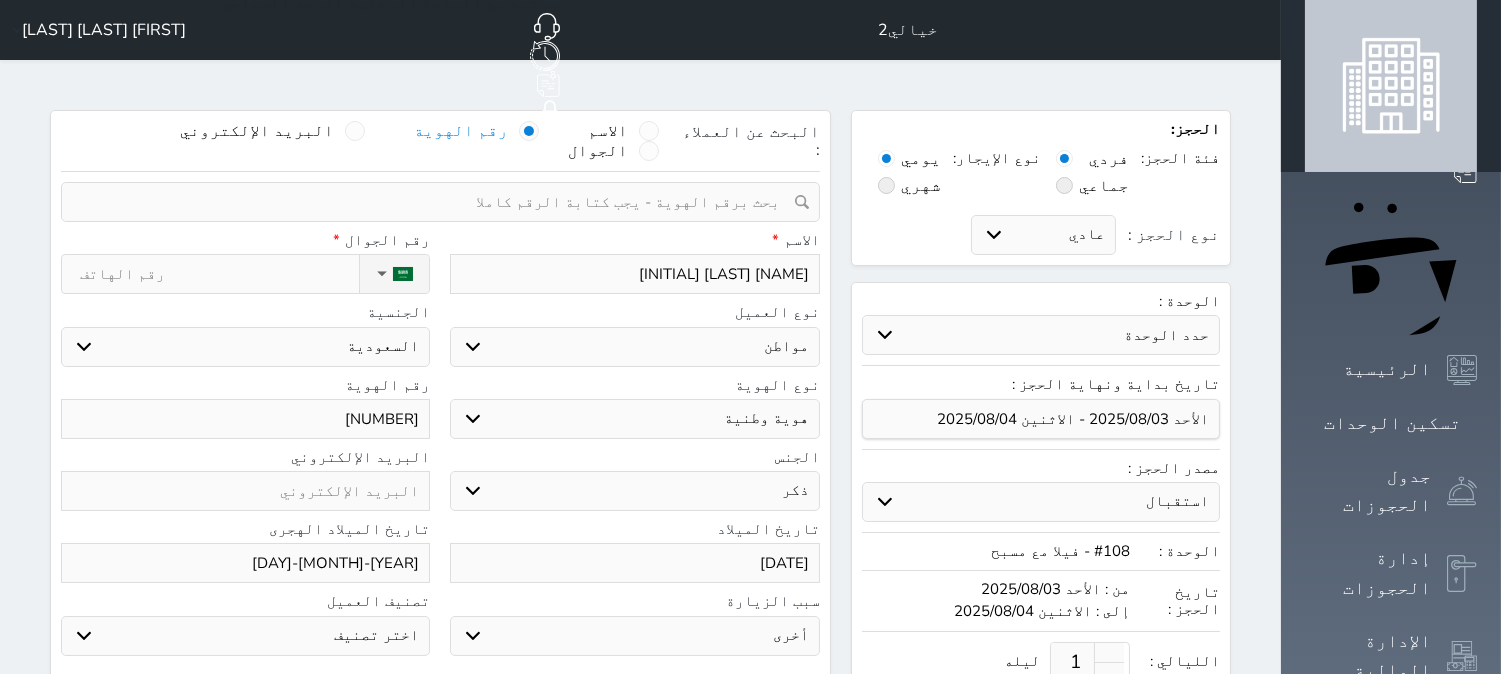 type on "[NAME] [LAST] [INITIAL]" 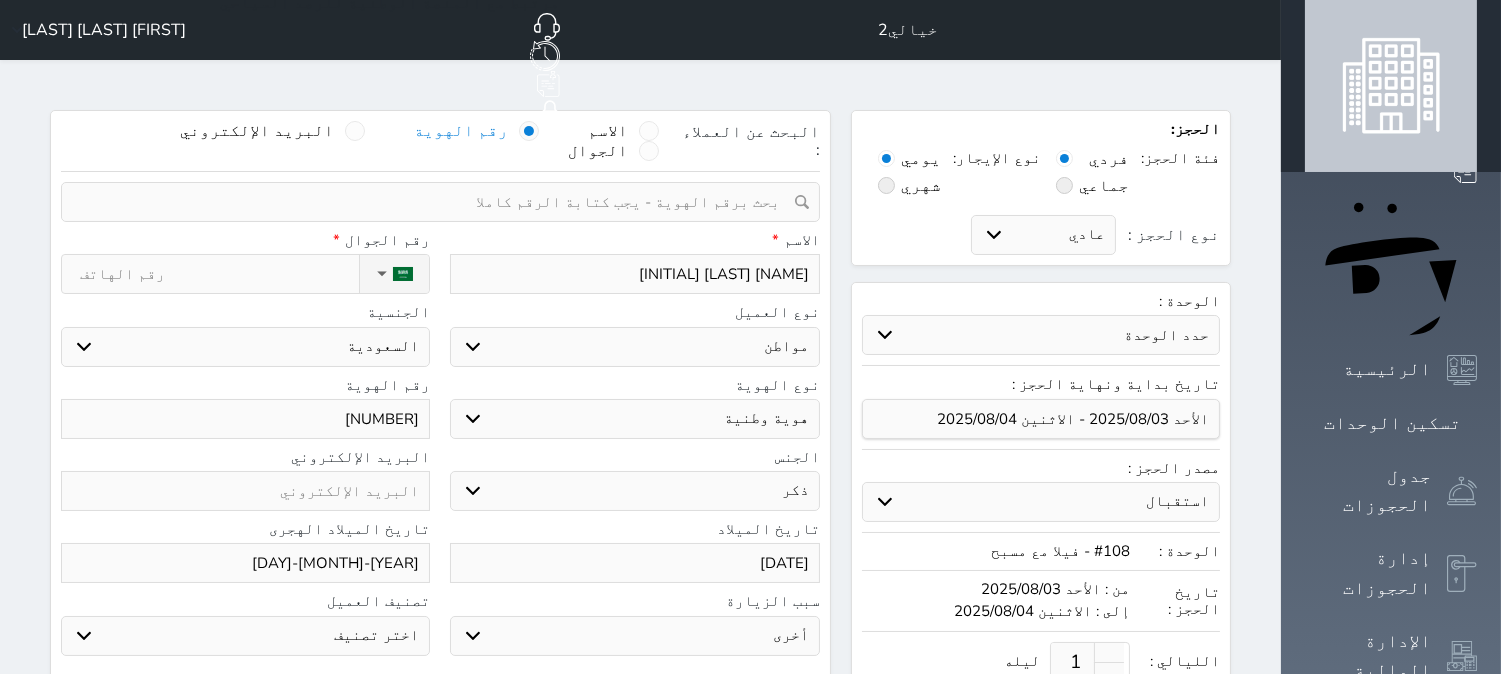 select 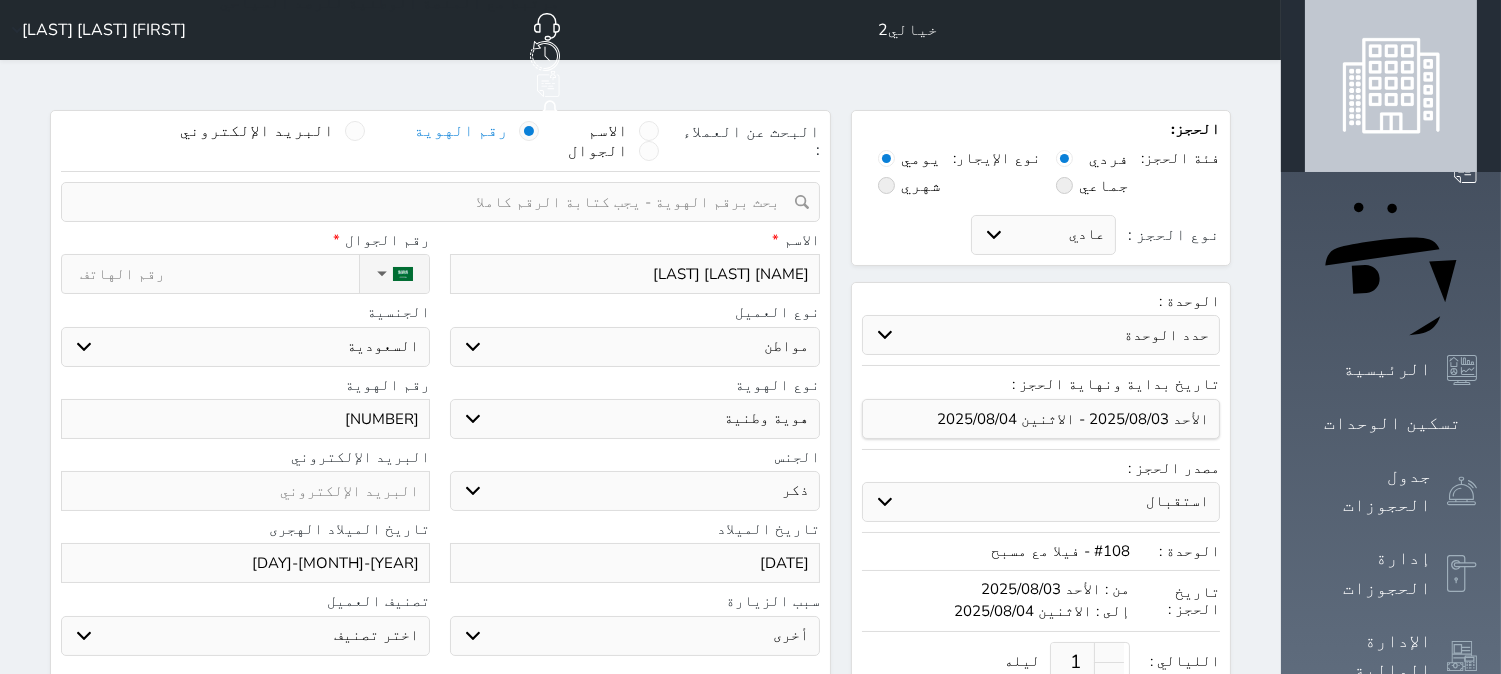 type on "[FIRST] [LAST] [LAST]" 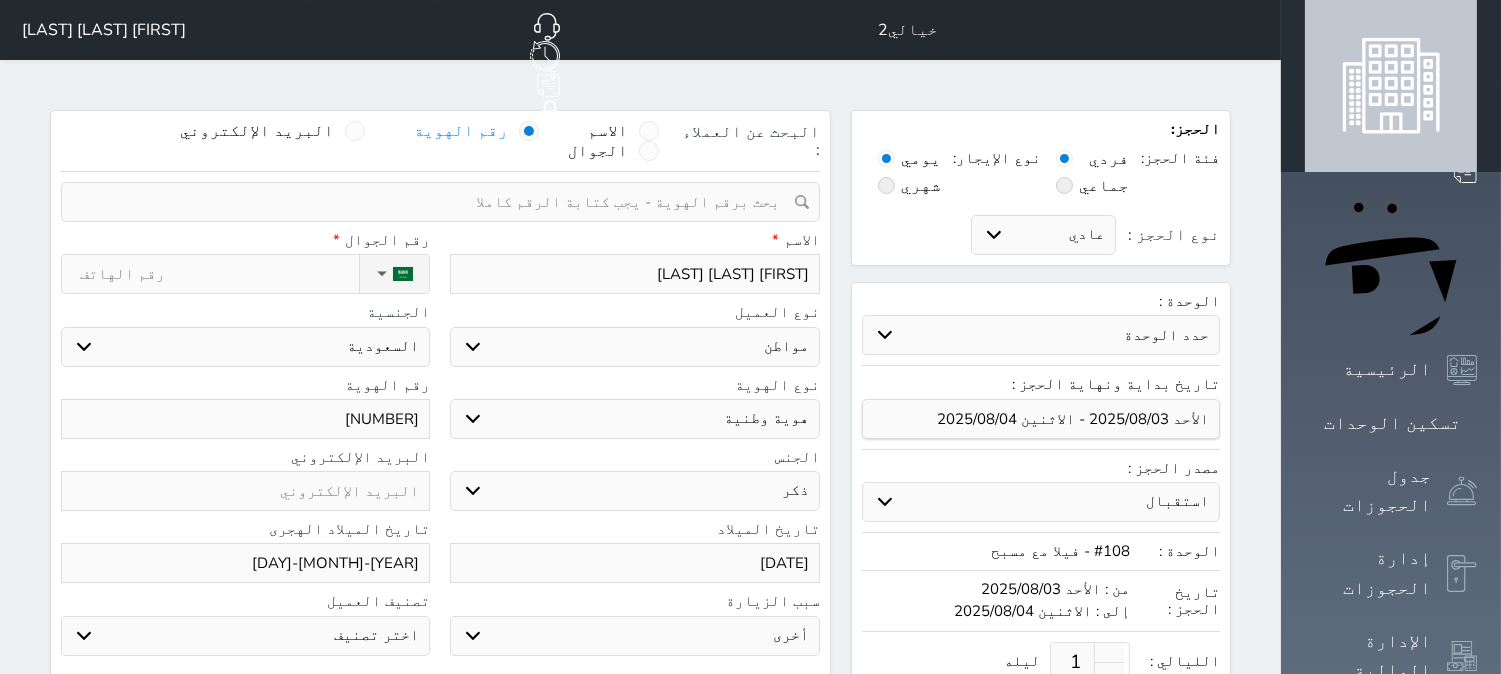 type on "[NAME] [LAST] [LAST]" 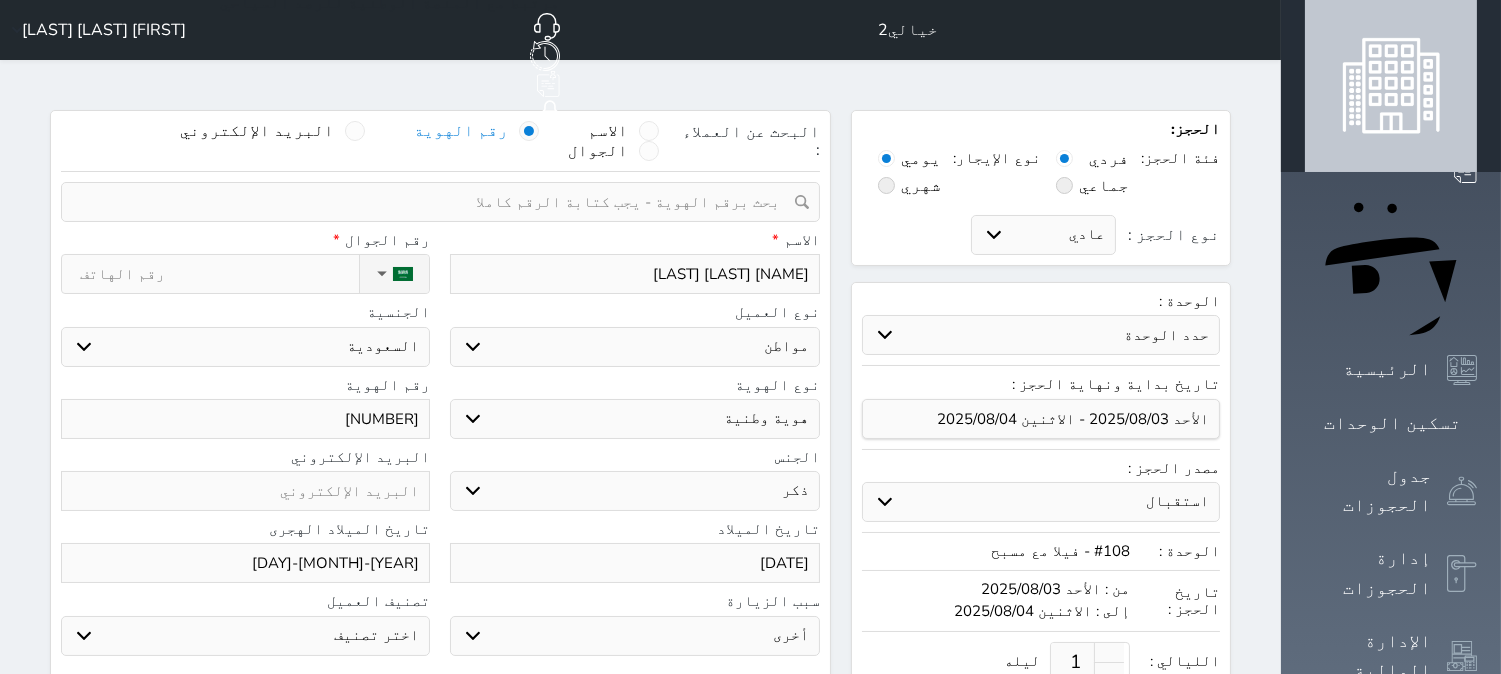 type on "[NAME] [LAST] [LAST]" 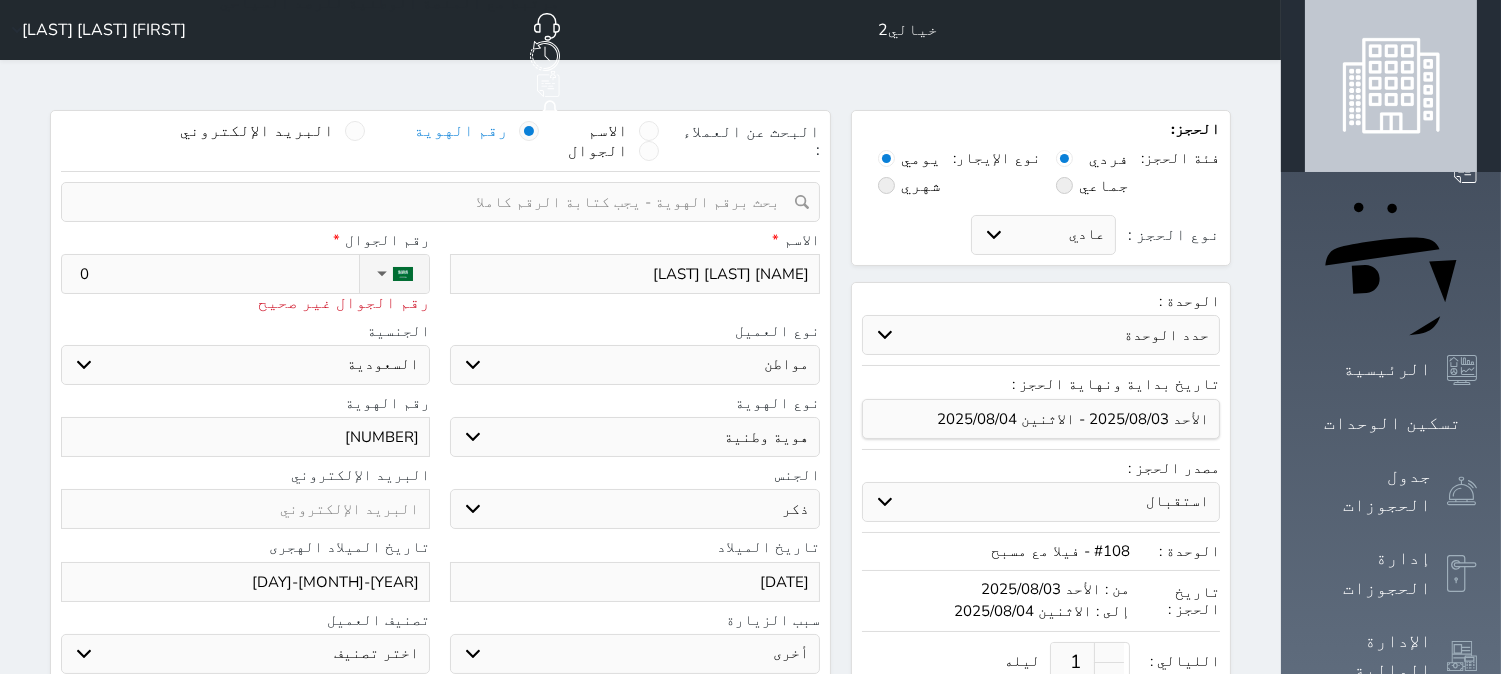 type on "05" 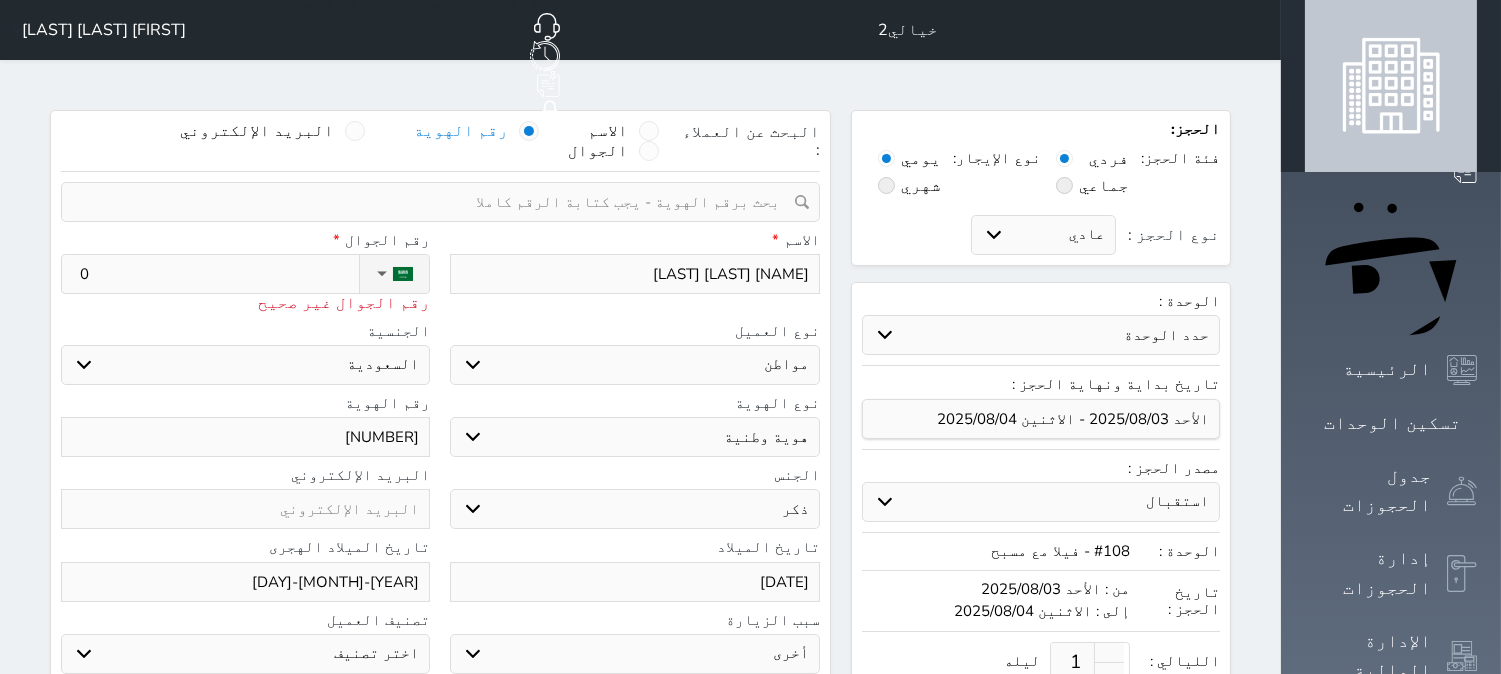 select 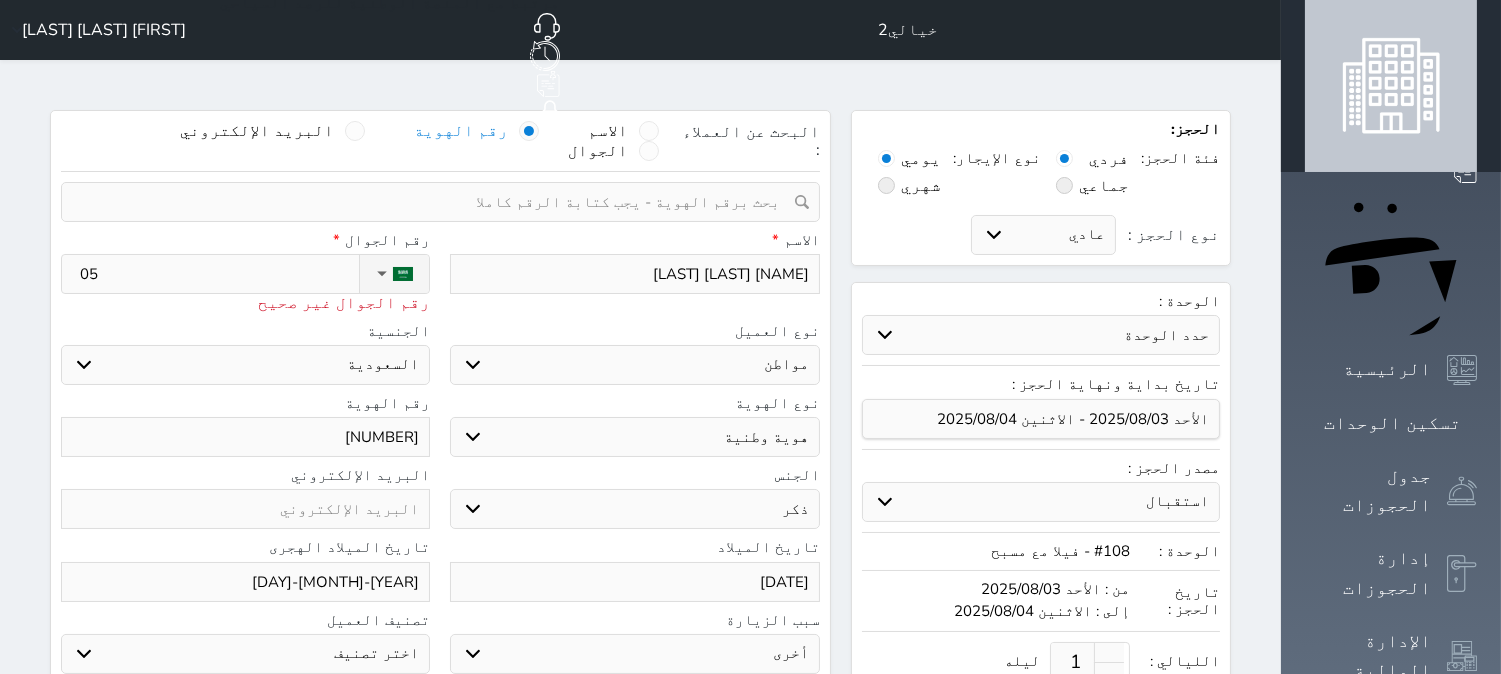 type on "055" 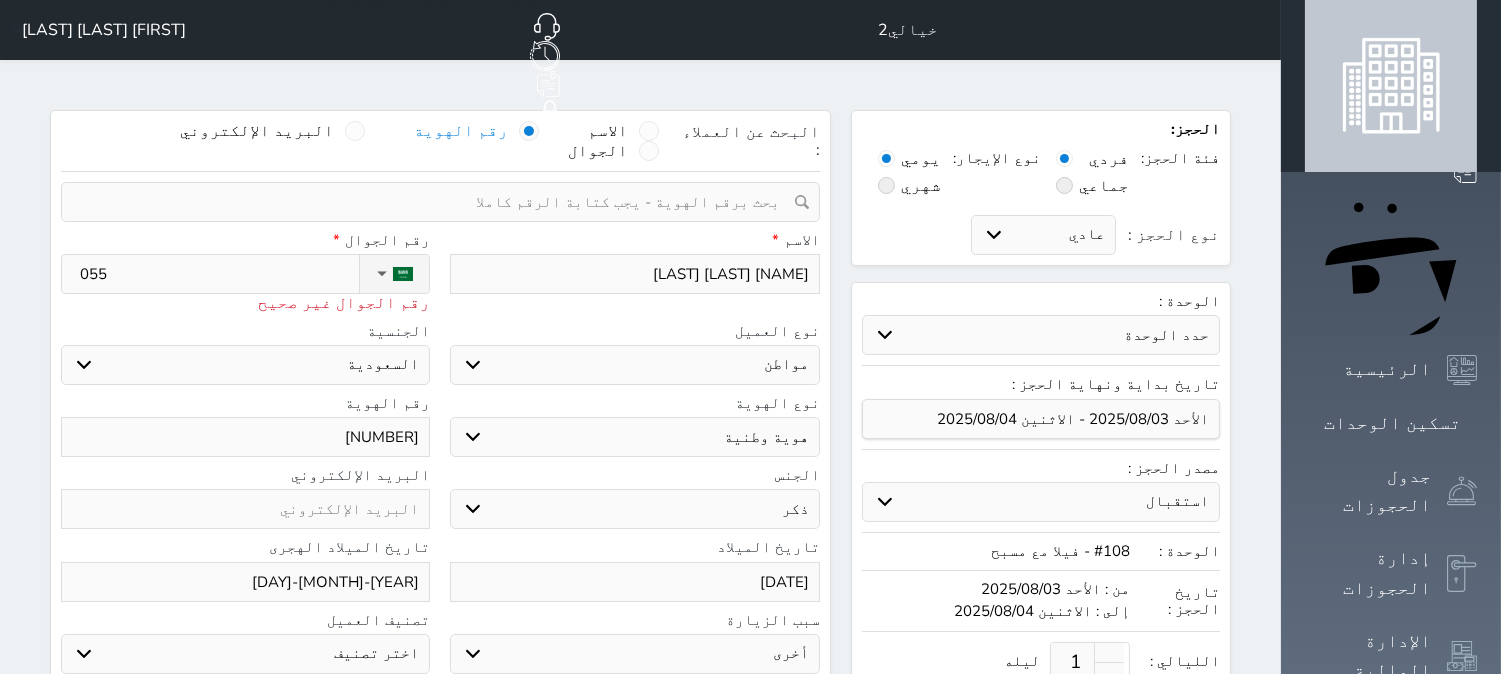 type on "0557" 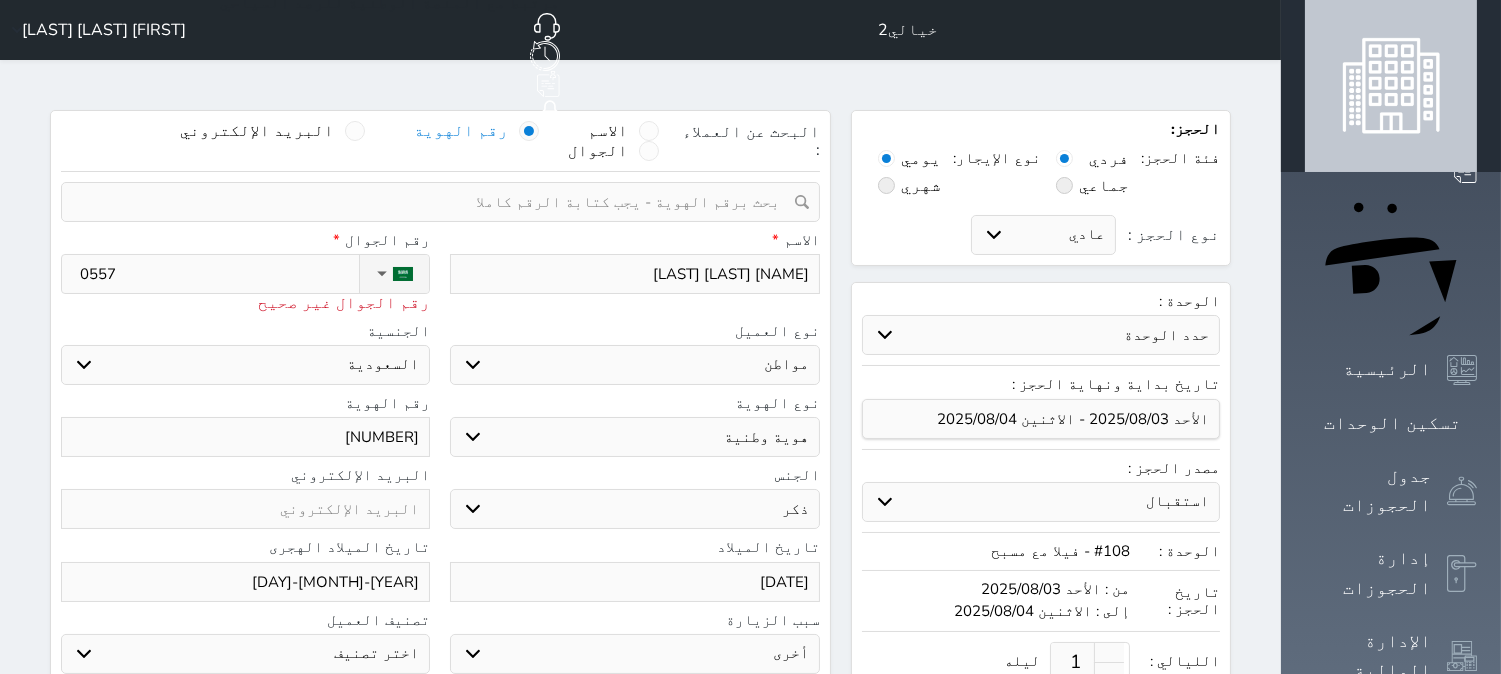 type on "[PHONE]" 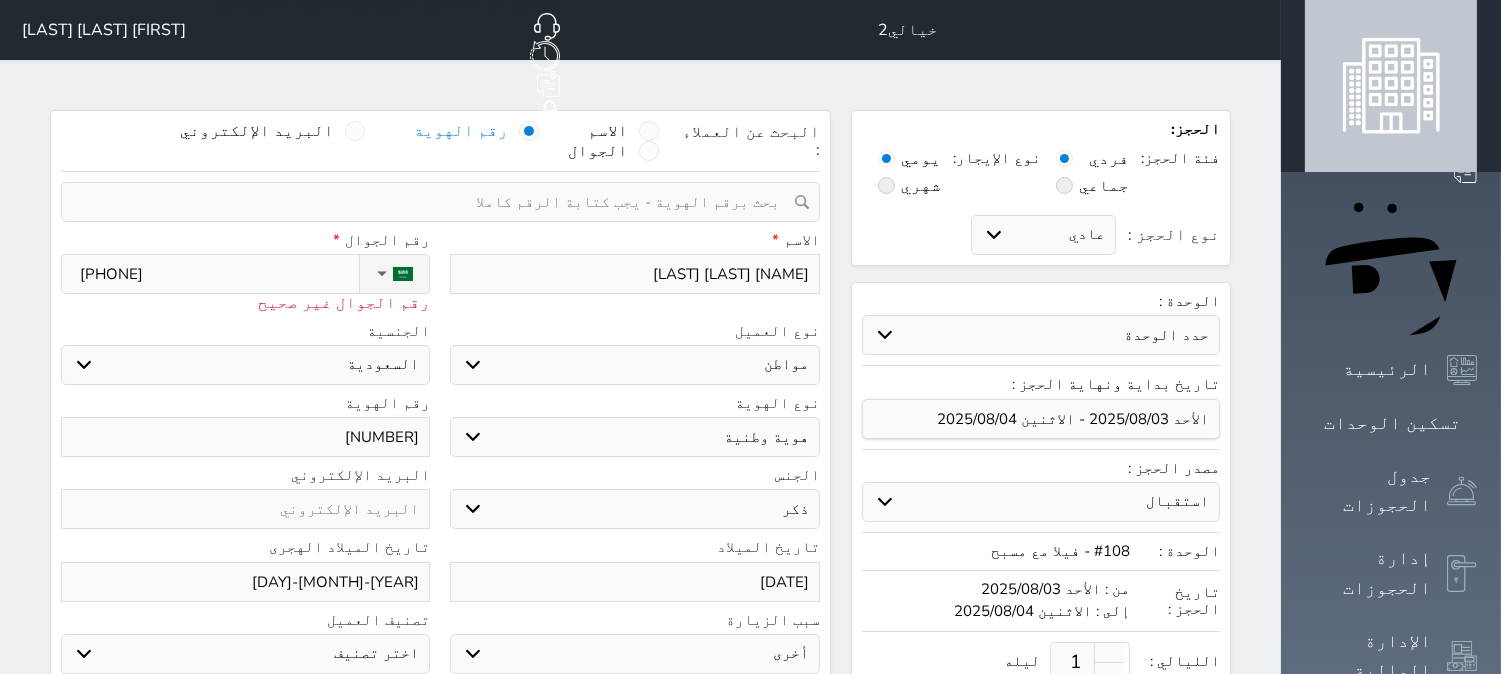 type on "[PHONE]" 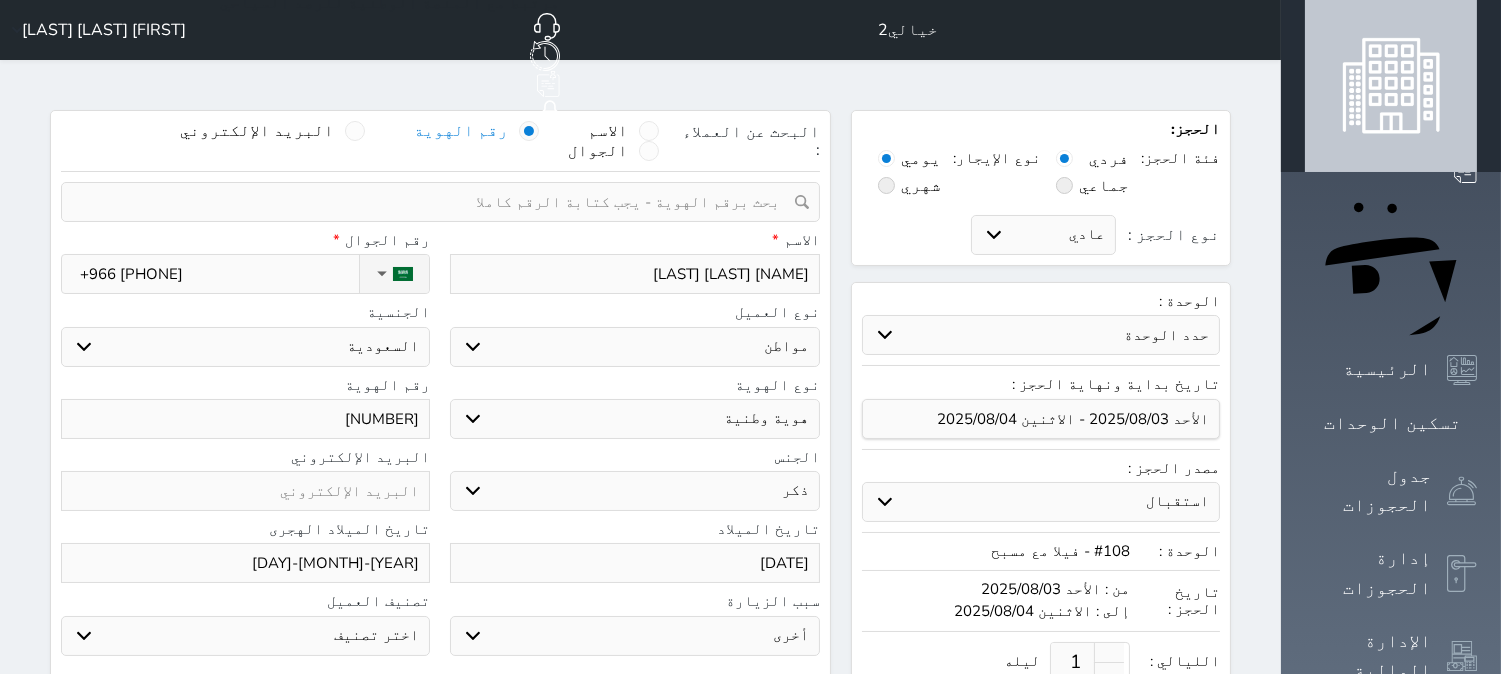 scroll, scrollTop: 561, scrollLeft: 0, axis: vertical 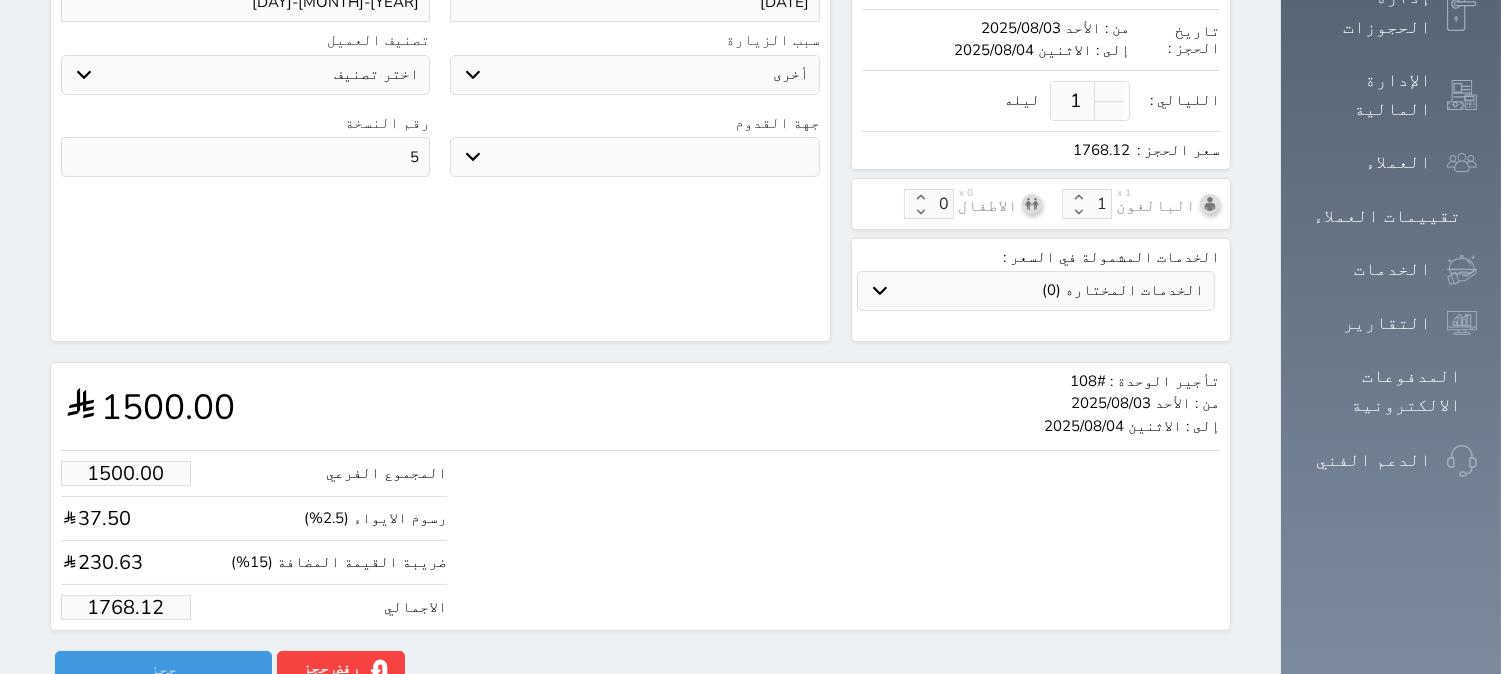 type on "+966 [PHONE]" 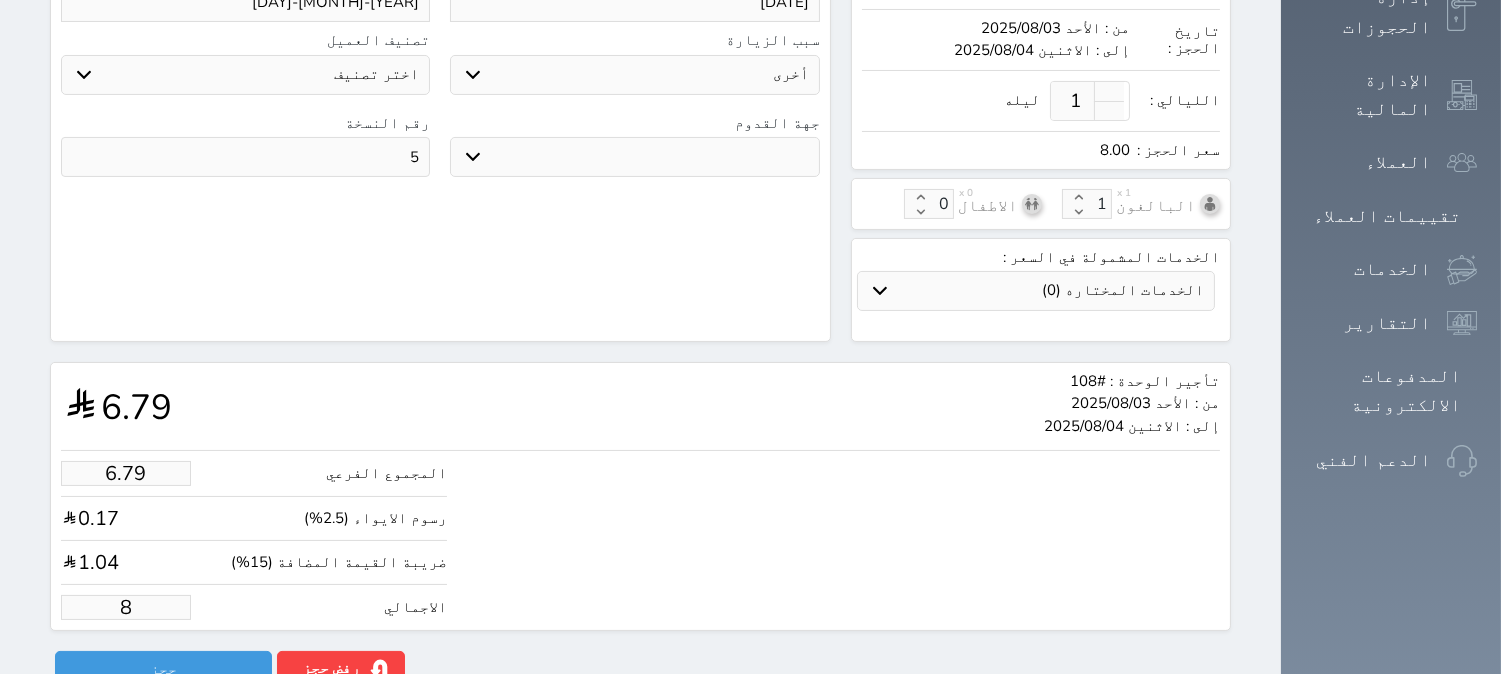 type on "67.87" 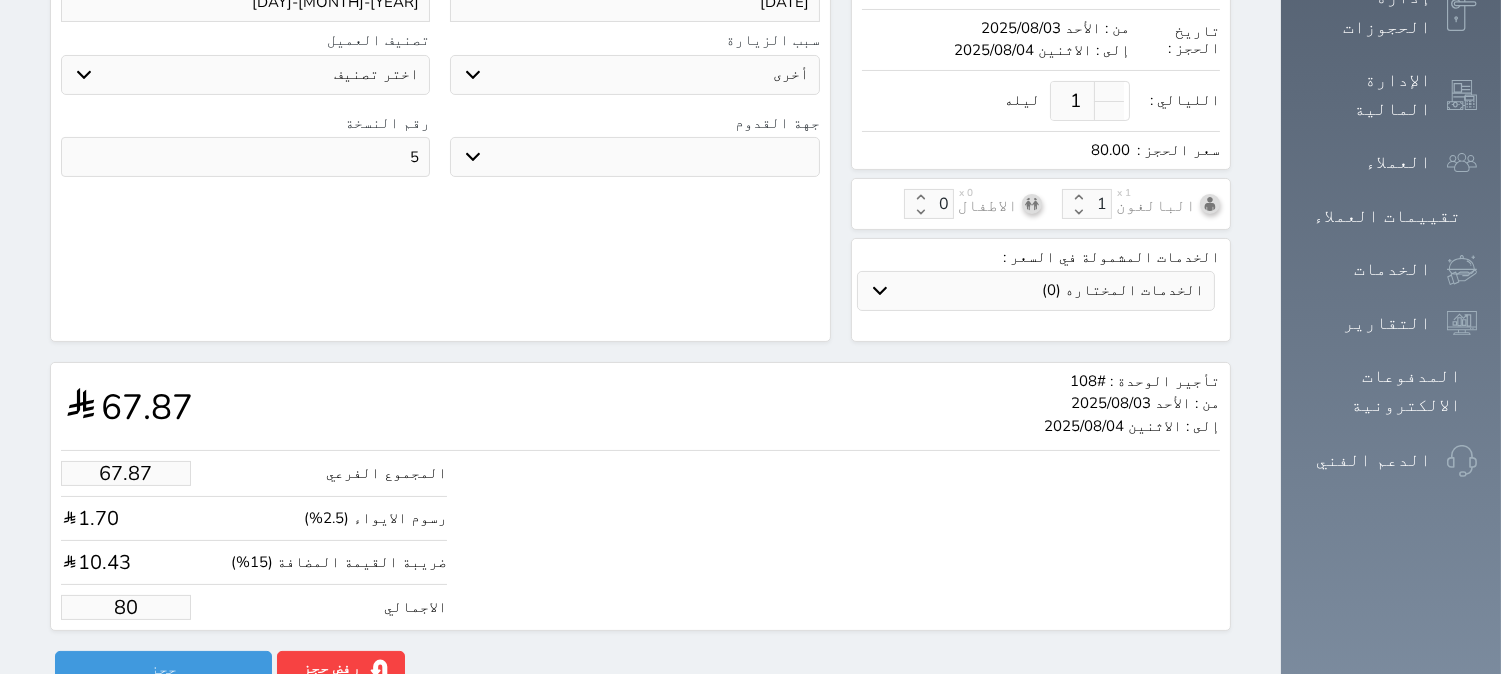 type on "678.69" 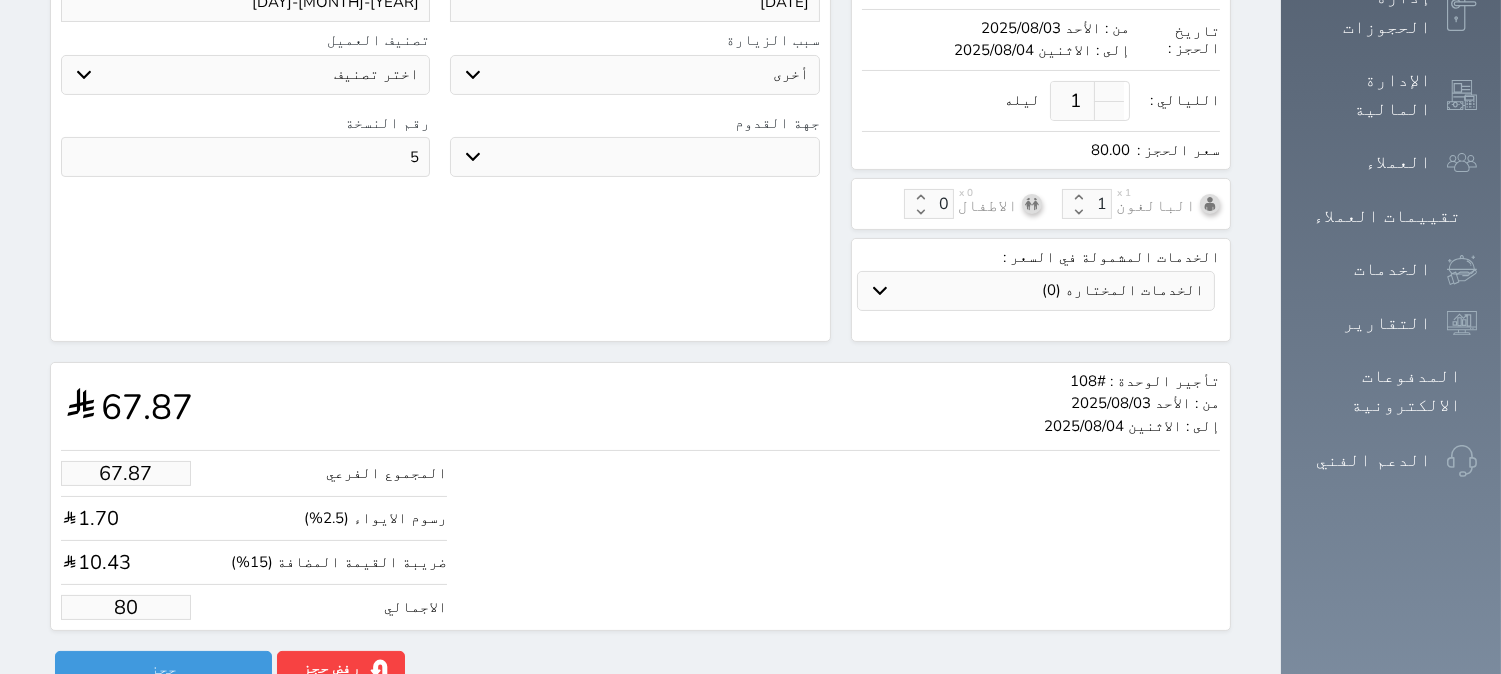 type on "800" 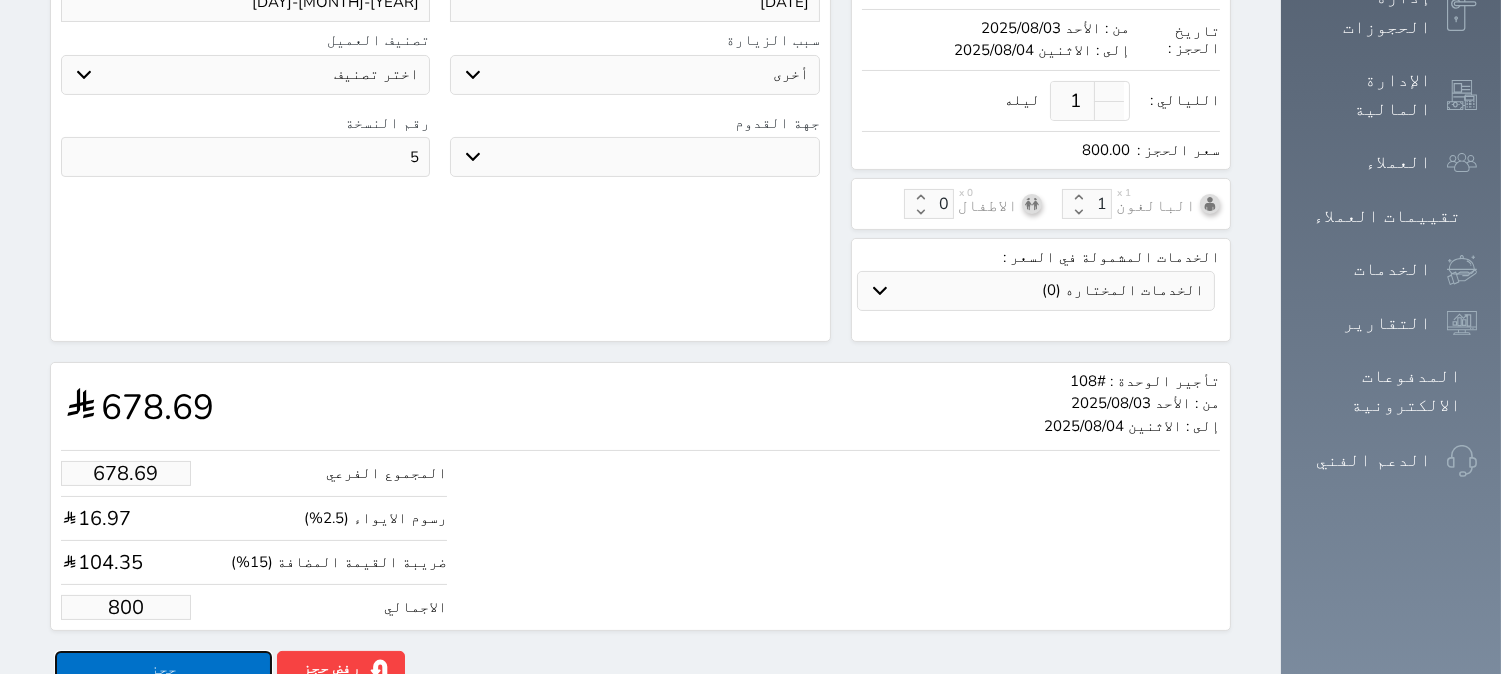 type on "800.00" 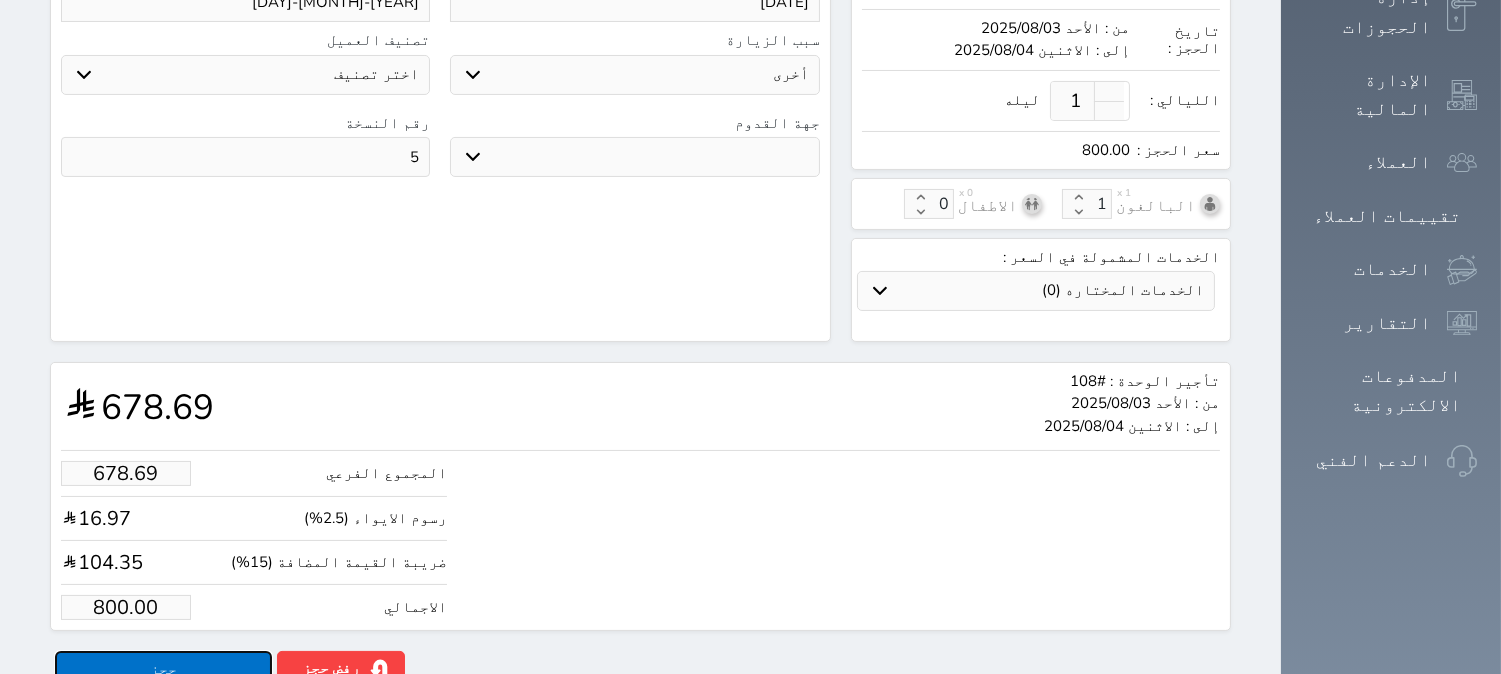 click on "حجز" at bounding box center [163, 668] 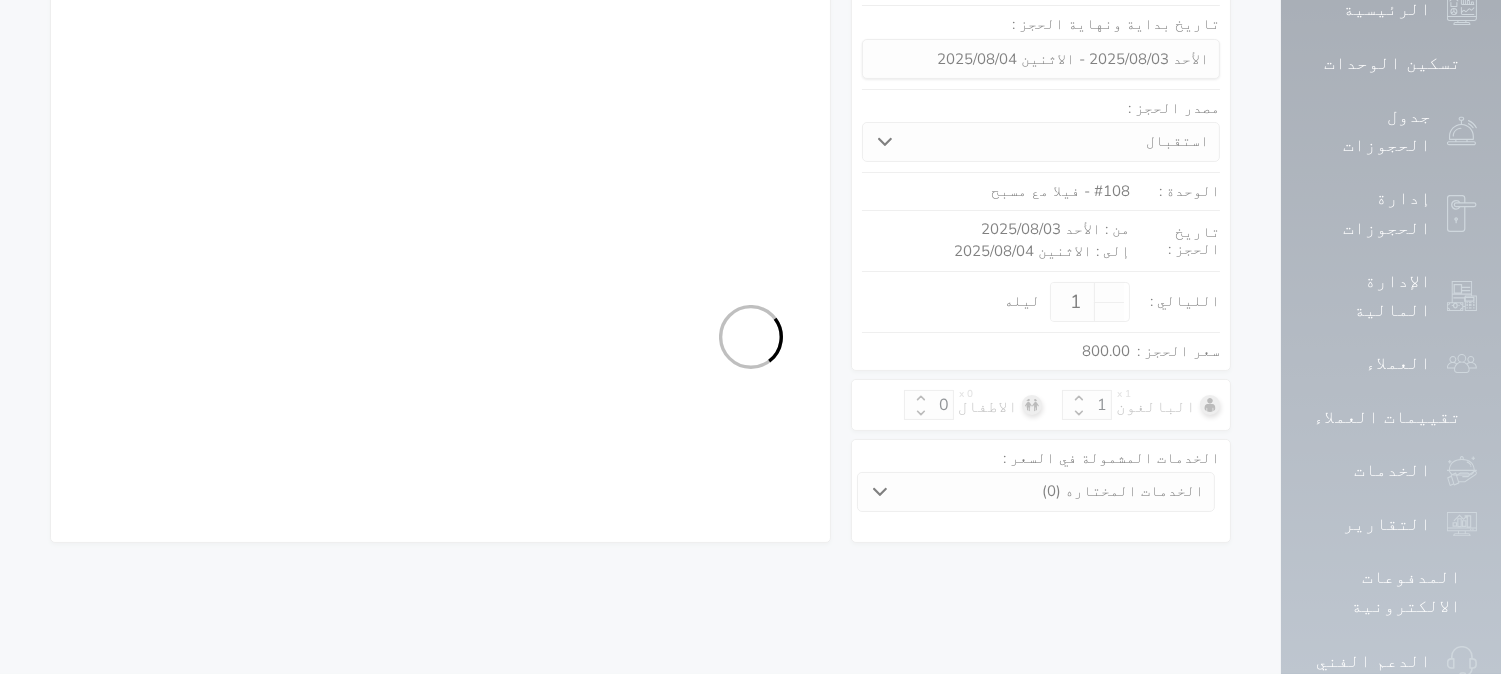 select on "1" 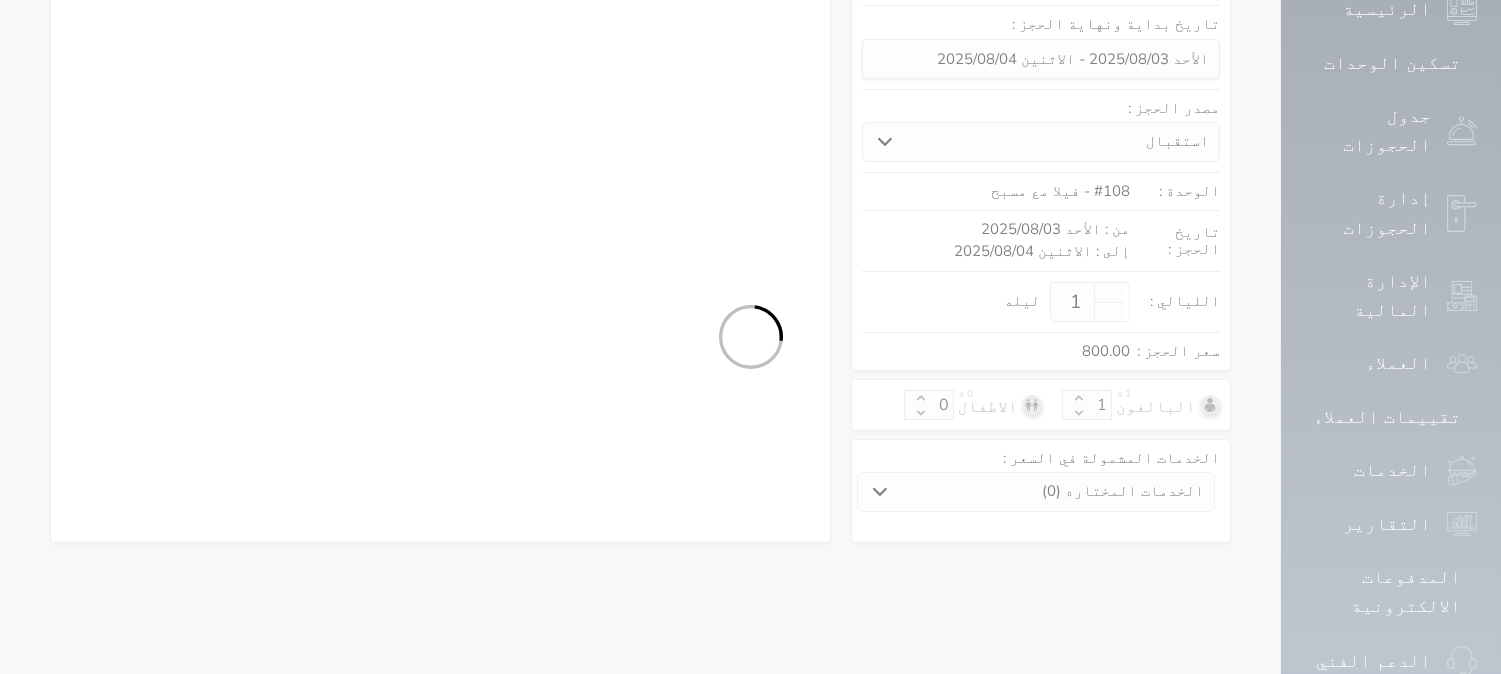 select on "113" 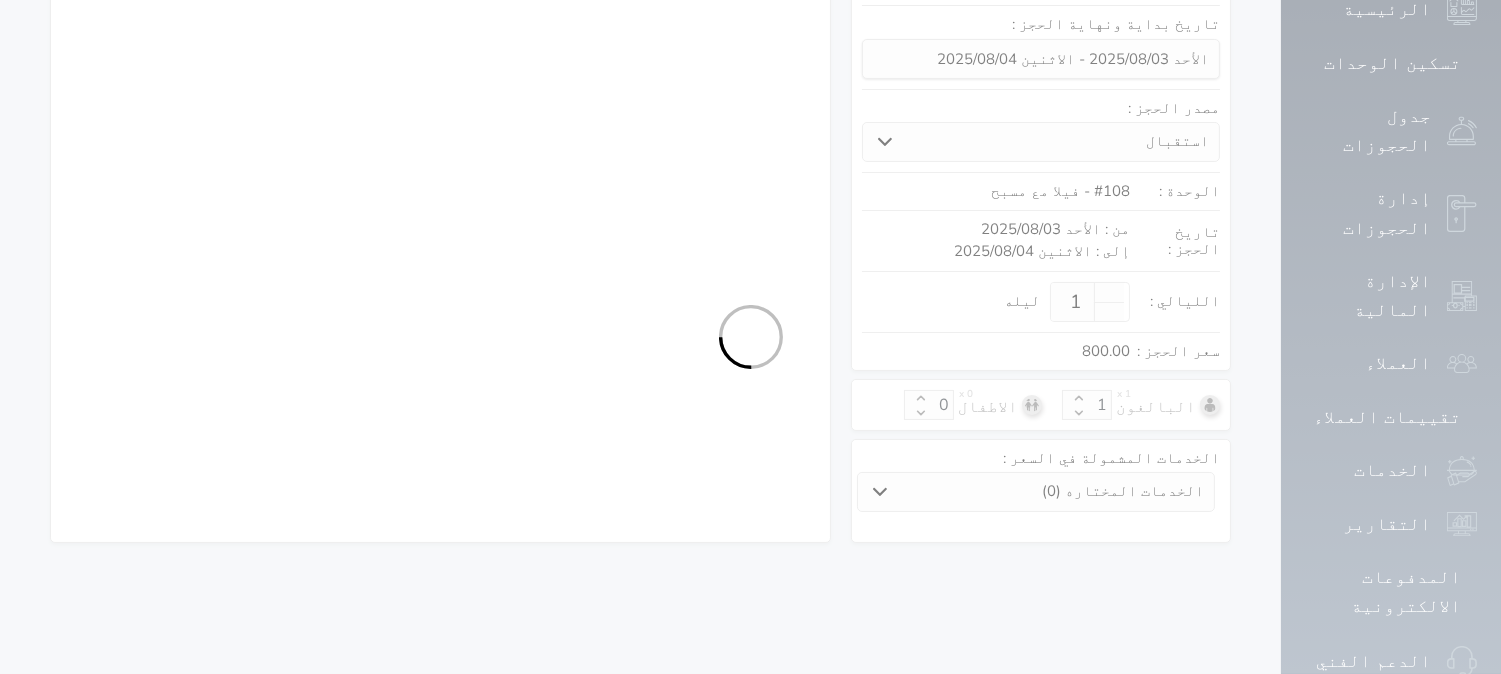 select on "1" 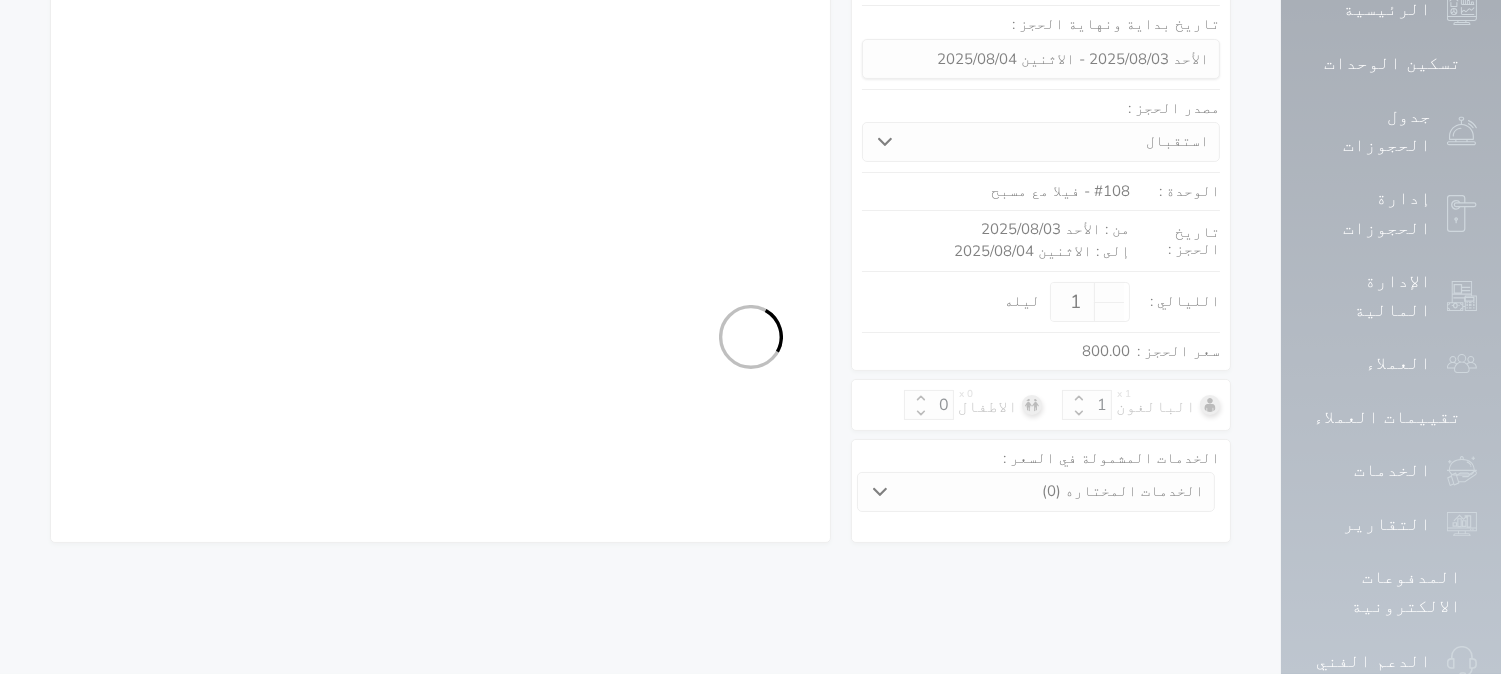 select on "7" 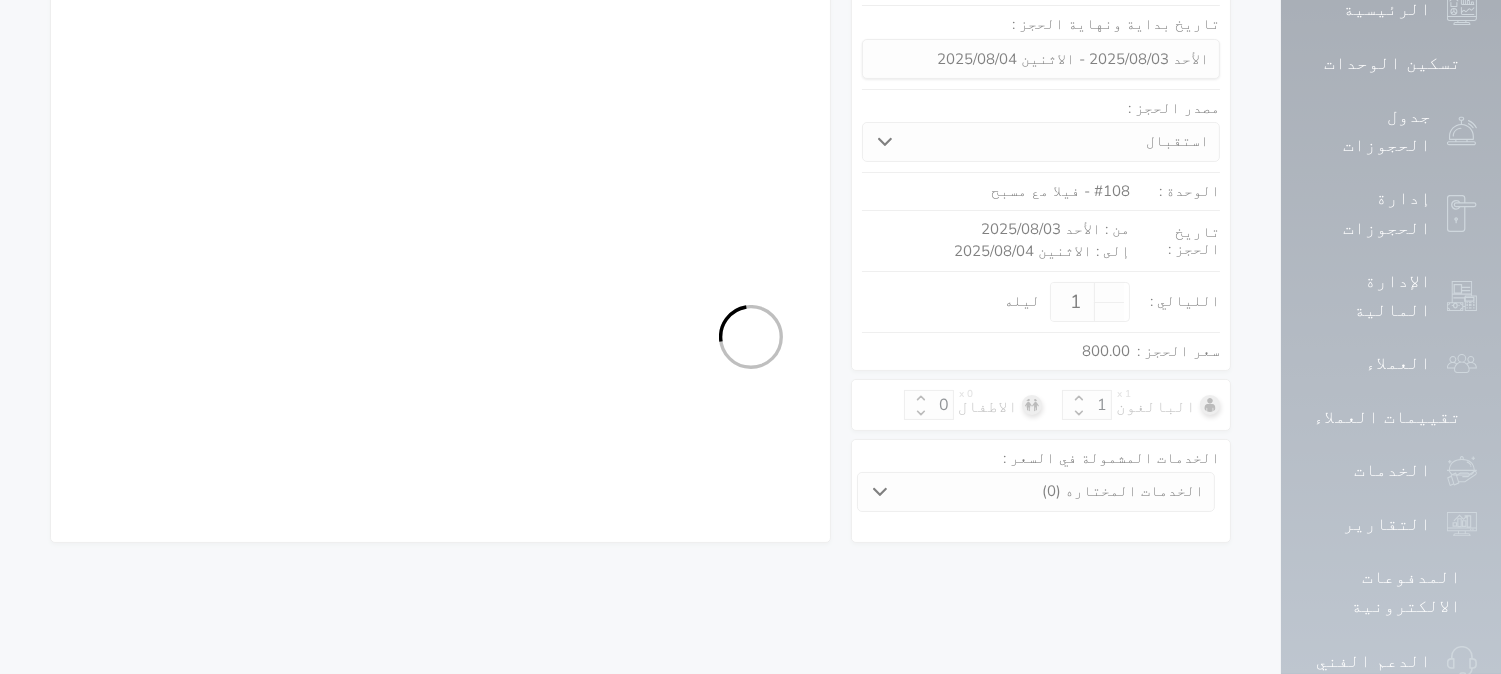 select 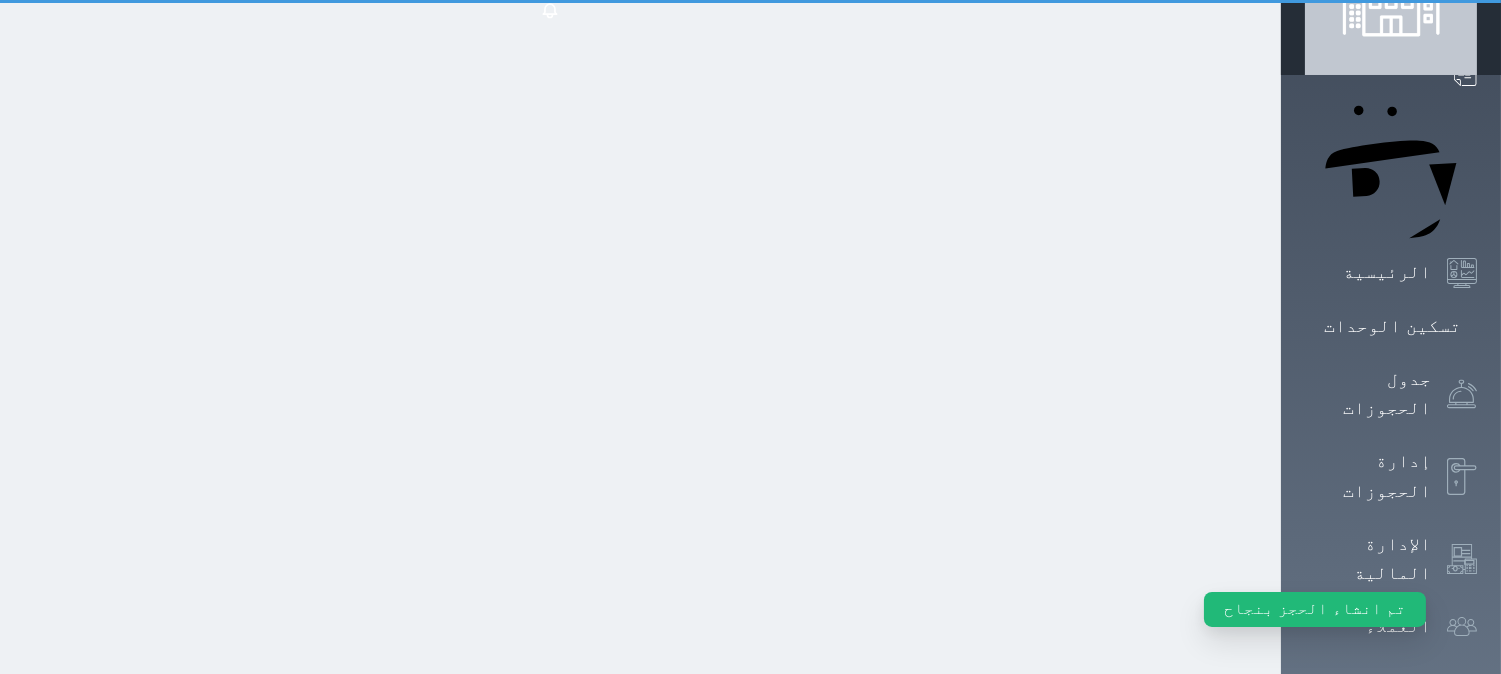 scroll, scrollTop: 0, scrollLeft: 0, axis: both 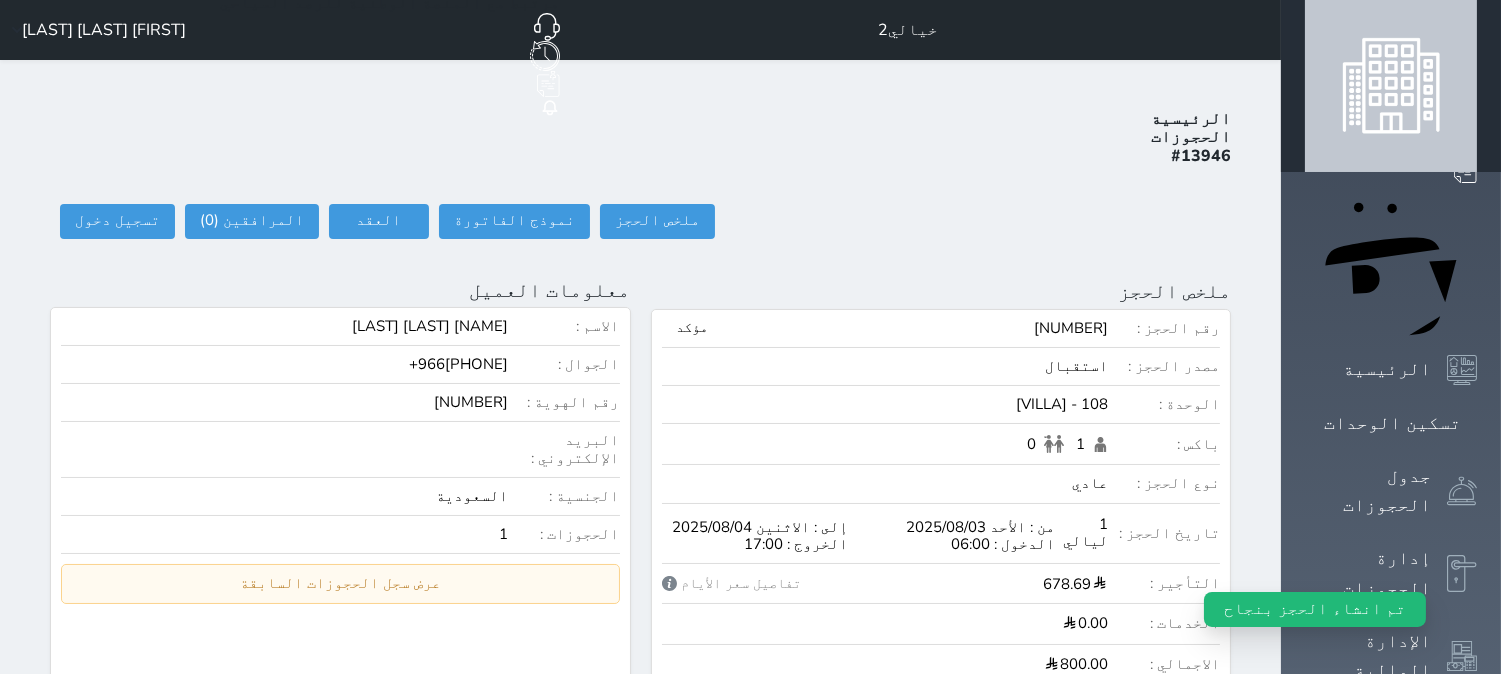 select 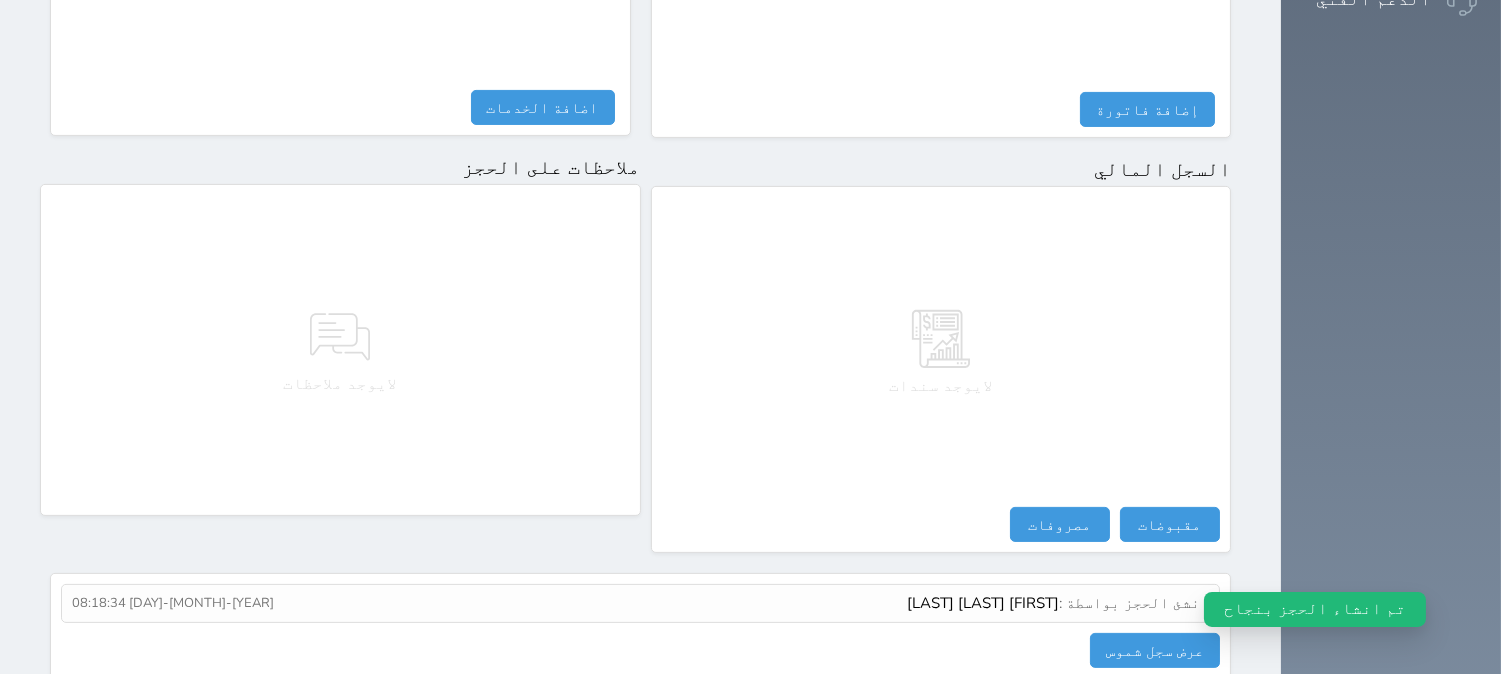 scroll, scrollTop: 1028, scrollLeft: 0, axis: vertical 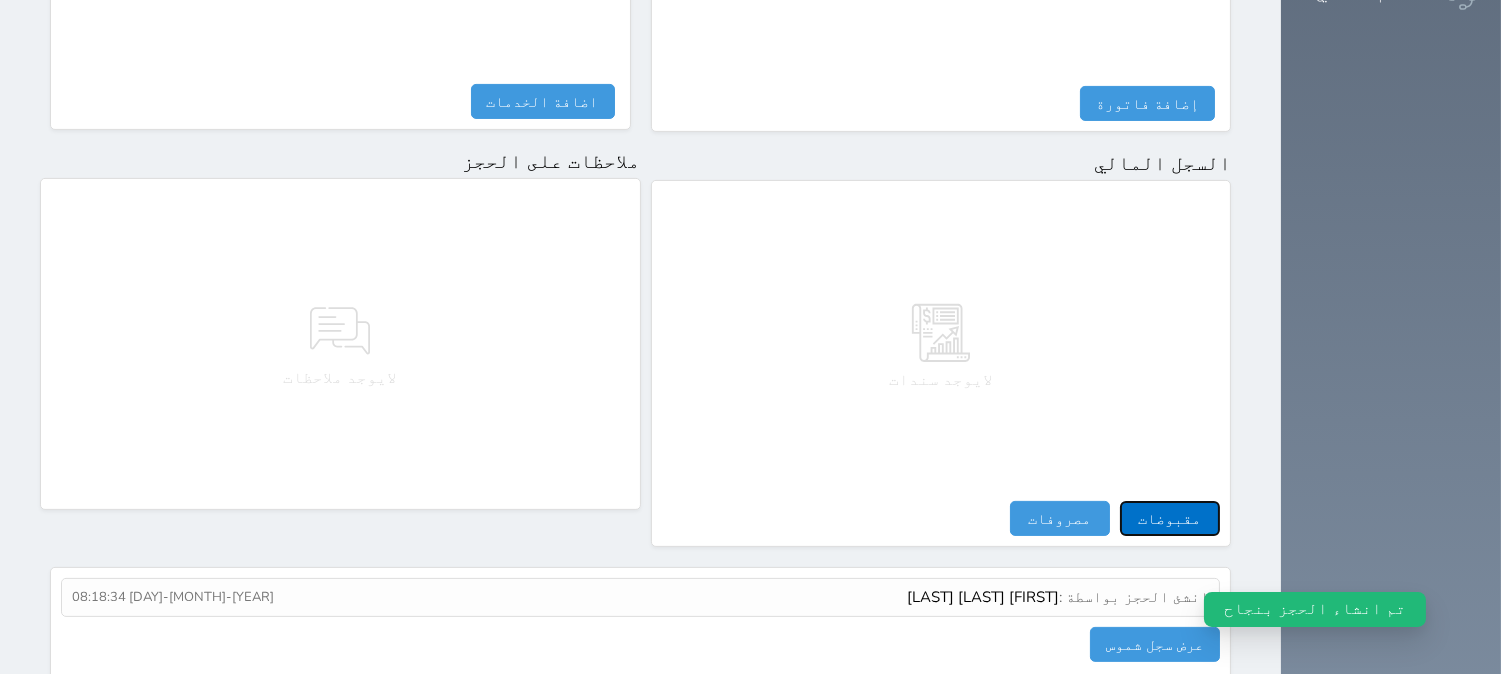 click on "مقبوضات" at bounding box center [1170, 518] 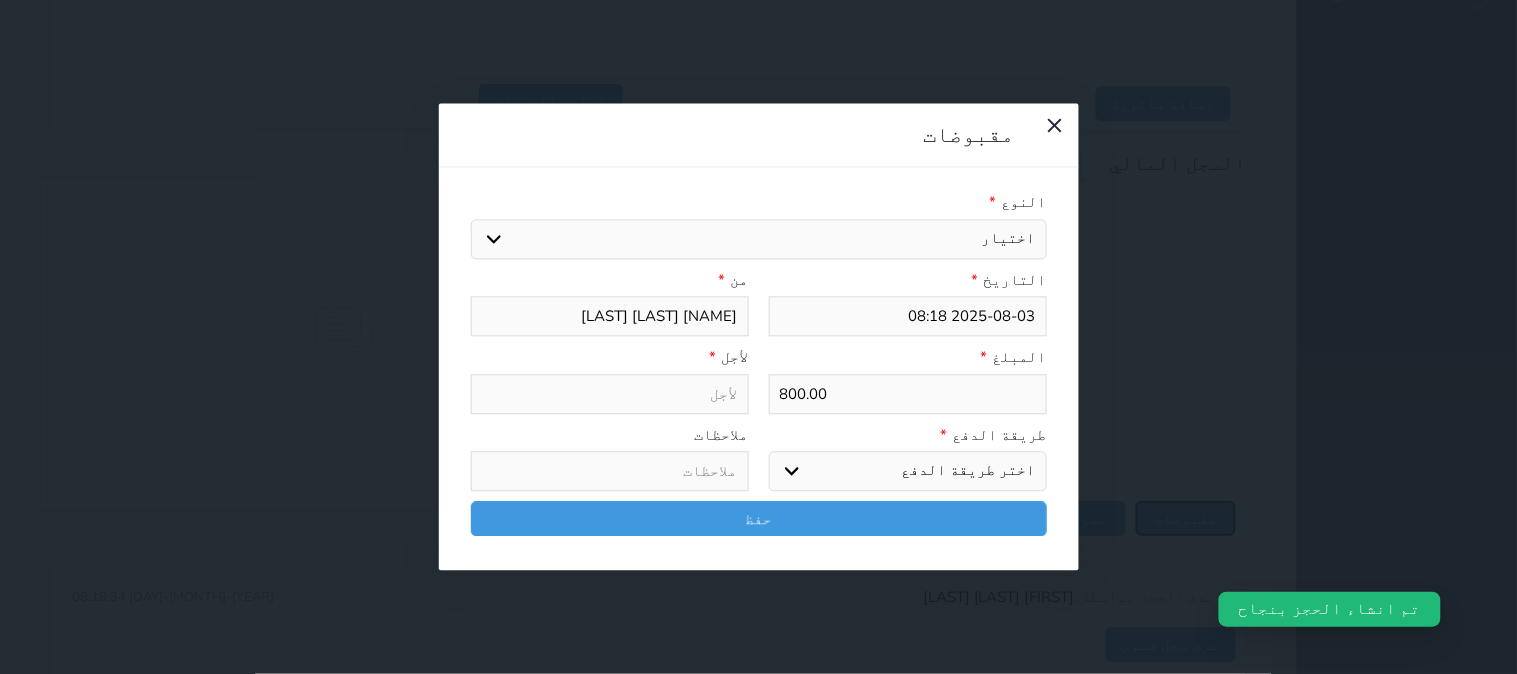 select 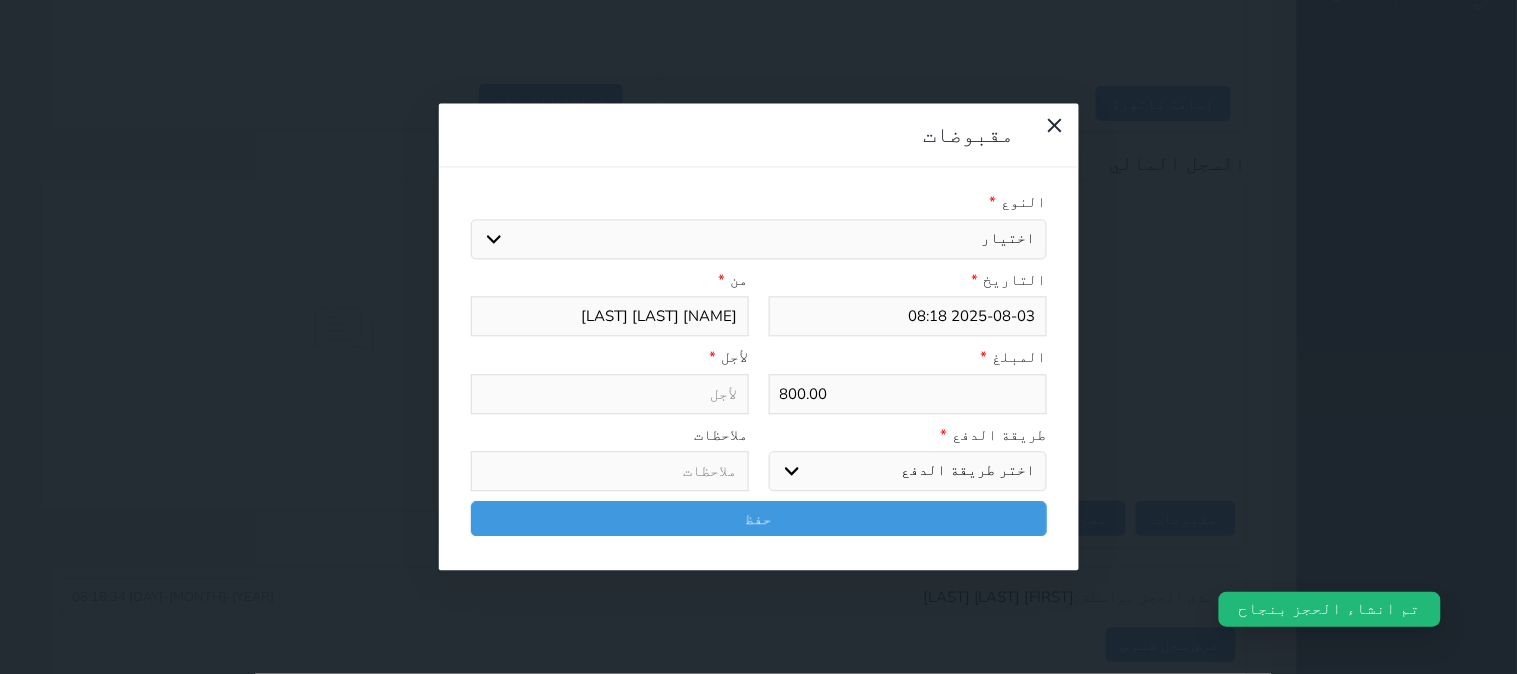 click on "اختيار   مقبوضات عامة قيمة إيجار فواتير تامين عربون لا ينطبق آخر مغسلة واي فاي - الإنترنت مواقف السيارات طعام الأغذية والمشروبات مشروبات المشروبات الباردة المشروبات الساخنة الإفطار غداء عشاء مخبز و كعك حمام سباحة الصالة الرياضية سبا و خدمات الجمال اختيار وإسقاط (خدمات النقل) ميني بار كابل - تلفزيون سرير إضافي تصفيف الشعر التسوق خدمات الجولات السياحية المنظمة خدمات الدليل السياحي" at bounding box center (759, 239) 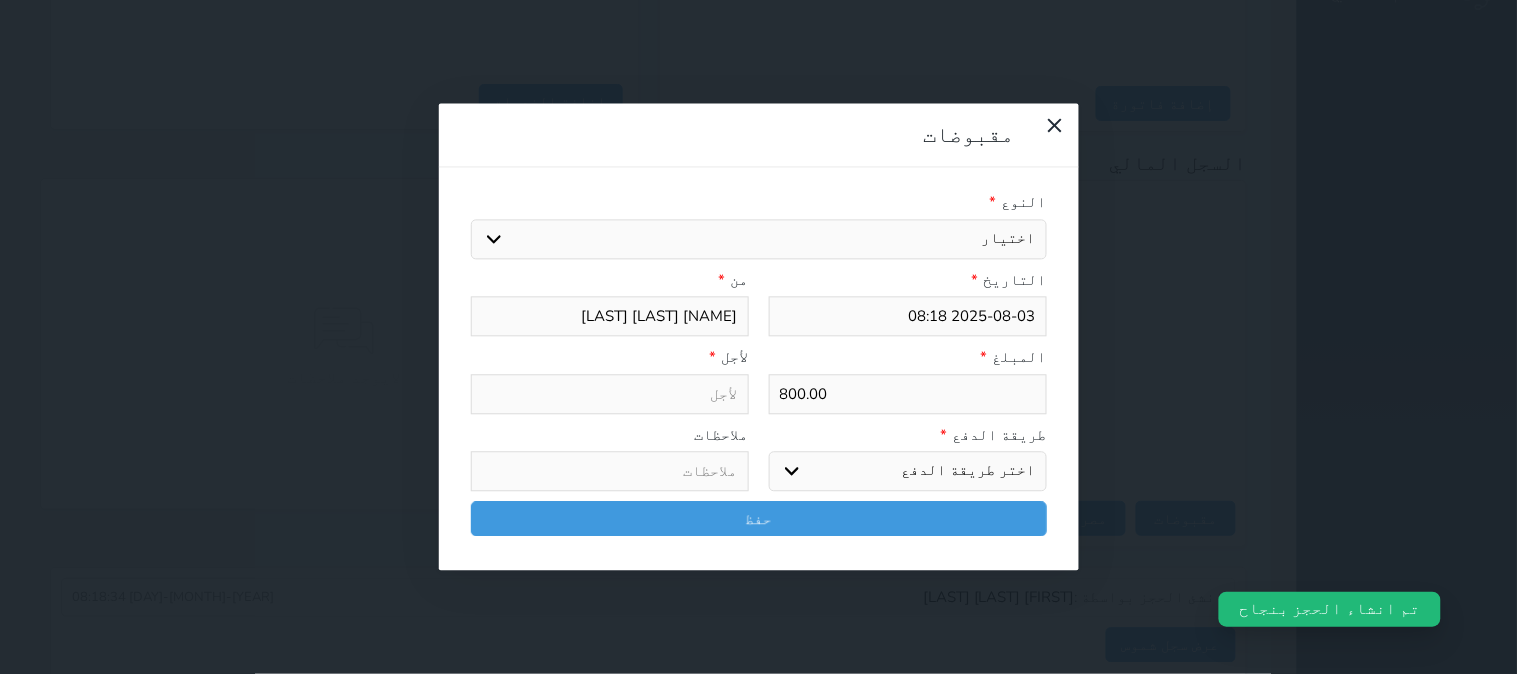 select on "[NUMBER]" 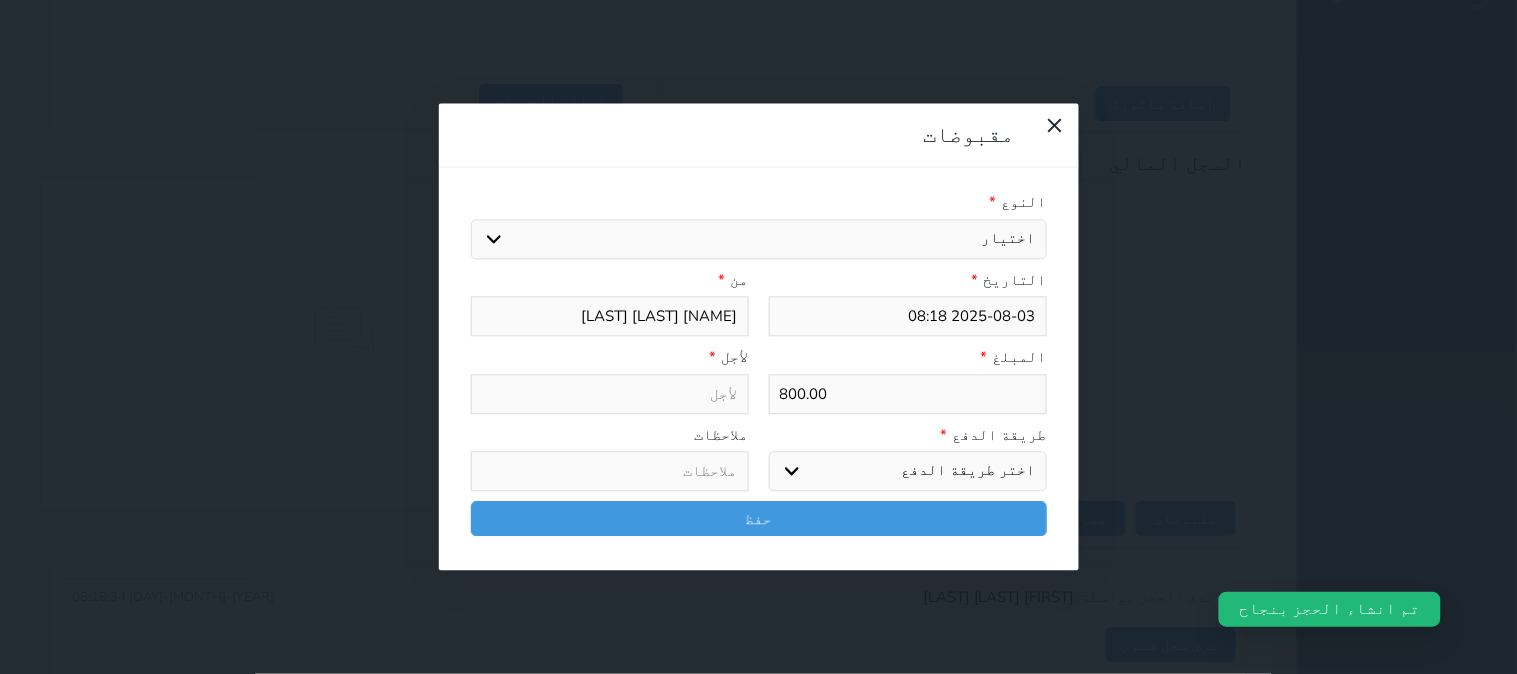 type on "قيمة إيجار - الوحدة - 108" 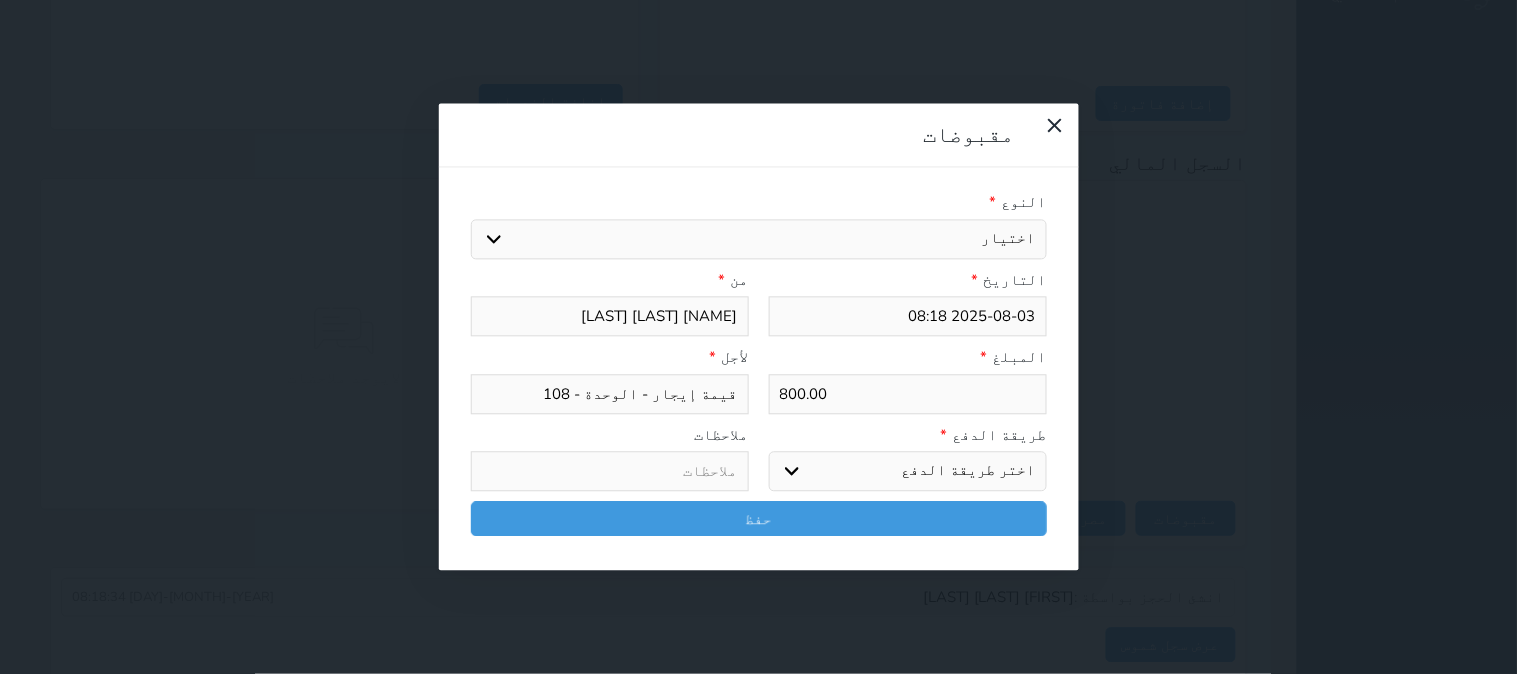 drag, startPoint x: 976, startPoint y: 365, endPoint x: 976, endPoint y: 384, distance: 19 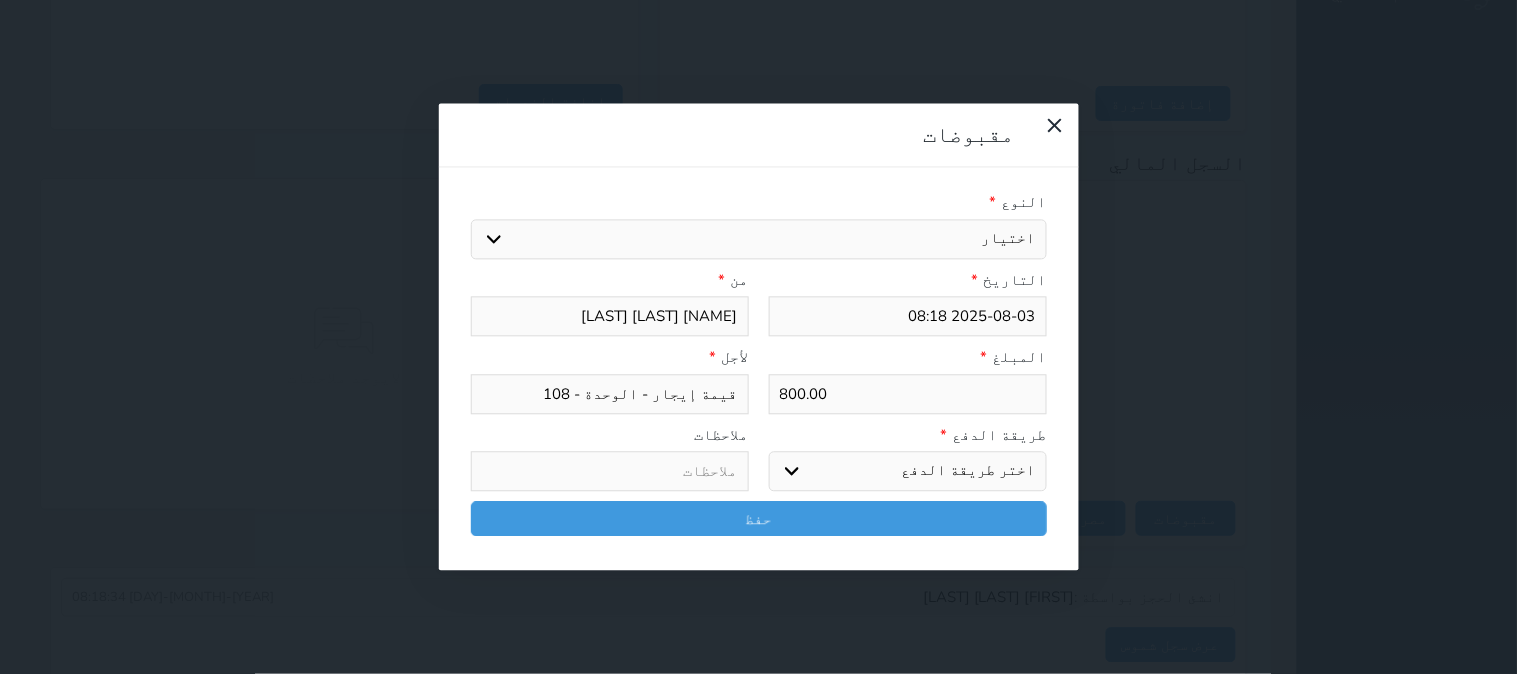 click on "اختر طريقة الدفع   دفع نقدى   تحويل بنكى   مدى   بطاقة ائتمان   آجل" at bounding box center (908, 472) 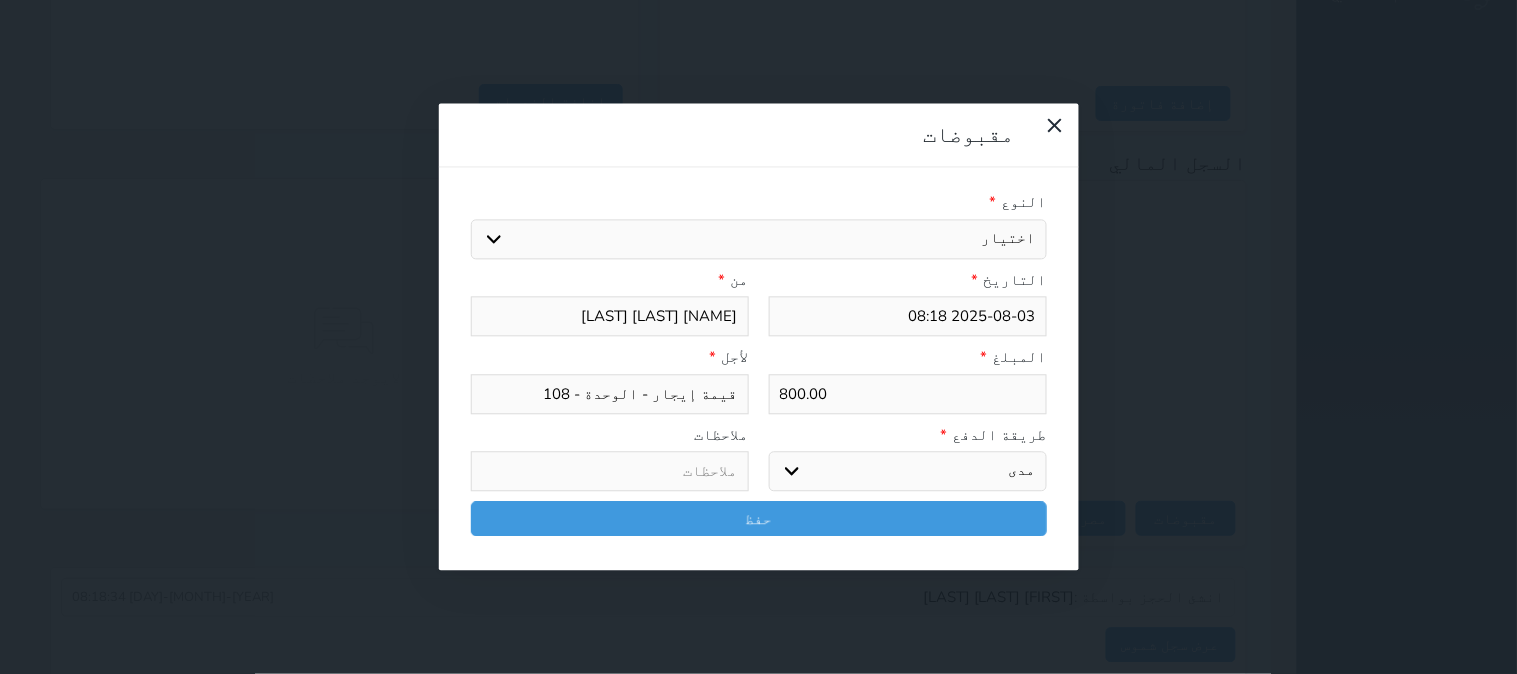 click on "اختر طريقة الدفع   دفع نقدى   تحويل بنكى   مدى   بطاقة ائتمان   آجل" at bounding box center [908, 472] 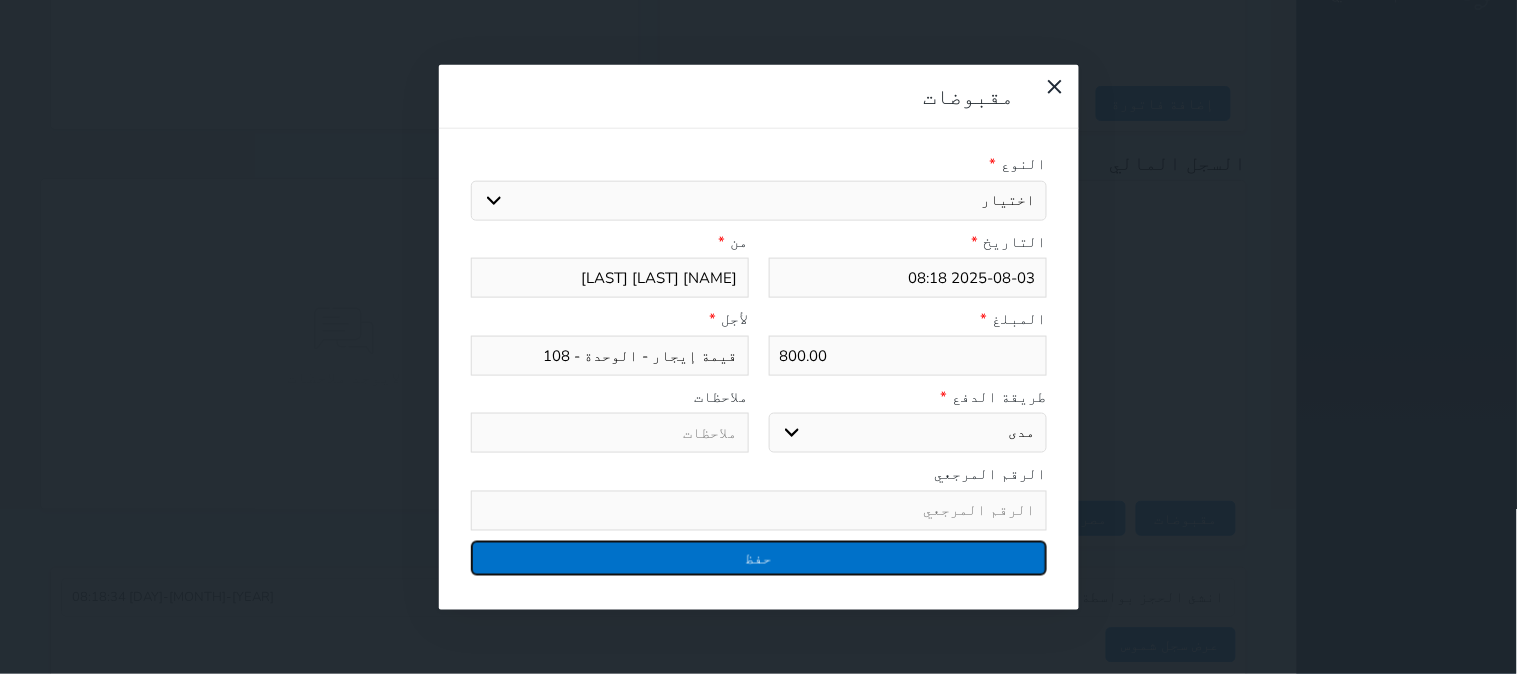 click on "حفظ" at bounding box center (759, 557) 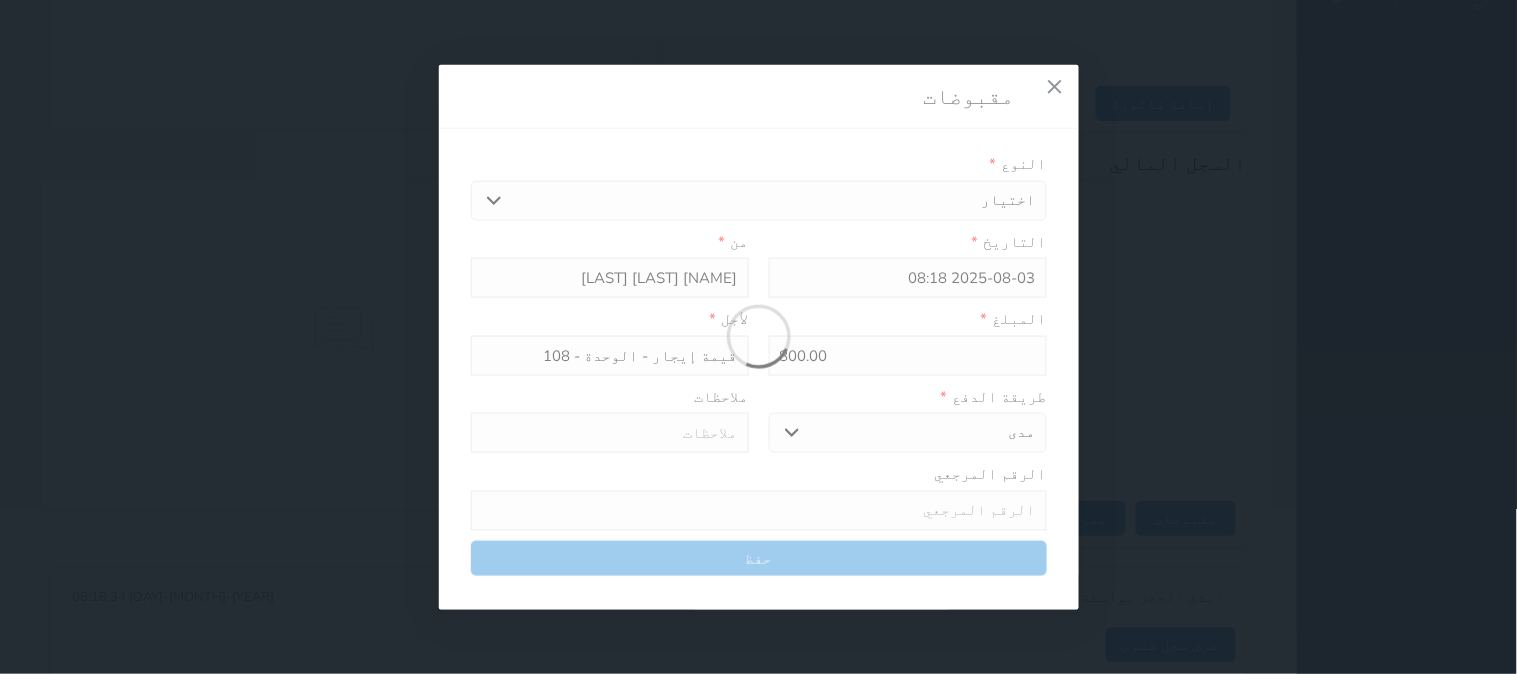 select 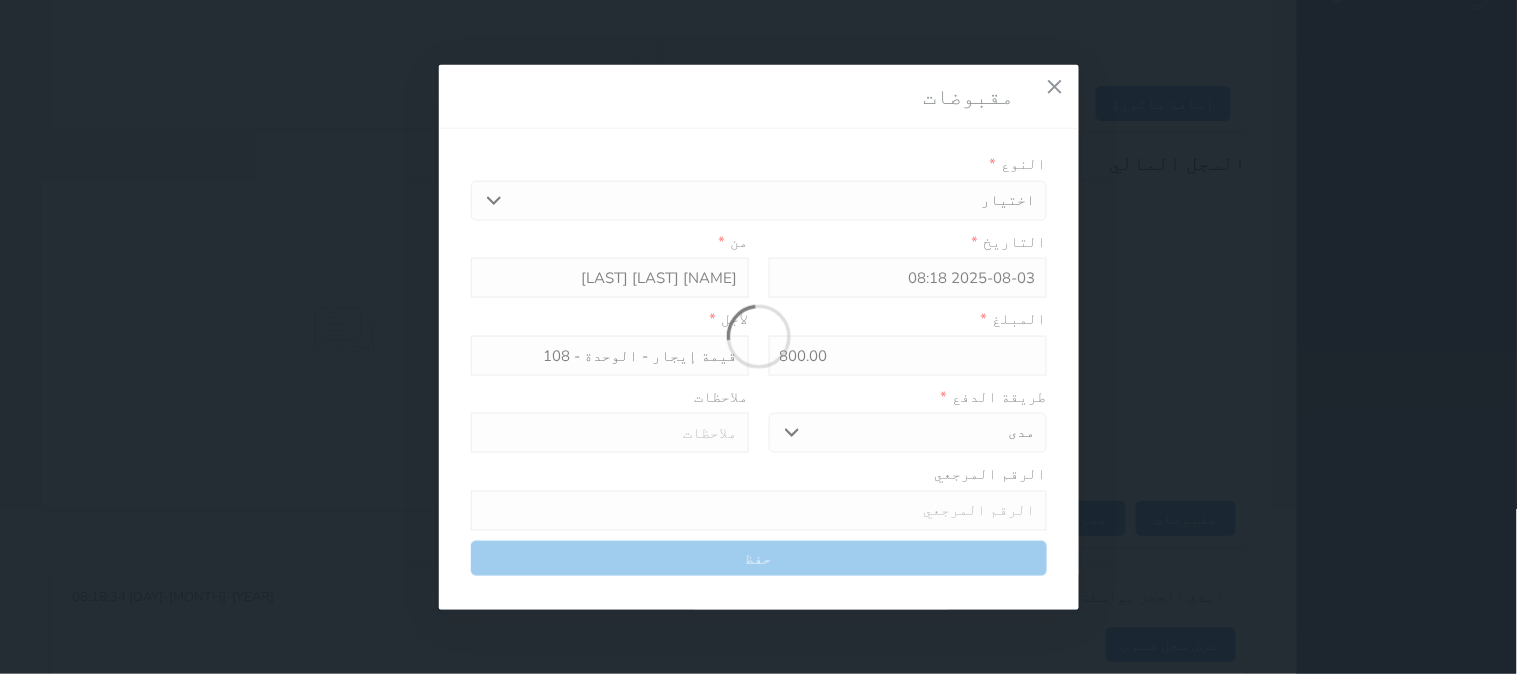 type 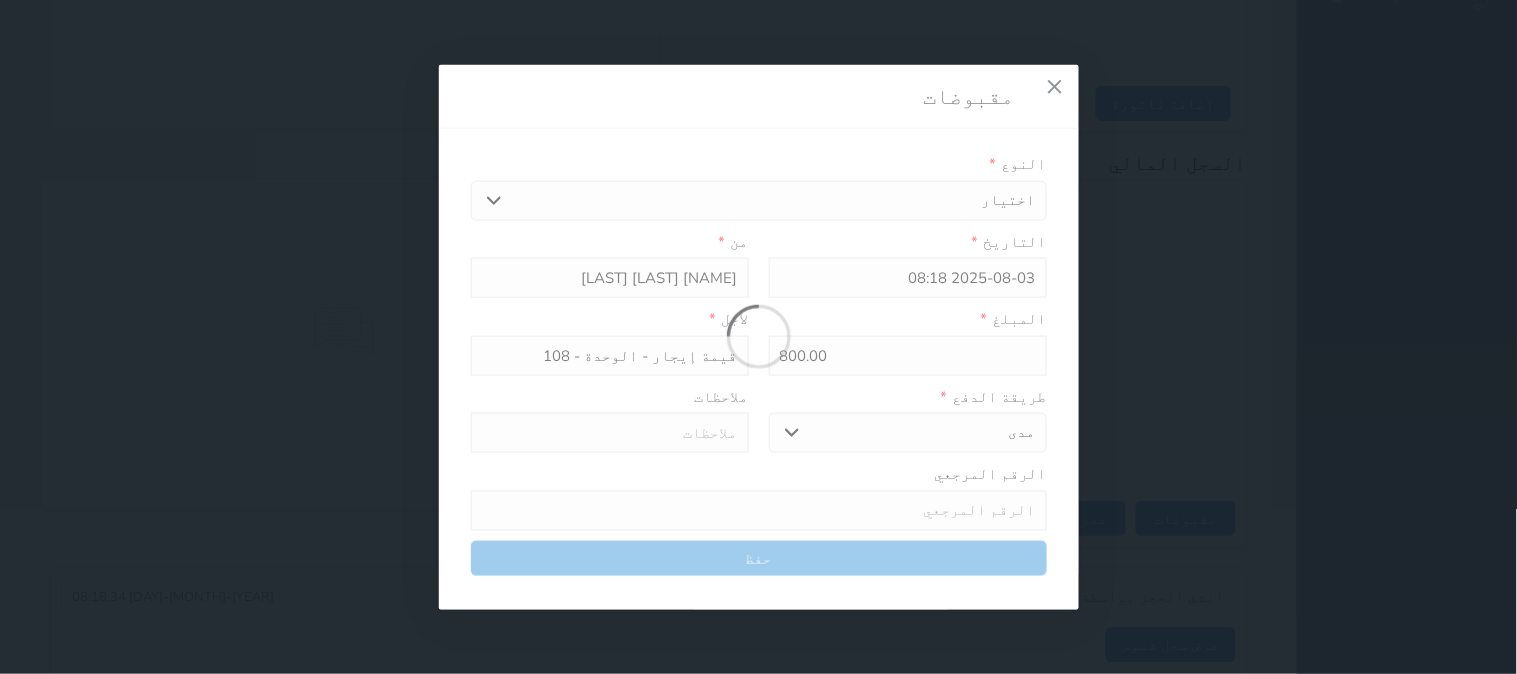 type on "0" 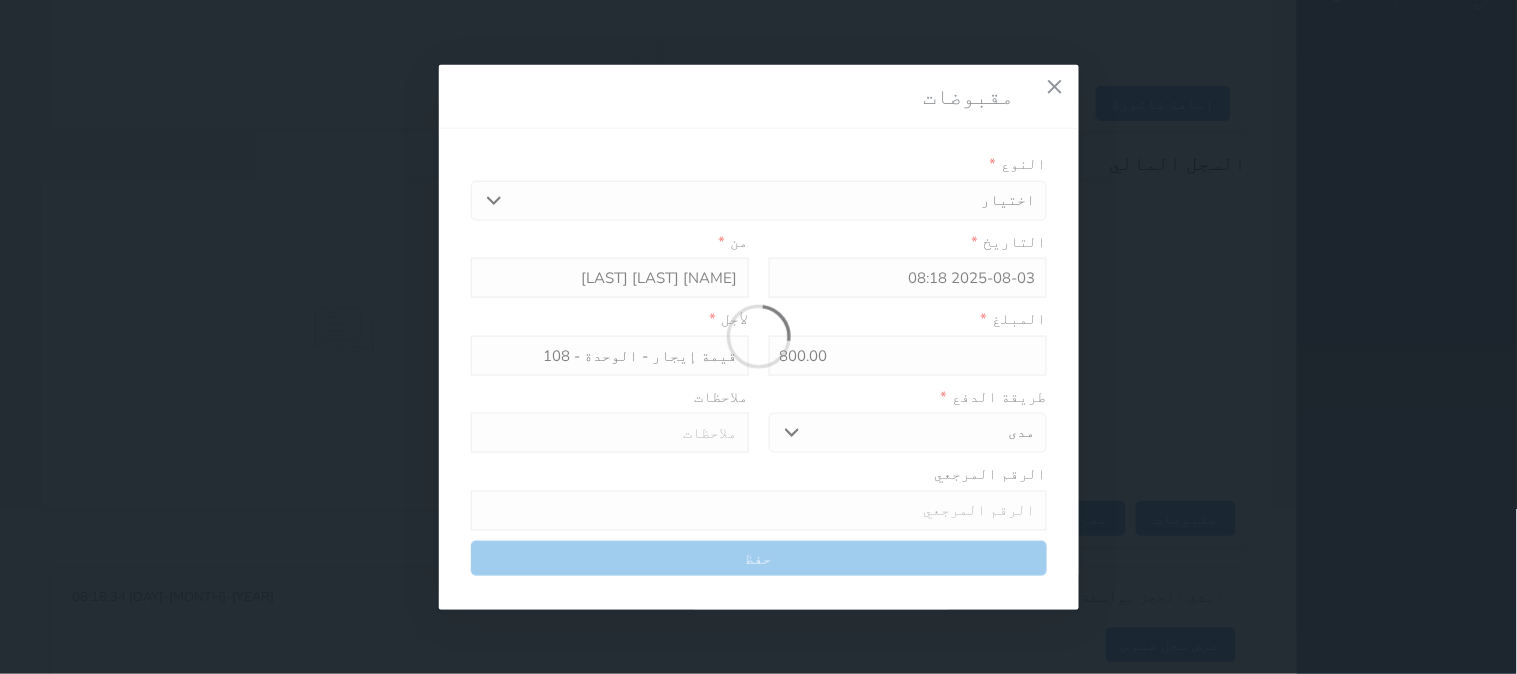select 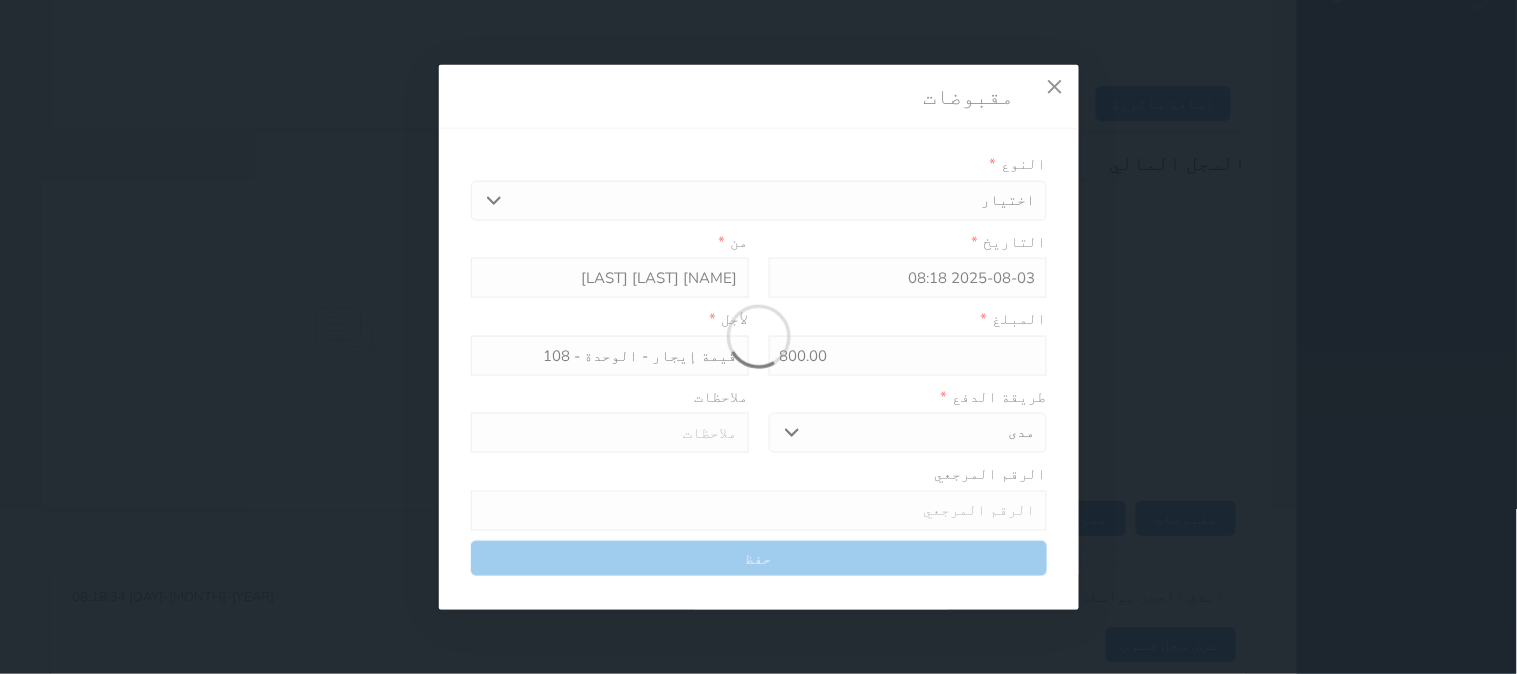 type on "0" 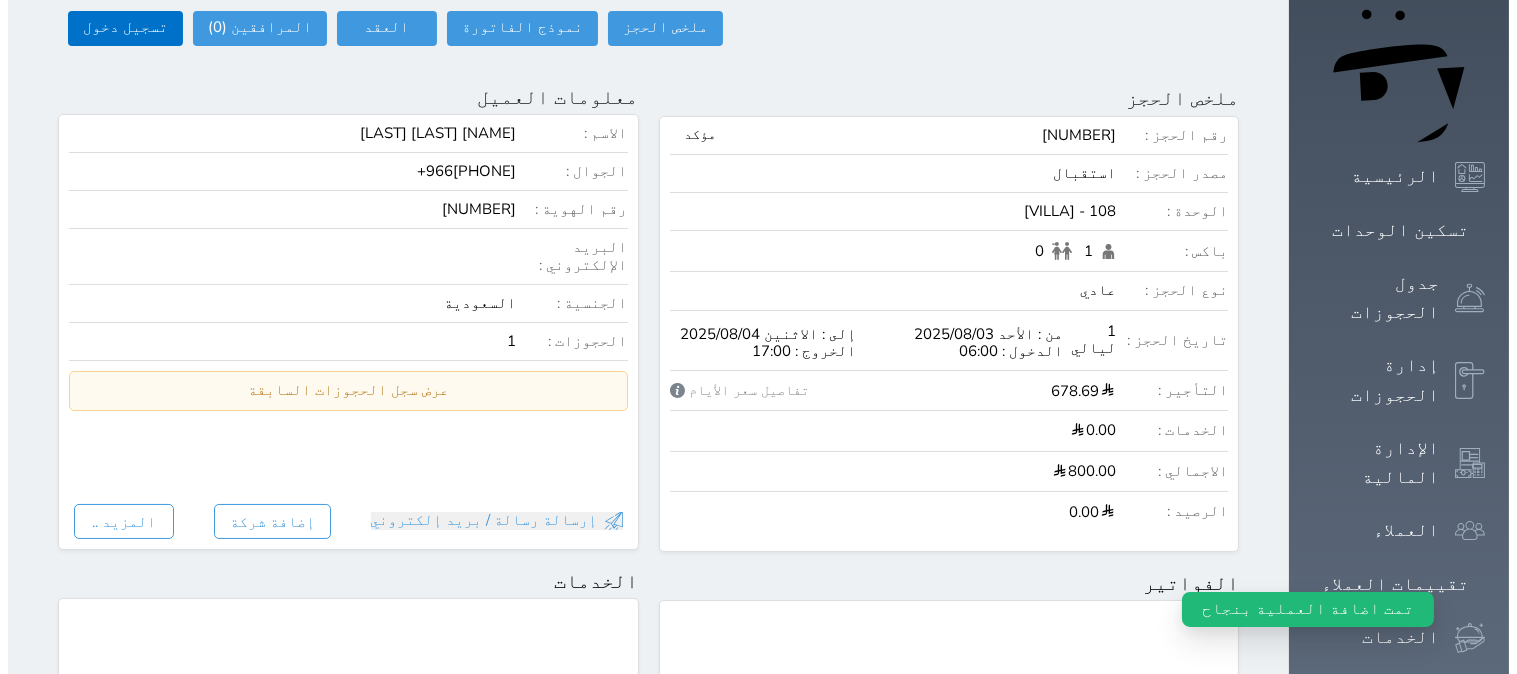 scroll, scrollTop: 28, scrollLeft: 0, axis: vertical 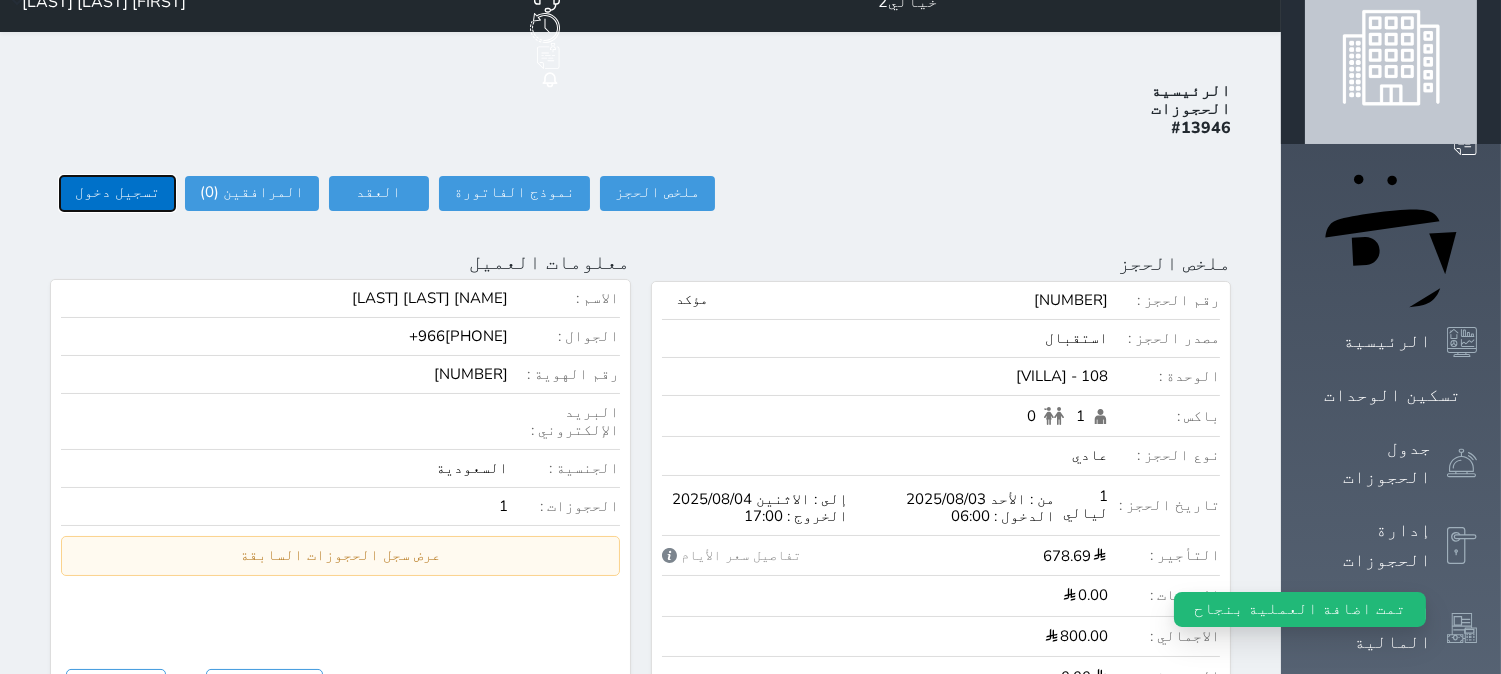 click on "تسجيل دخول" at bounding box center [117, 193] 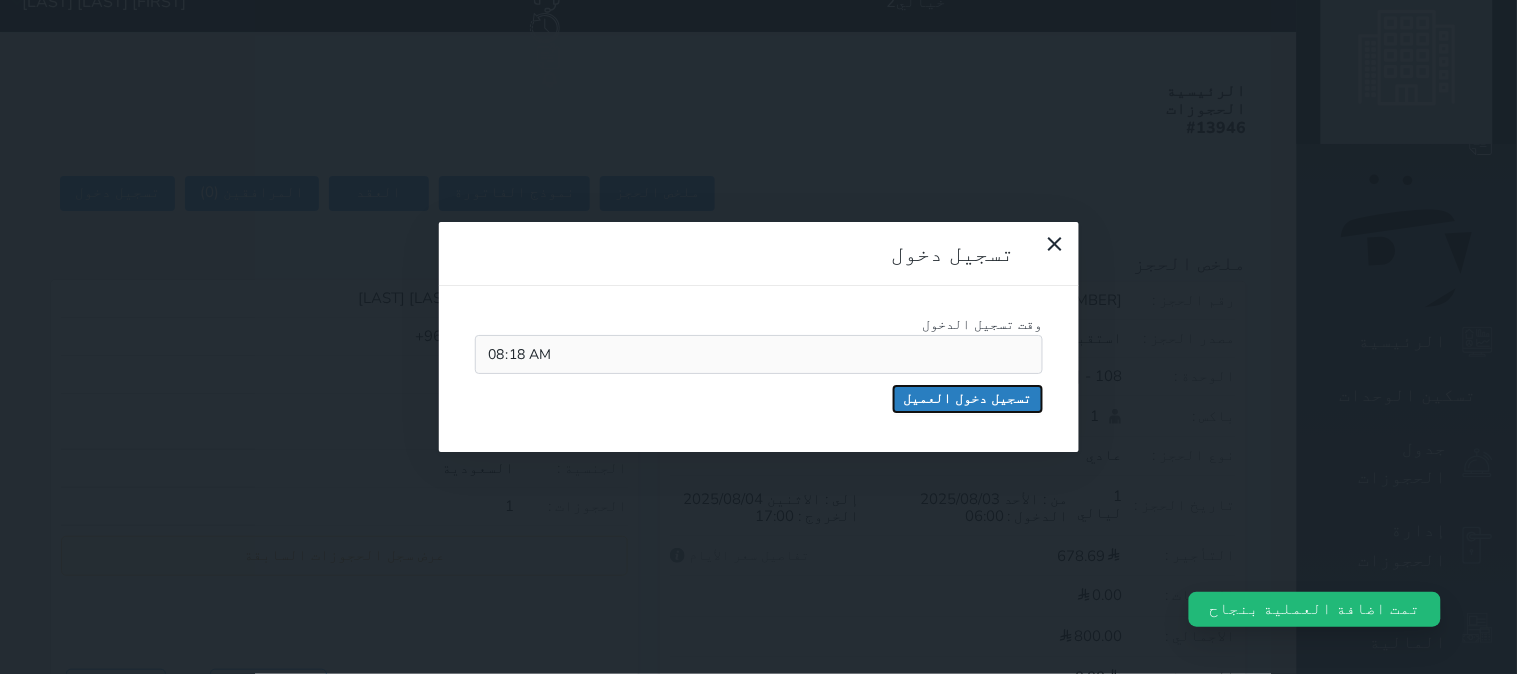 click on "تسجيل دخول العميل" at bounding box center [968, 399] 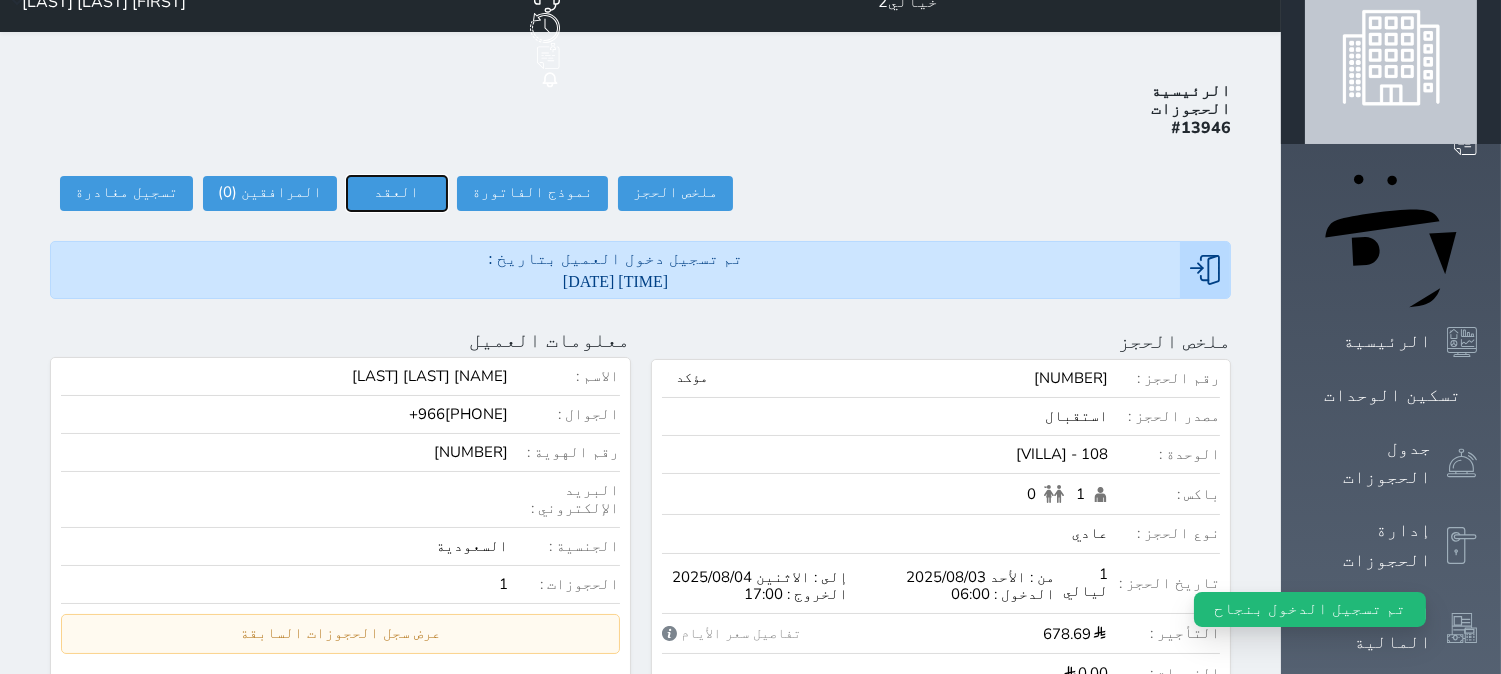 click on "العقد" at bounding box center (397, 193) 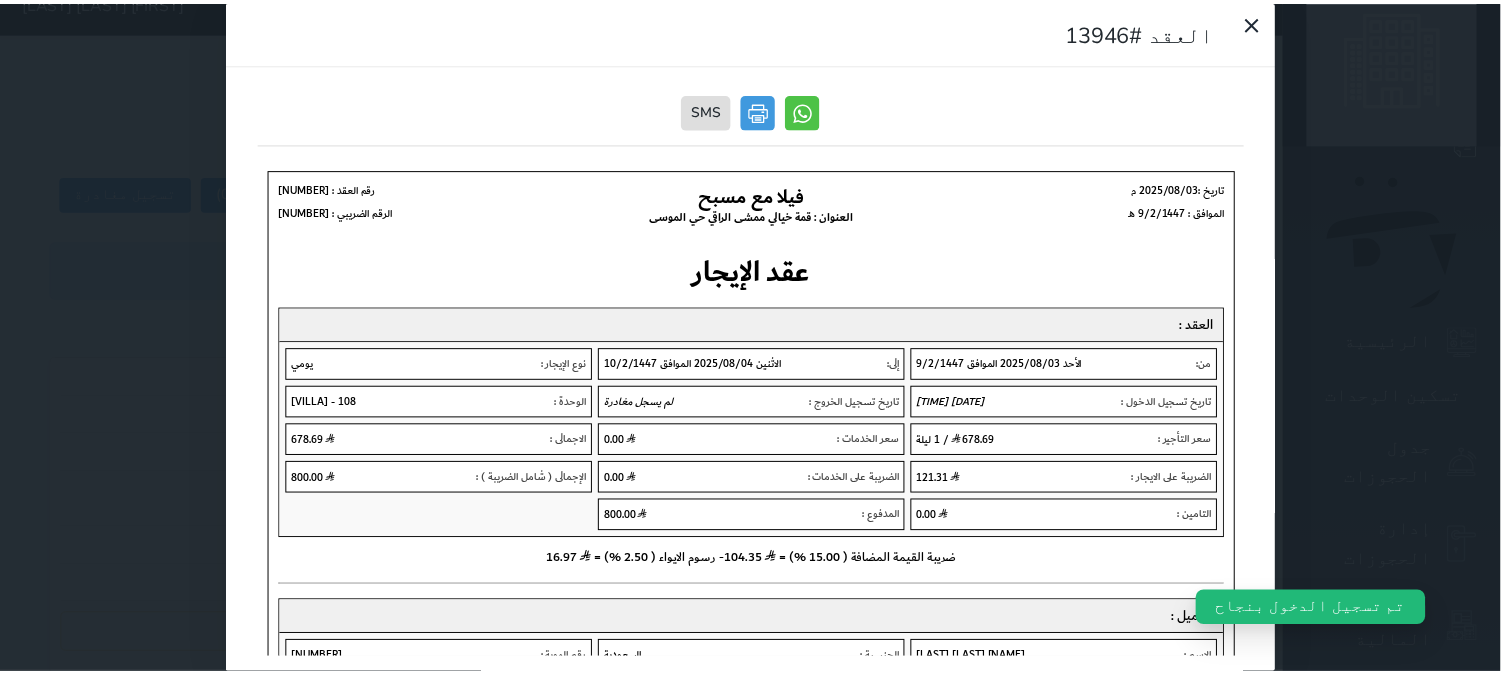 scroll, scrollTop: 0, scrollLeft: 0, axis: both 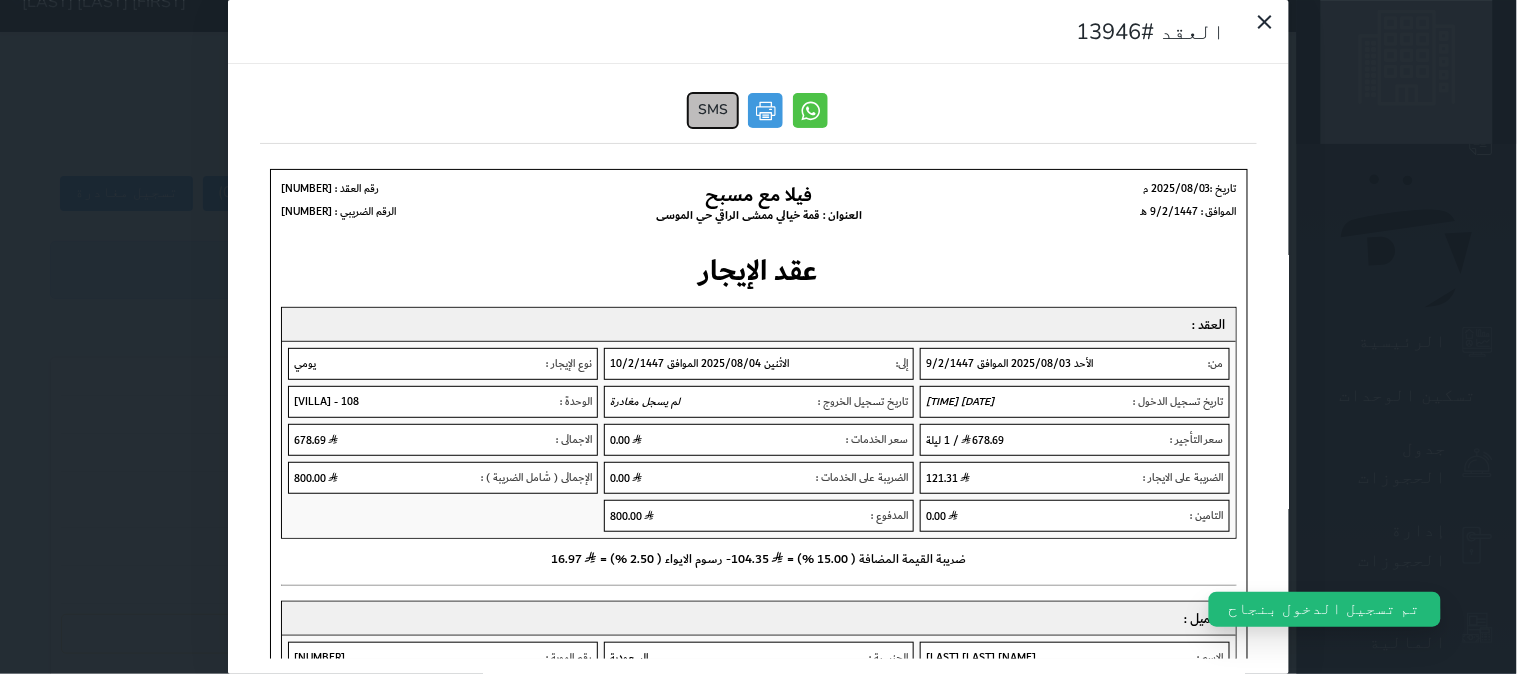click on "SMS" at bounding box center [714, 110] 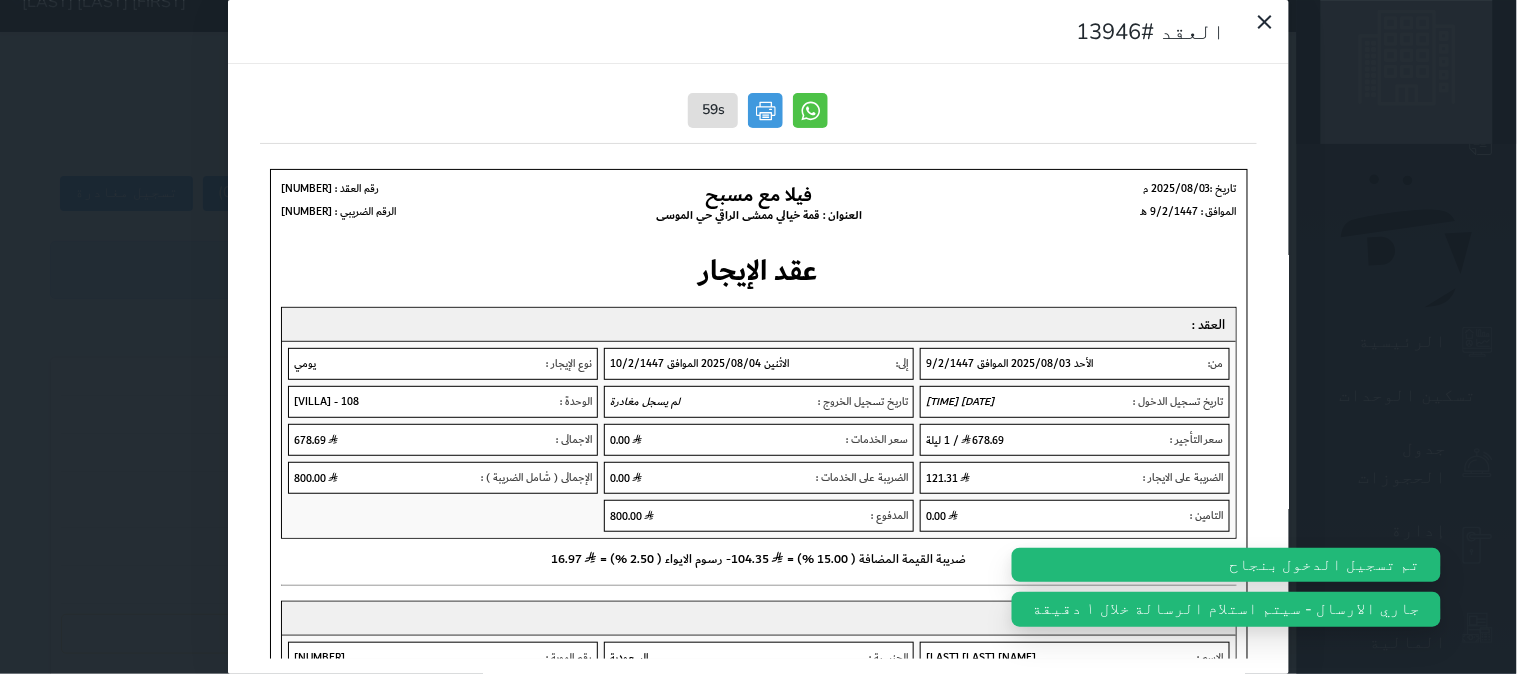 click on "العقد #[NUMBER]                       59s" at bounding box center [758, 337] 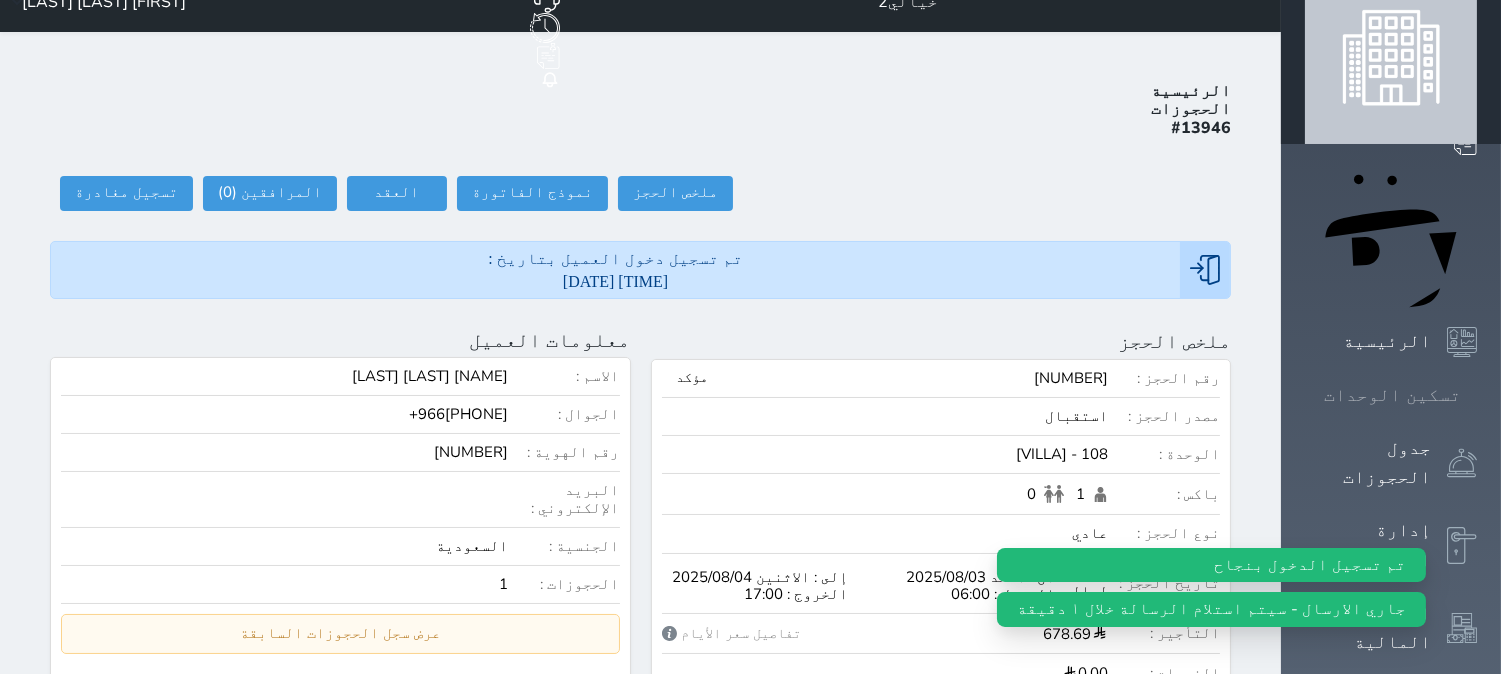 click on "تسكين الوحدات" at bounding box center (1392, 395) 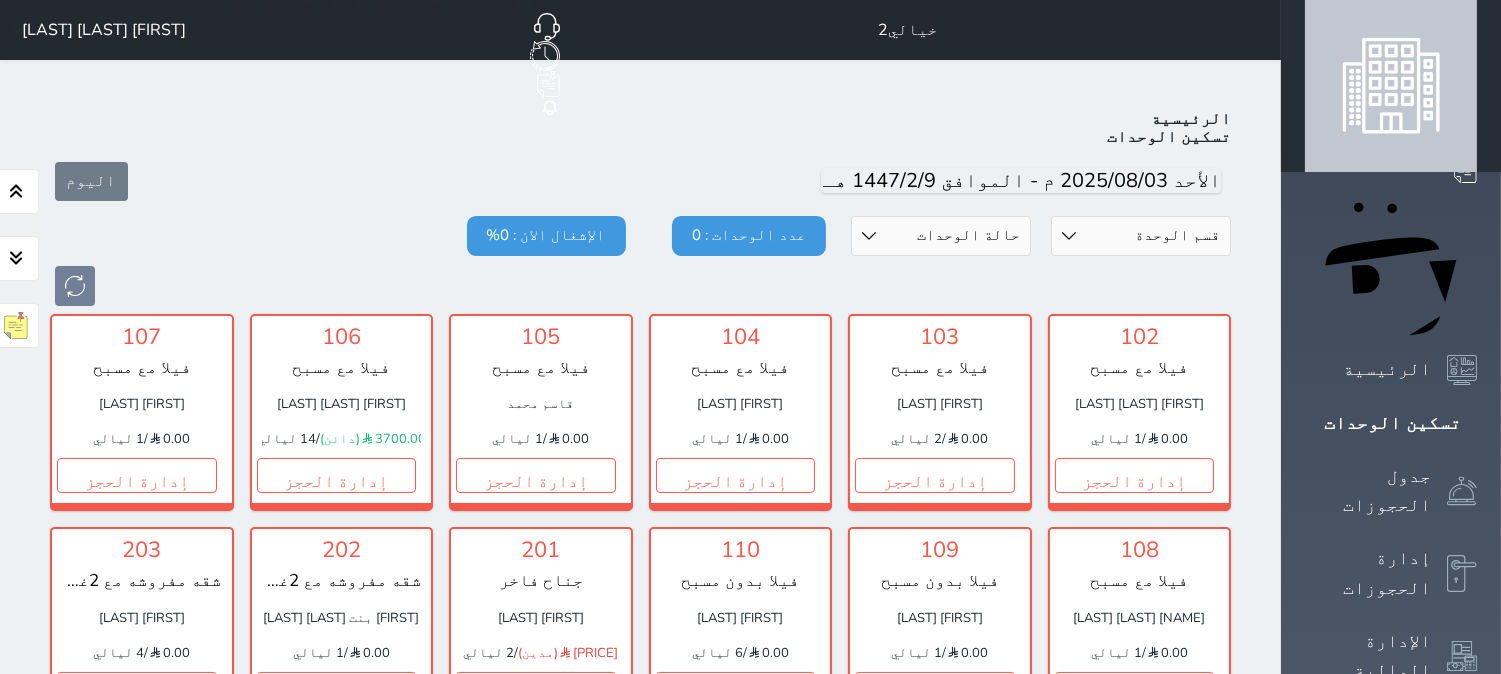 scroll, scrollTop: 77, scrollLeft: 0, axis: vertical 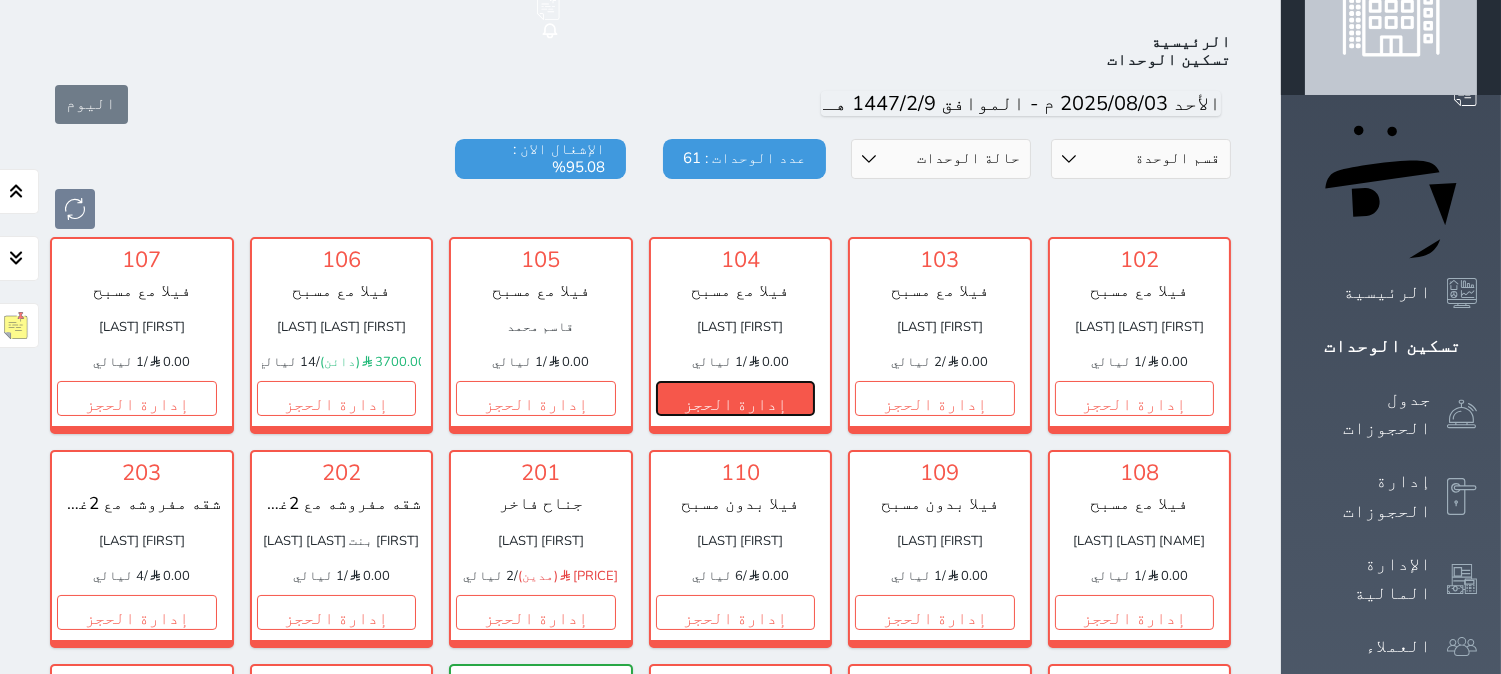 click on "إدارة الحجز" at bounding box center (736, 398) 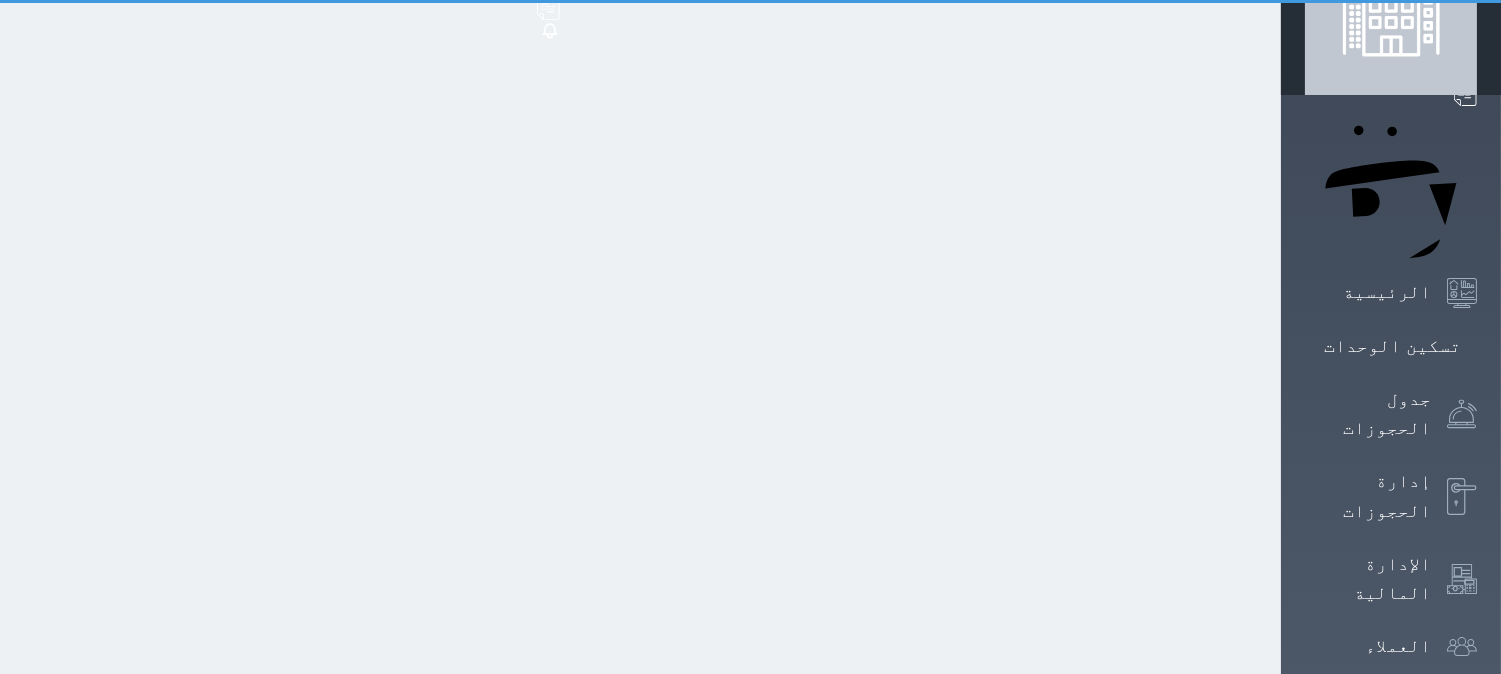 scroll, scrollTop: 0, scrollLeft: 0, axis: both 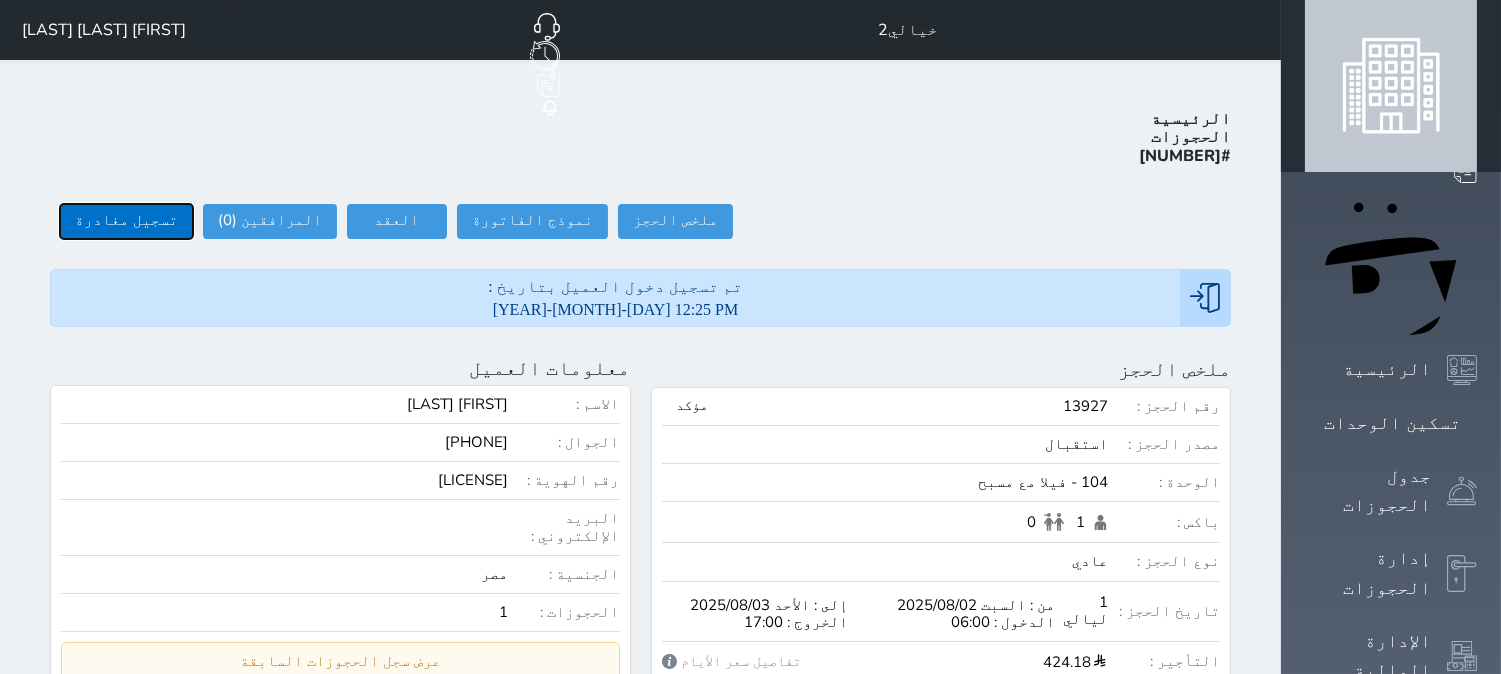 click on "تسجيل مغادرة" at bounding box center (126, 221) 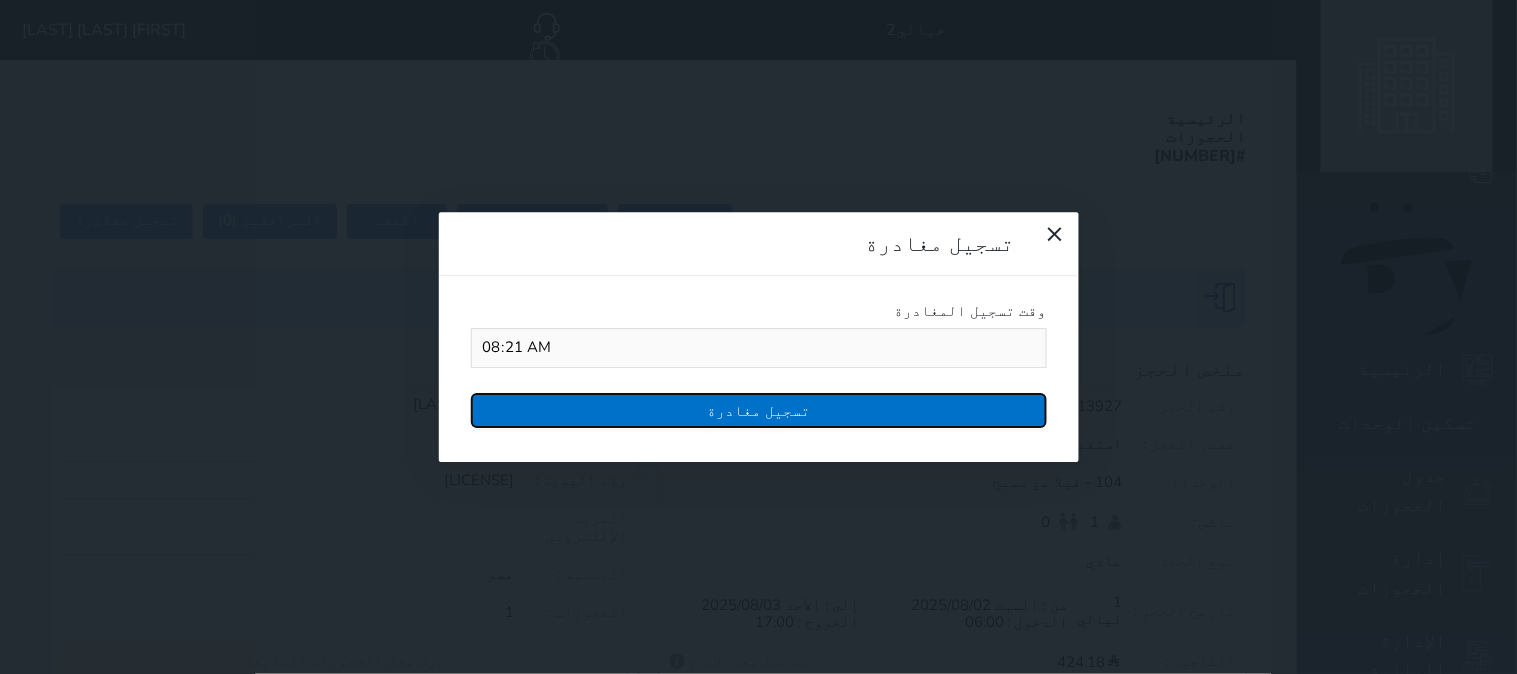 click on "تسجيل مغادرة" at bounding box center (759, 410) 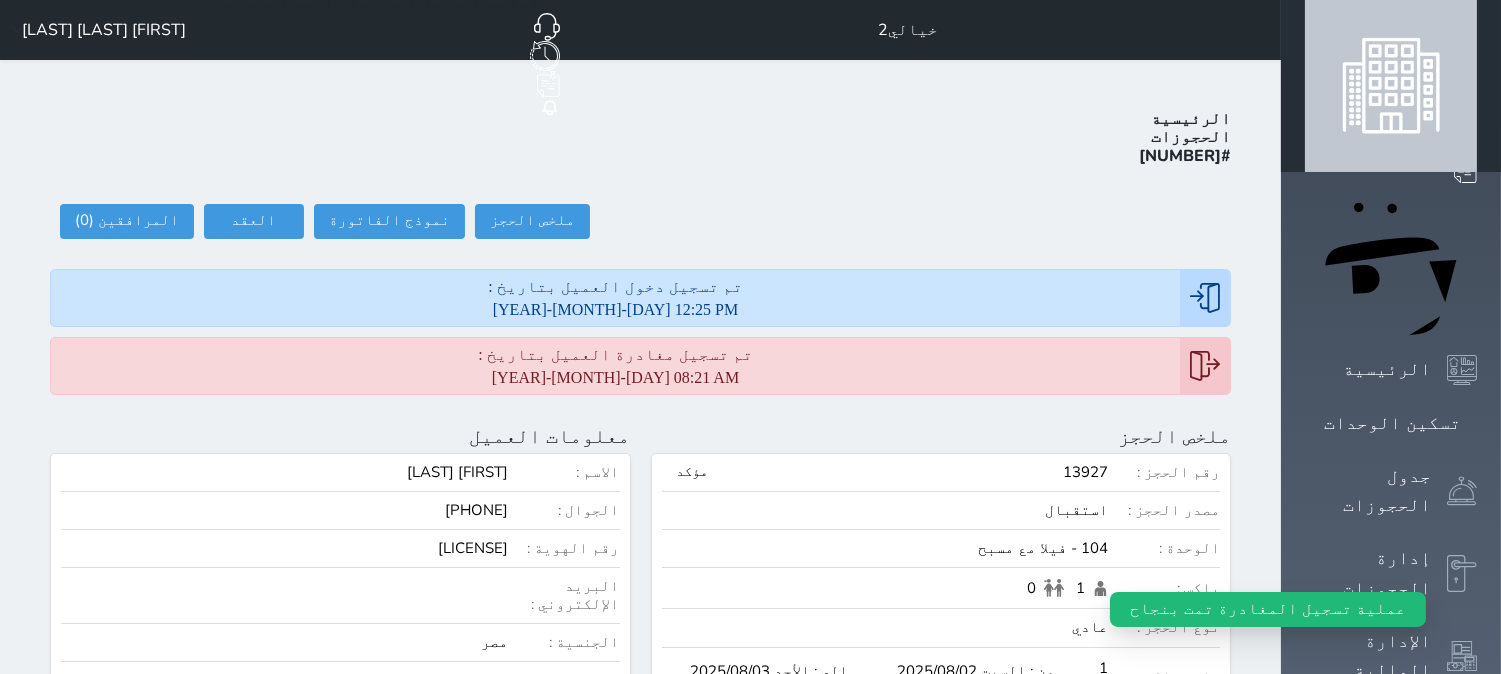 click on "حجز جماعي جديد   حجز جديد             الرئيسية     تسكين الوحدات     جدول الحجوزات     إدارة الحجوزات       الإدارة المالية     العملاء     تقييمات العملاء       الخدمات     التقارير                                   المدفوعات الالكترونية     الدعم الفني" at bounding box center (1391, 938) 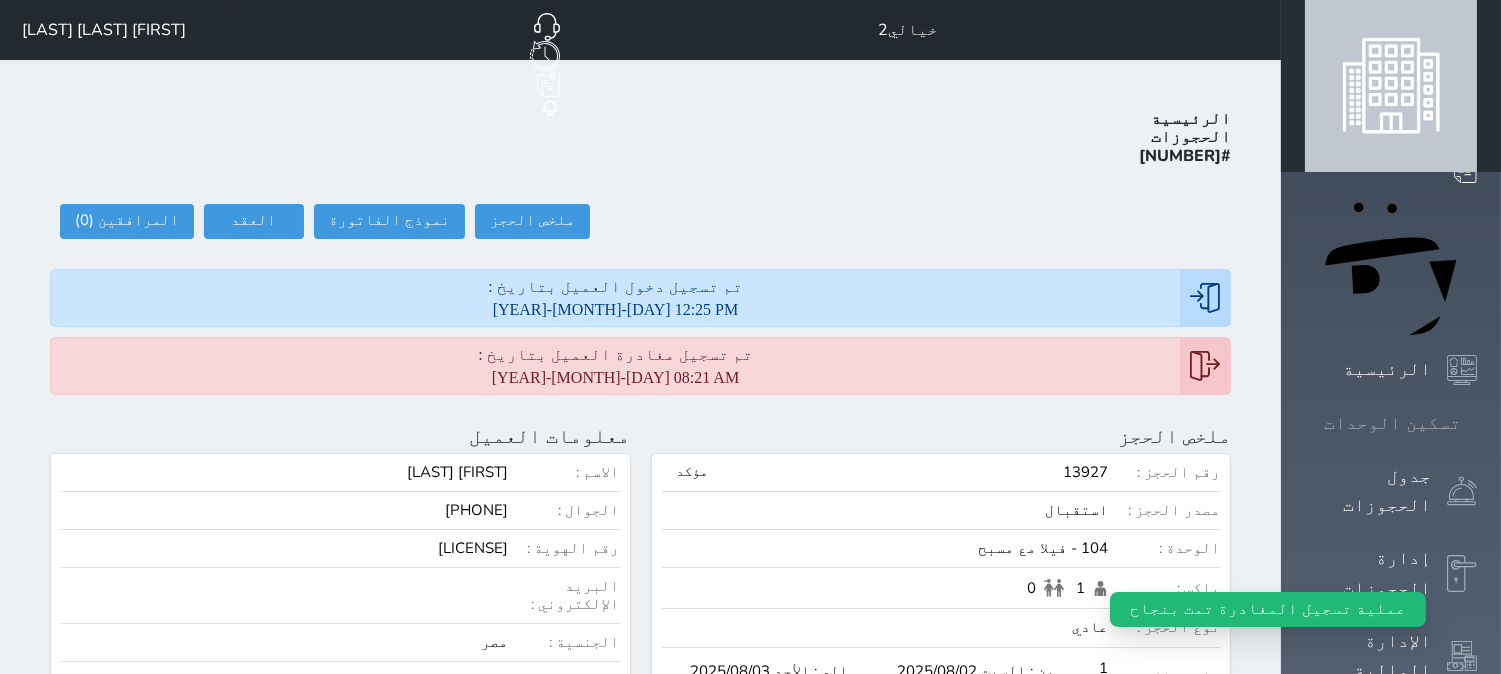 click on "تسكين الوحدات" at bounding box center (1392, 423) 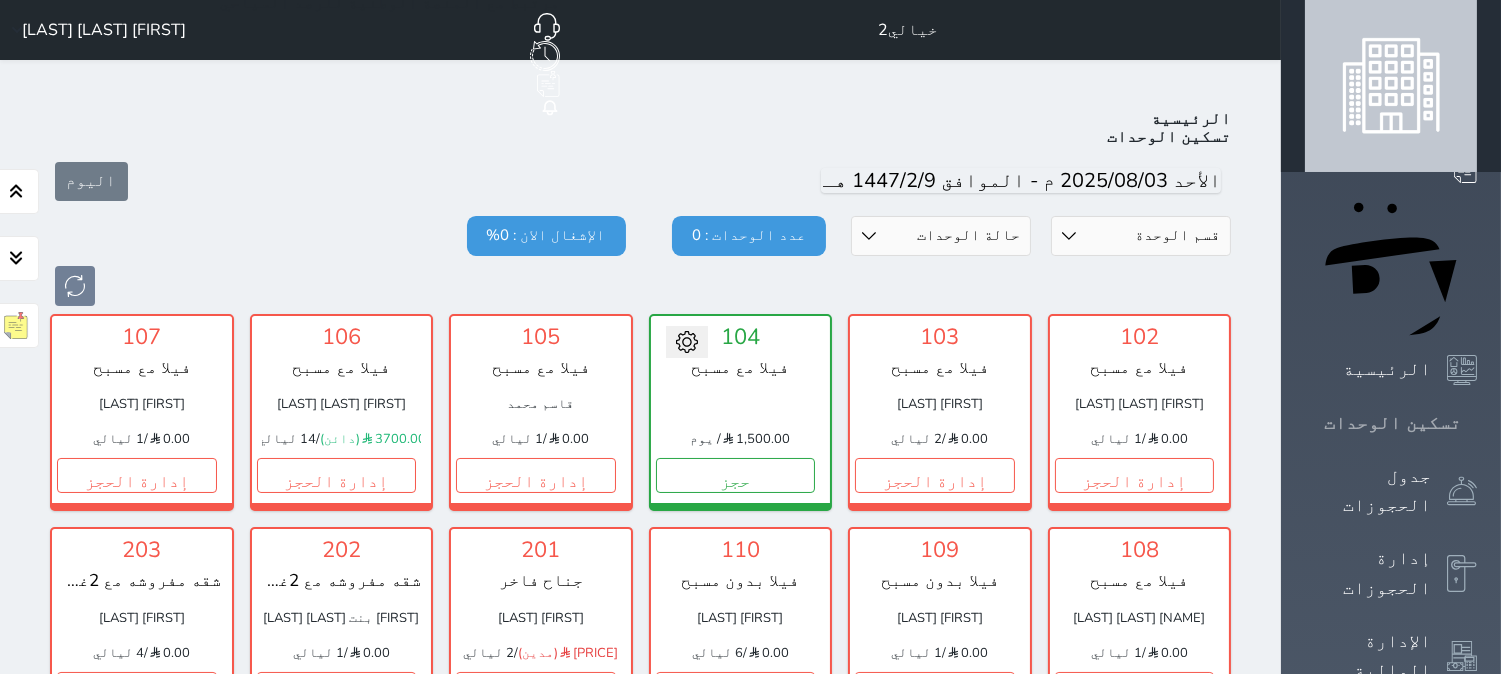 scroll, scrollTop: 77, scrollLeft: 0, axis: vertical 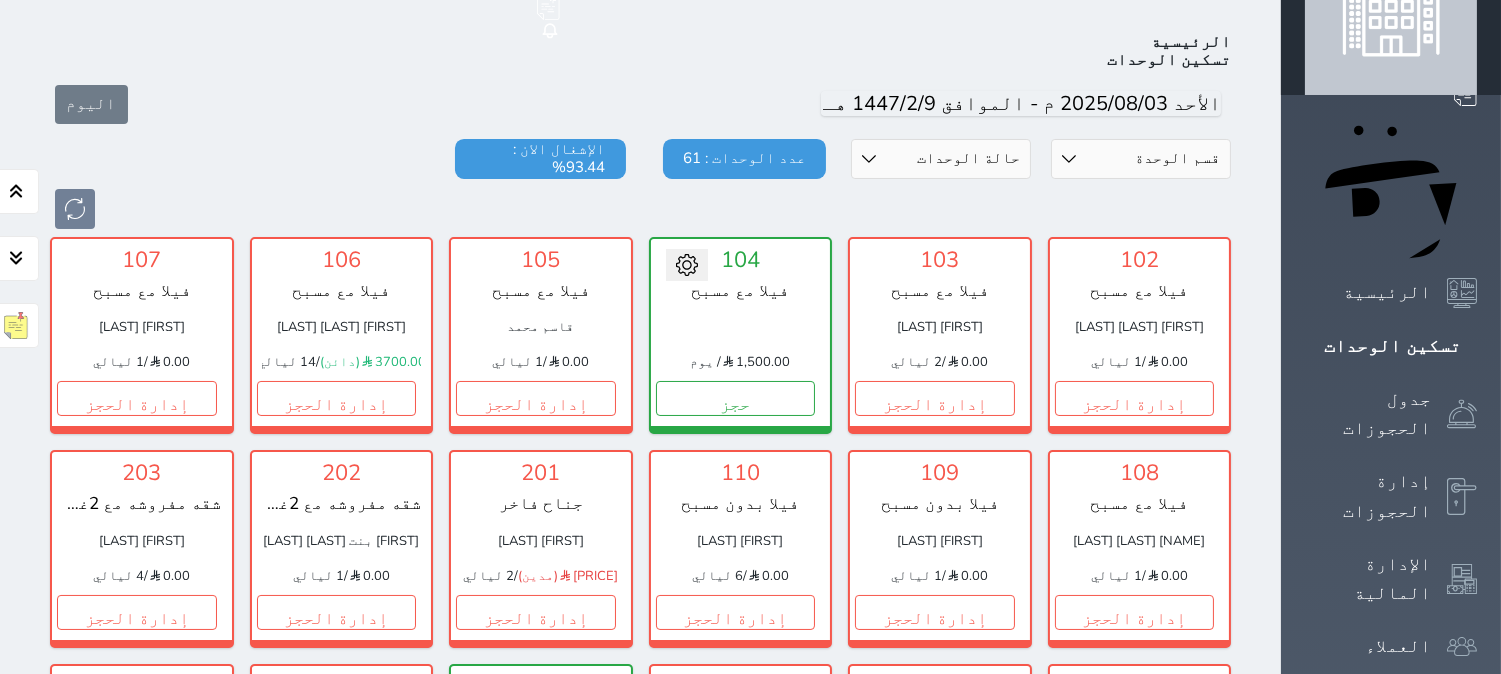 click at bounding box center (687, 265) 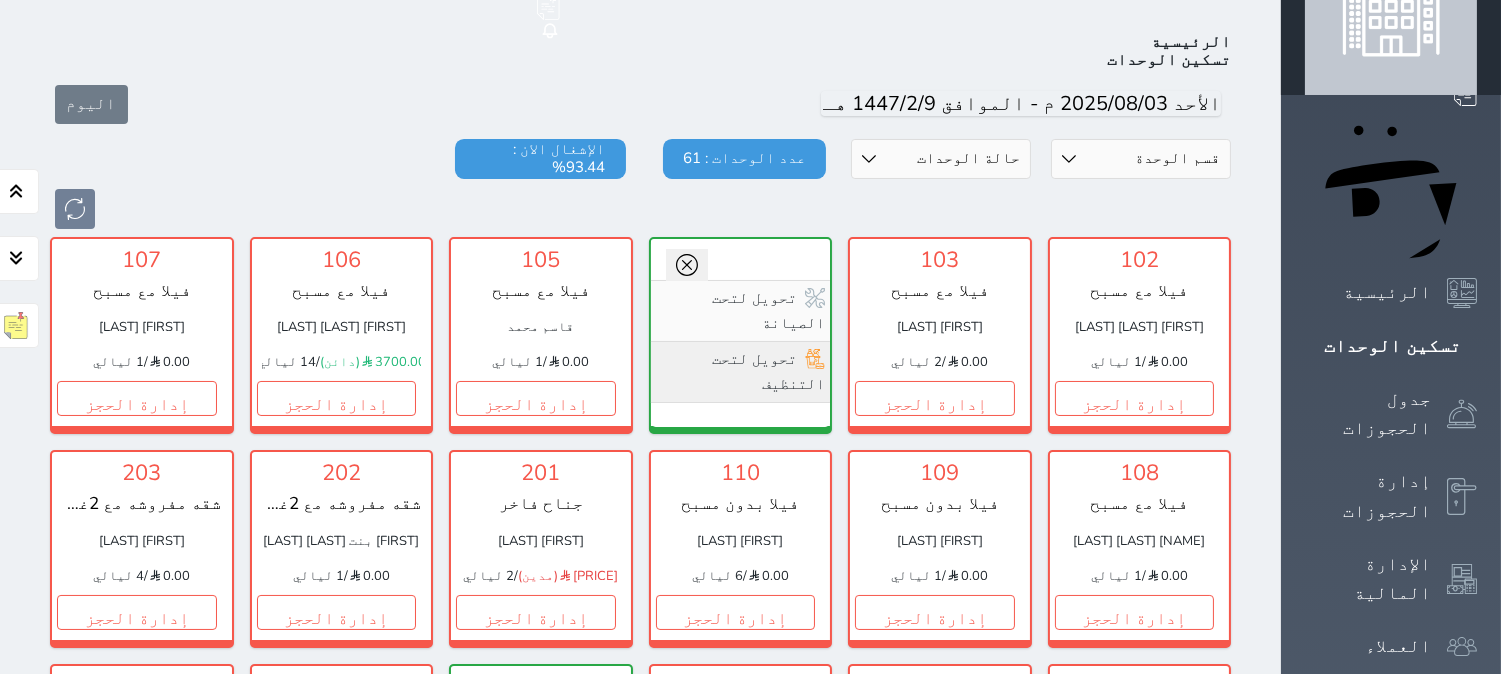 click on "تحويل لتحت التنظيف" at bounding box center [741, 372] 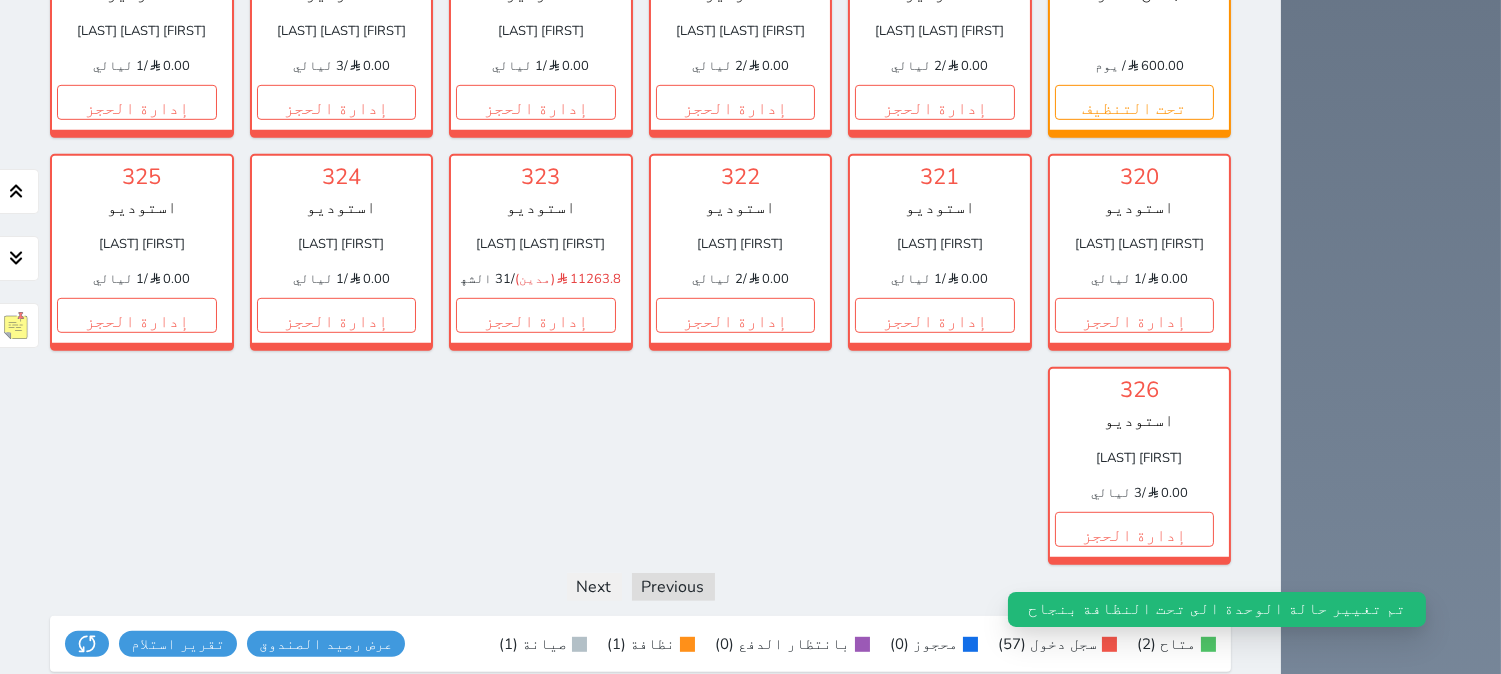 scroll, scrollTop: 2333, scrollLeft: 0, axis: vertical 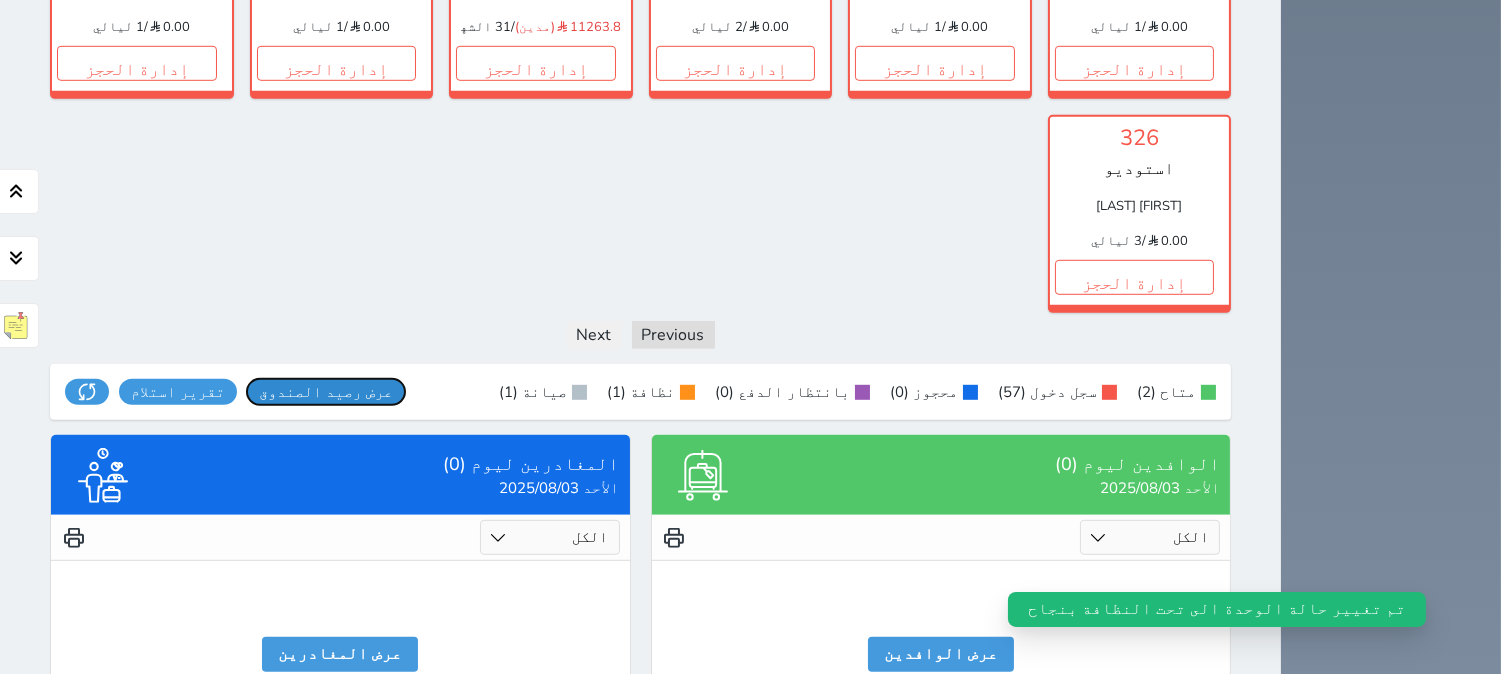click on "عرض رصيد الصندوق" at bounding box center (326, 392) 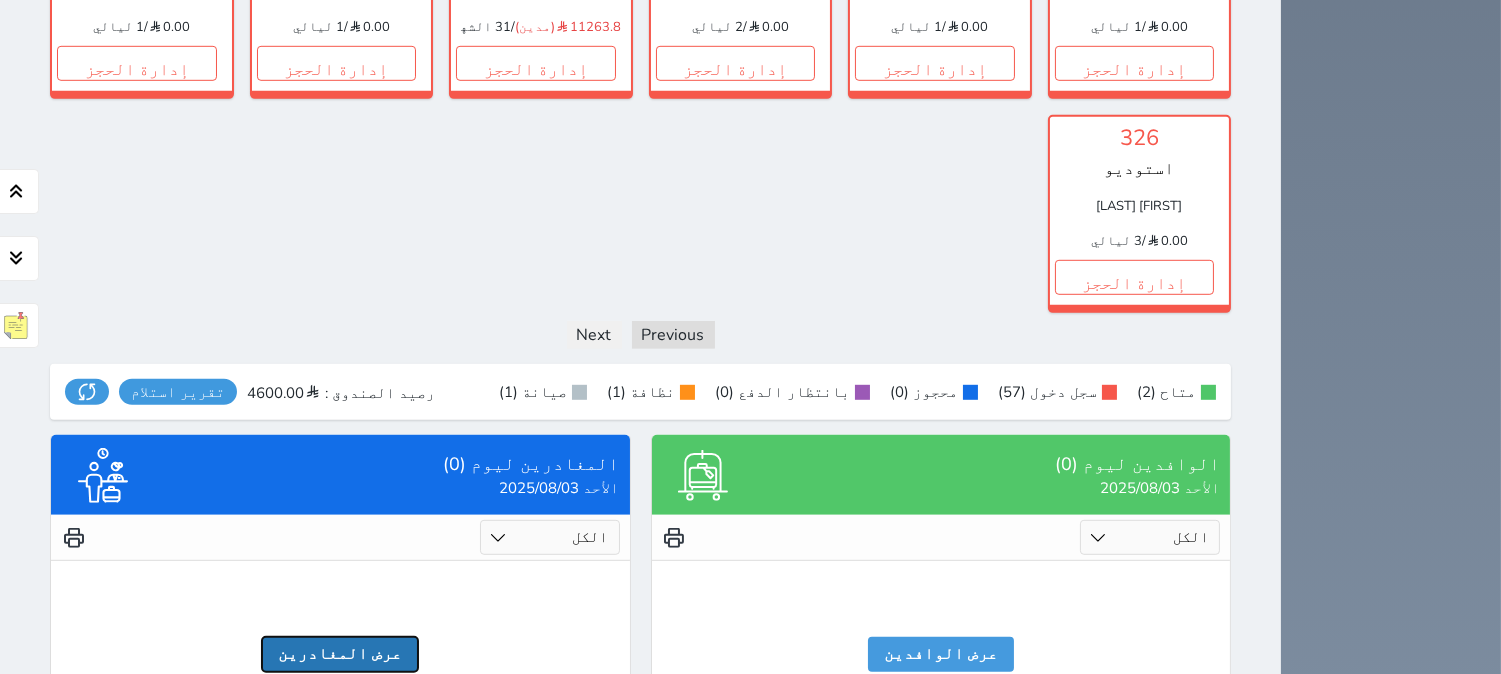click on "عرض المغادرين" at bounding box center (340, 654) 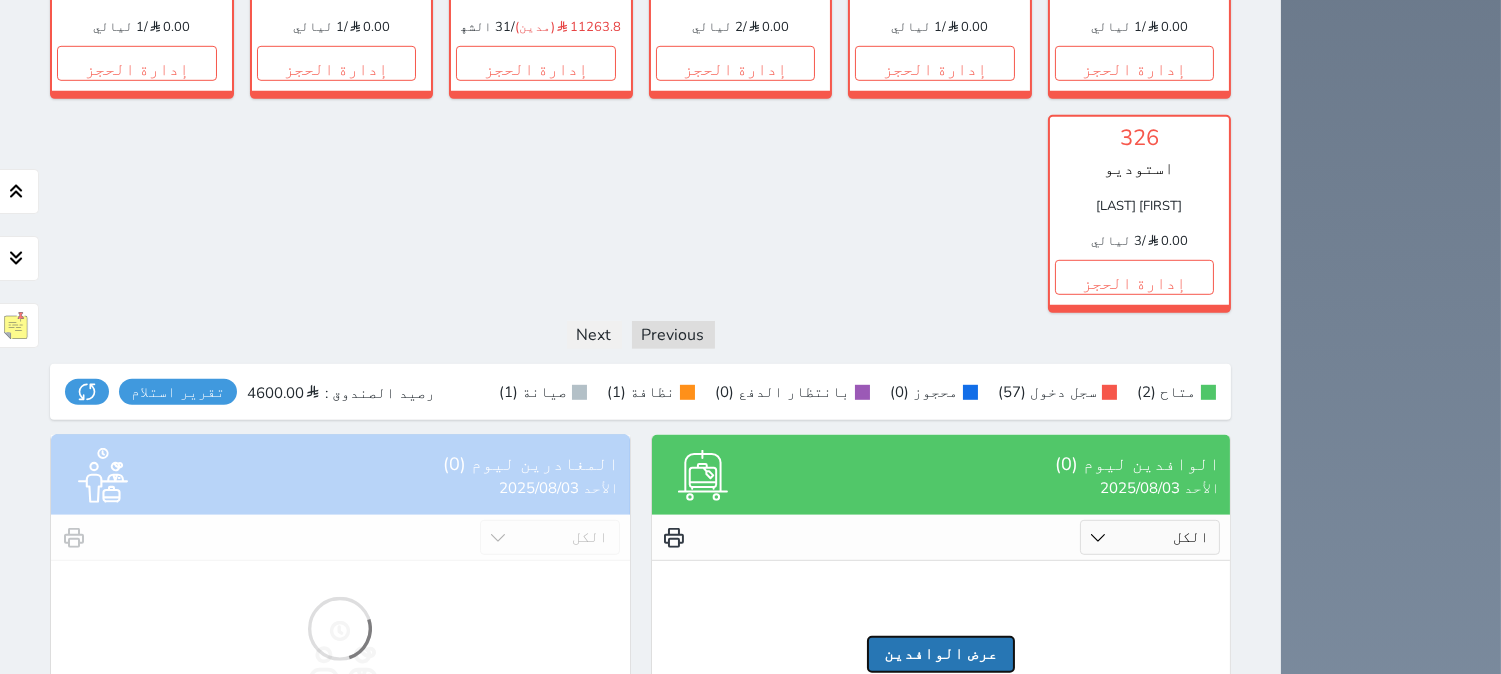 click on "عرض الوافدين" at bounding box center [941, 654] 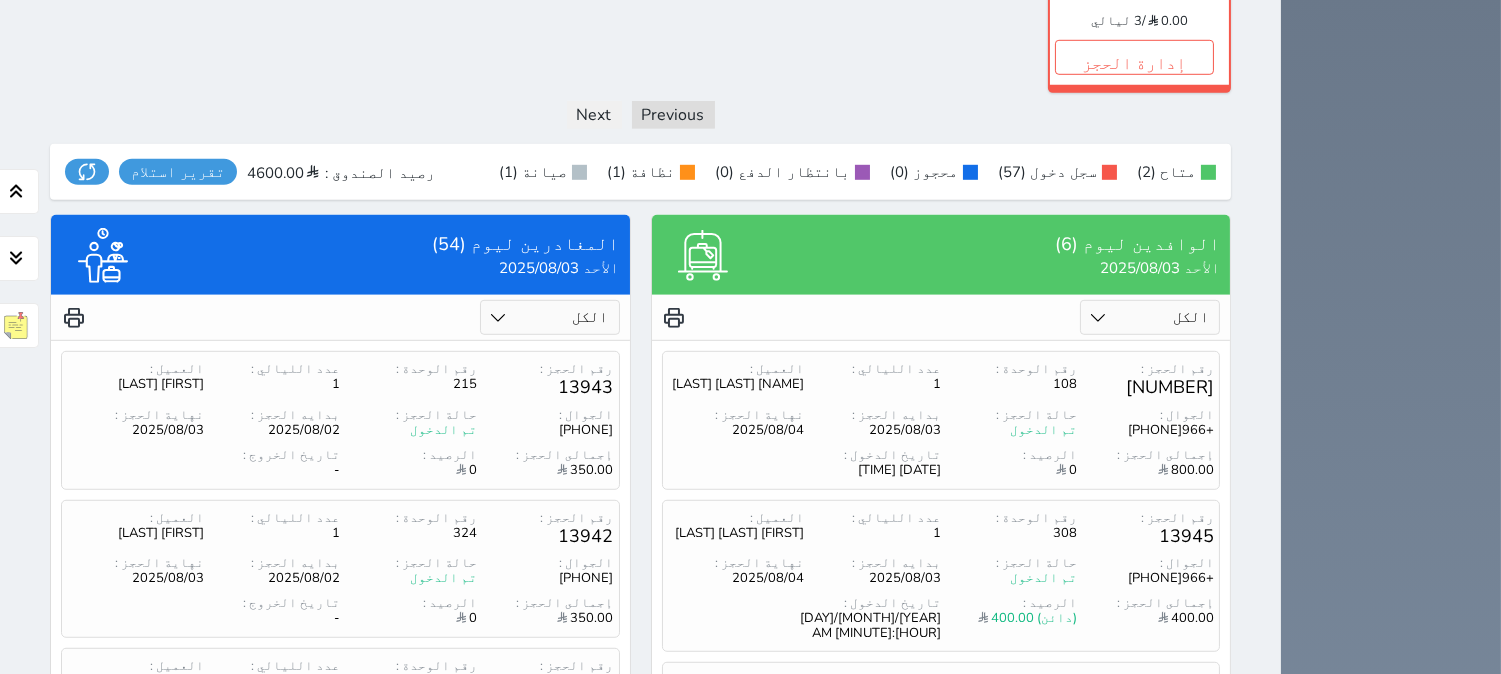 scroll, scrollTop: 2444, scrollLeft: 0, axis: vertical 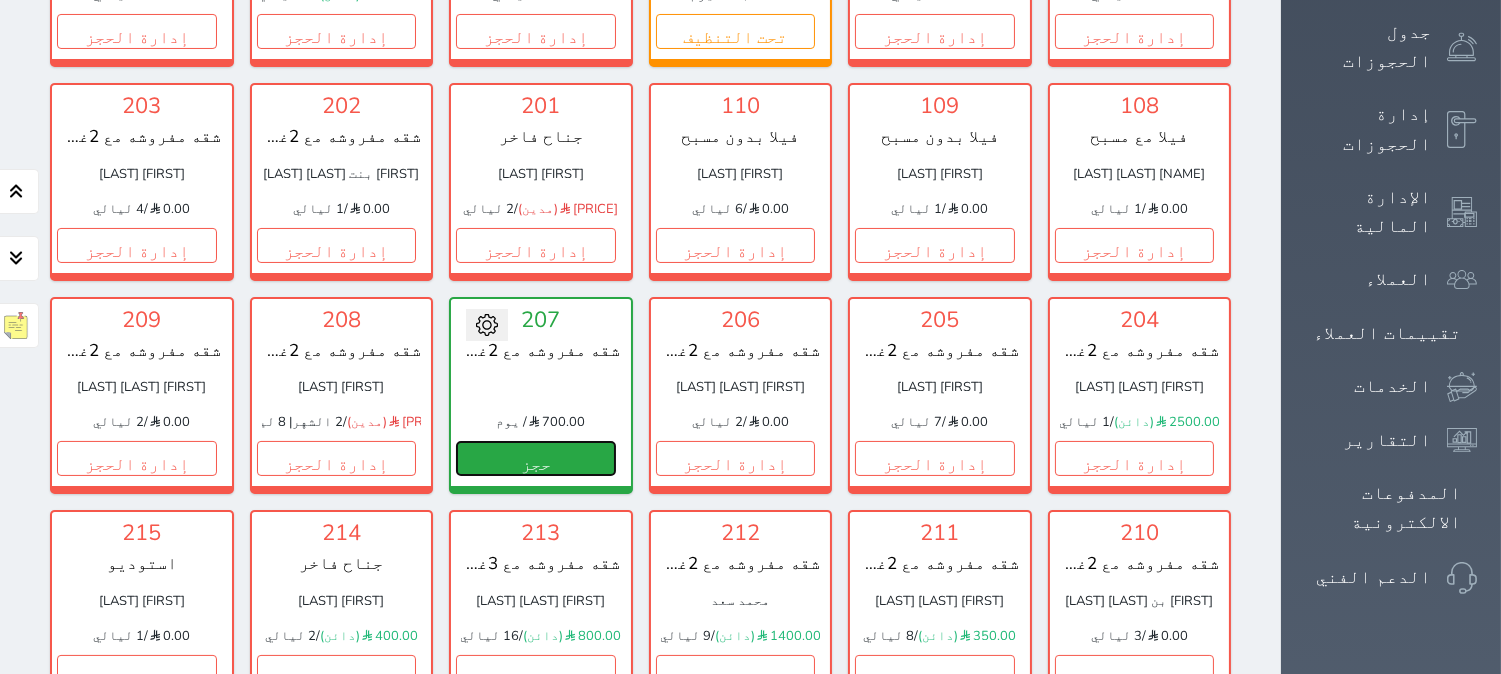 click on "حجز" at bounding box center (536, 458) 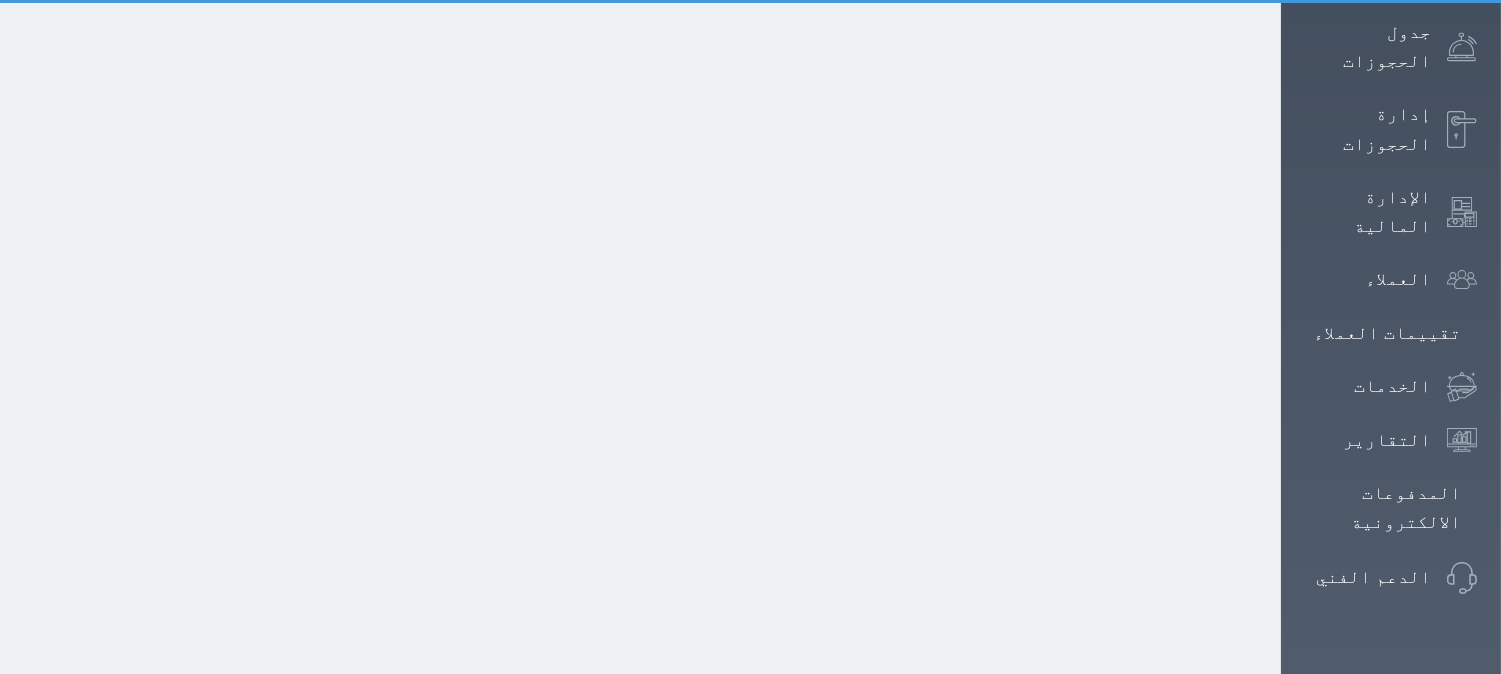 scroll, scrollTop: 2, scrollLeft: 0, axis: vertical 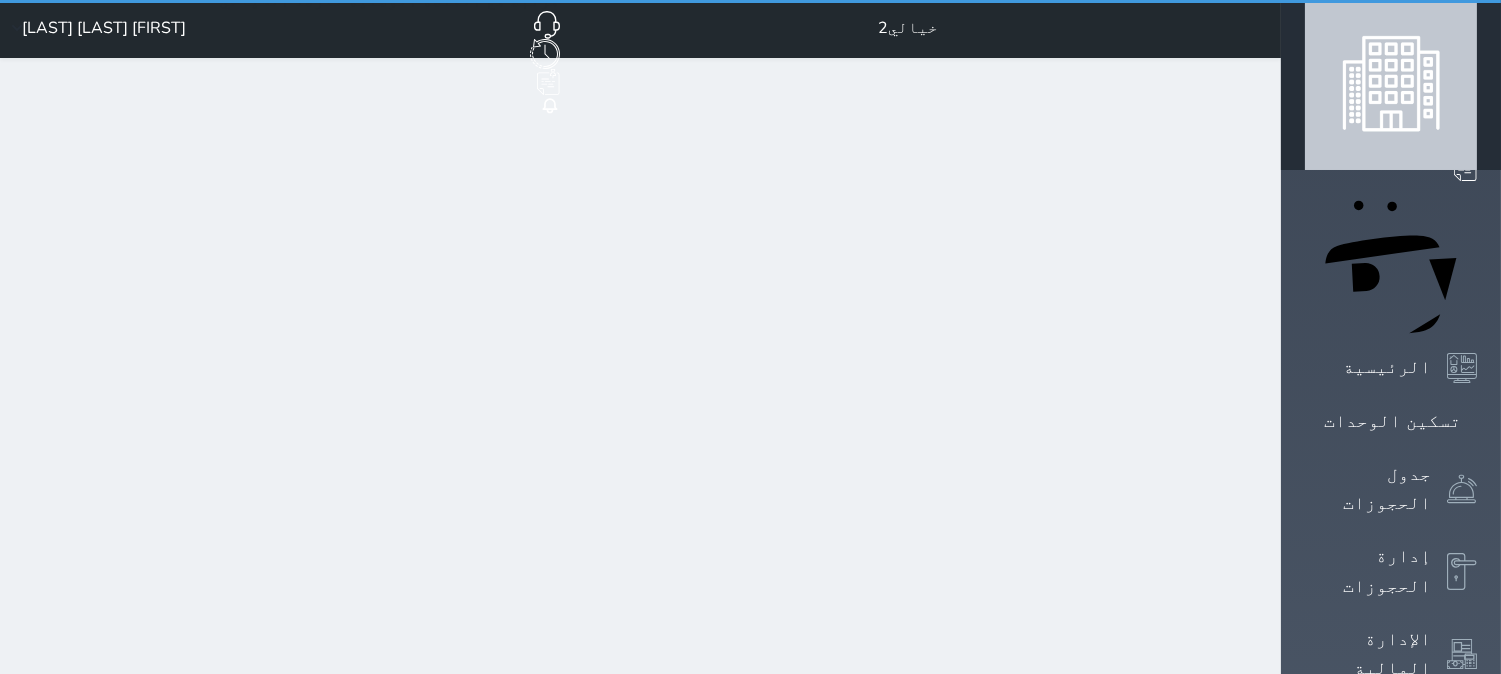 select on "1" 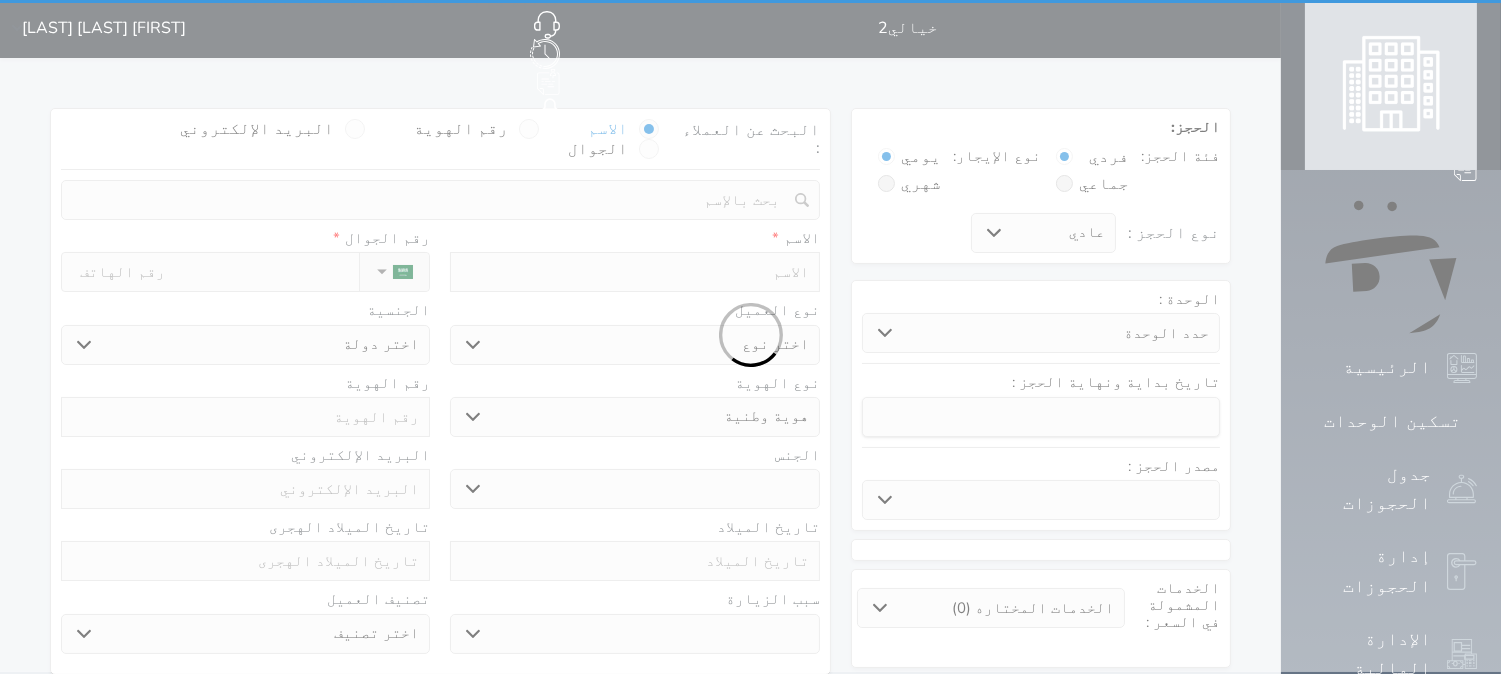 scroll, scrollTop: 0, scrollLeft: 0, axis: both 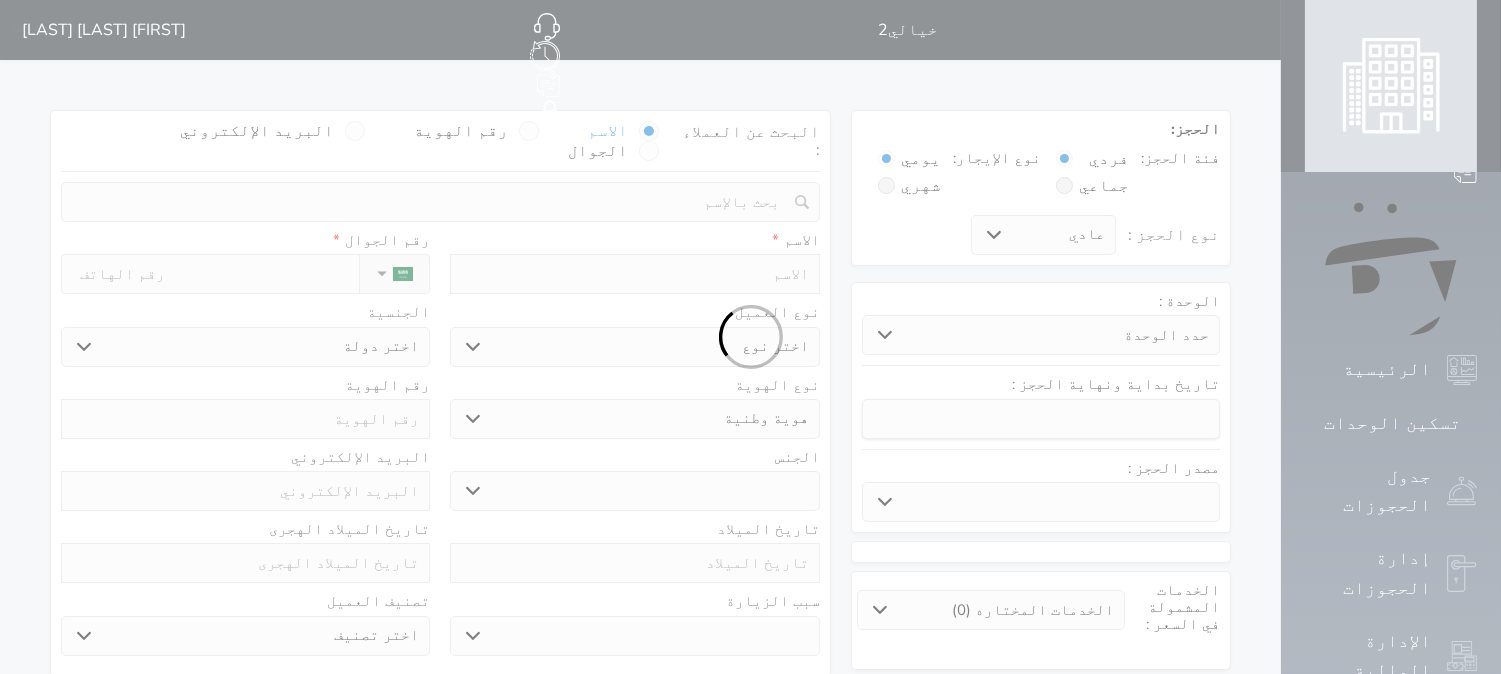 select 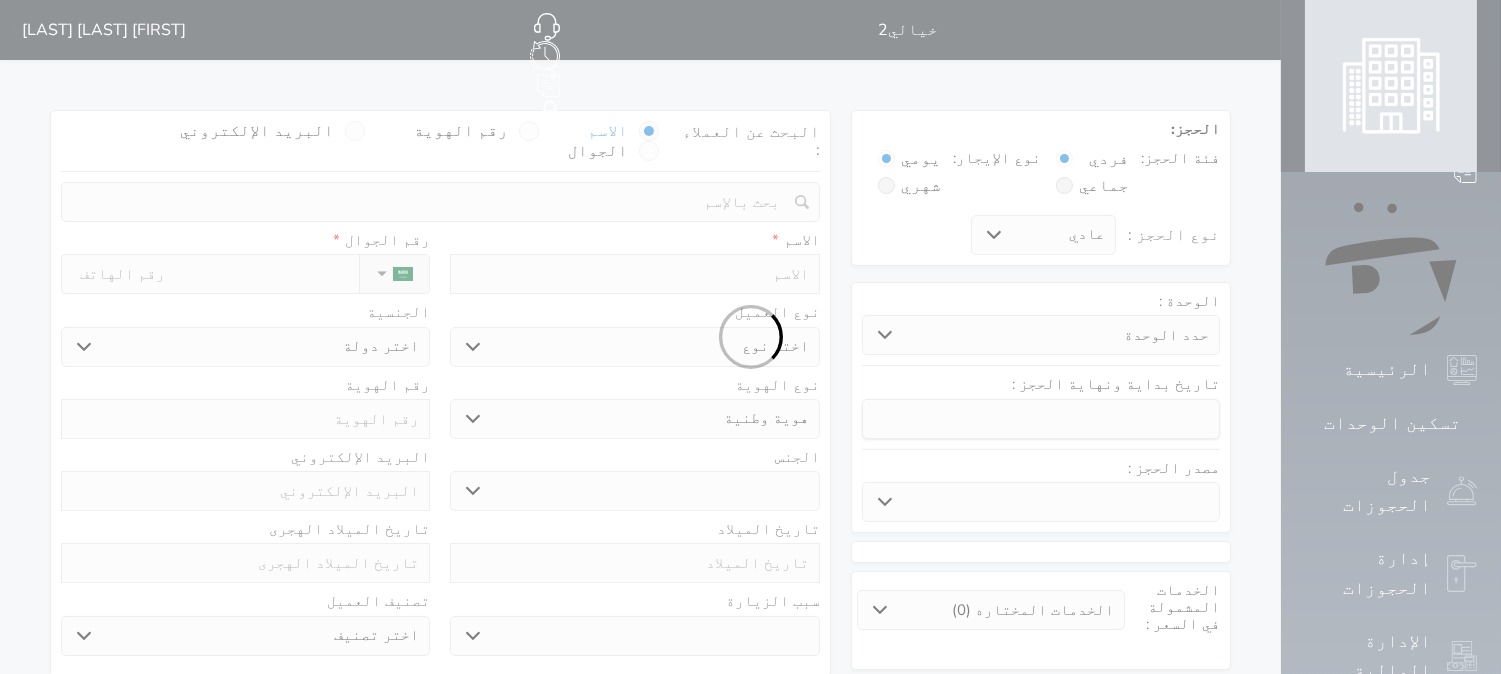type 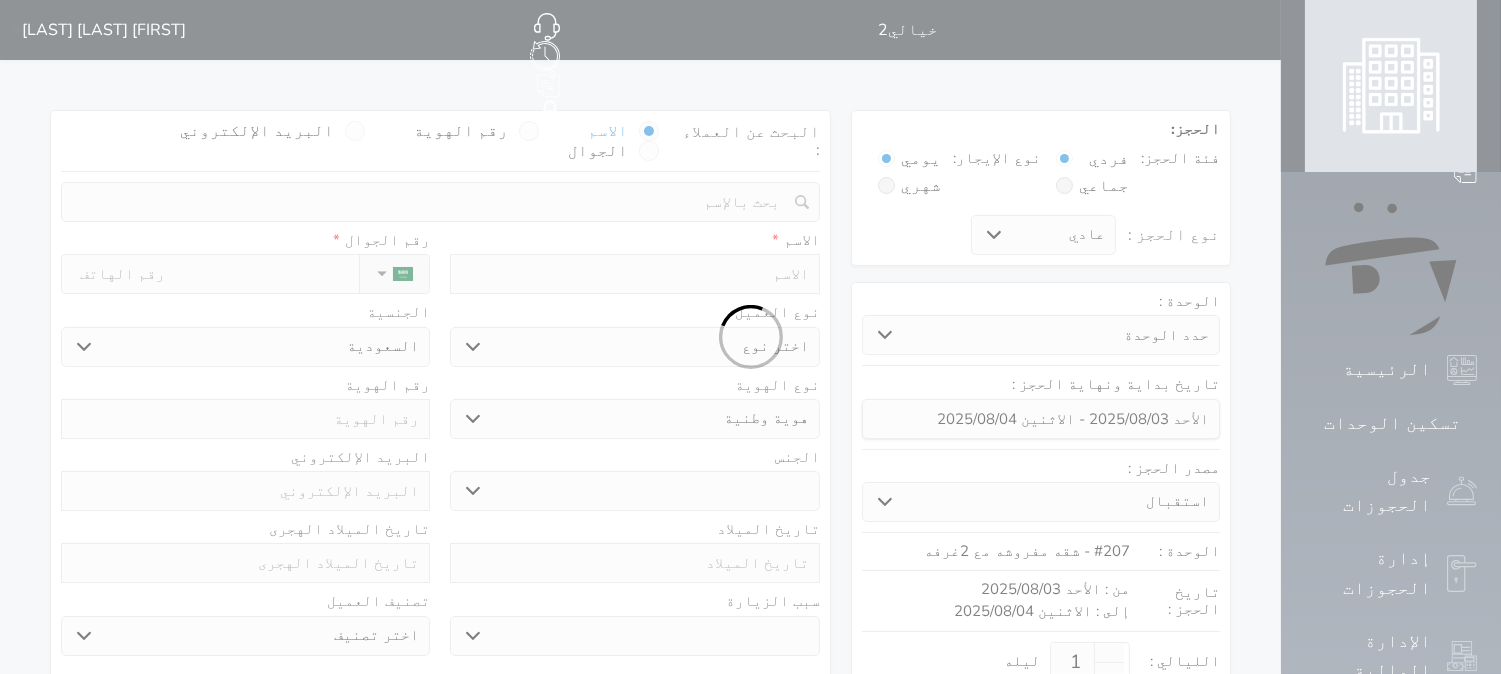click at bounding box center (750, 337) 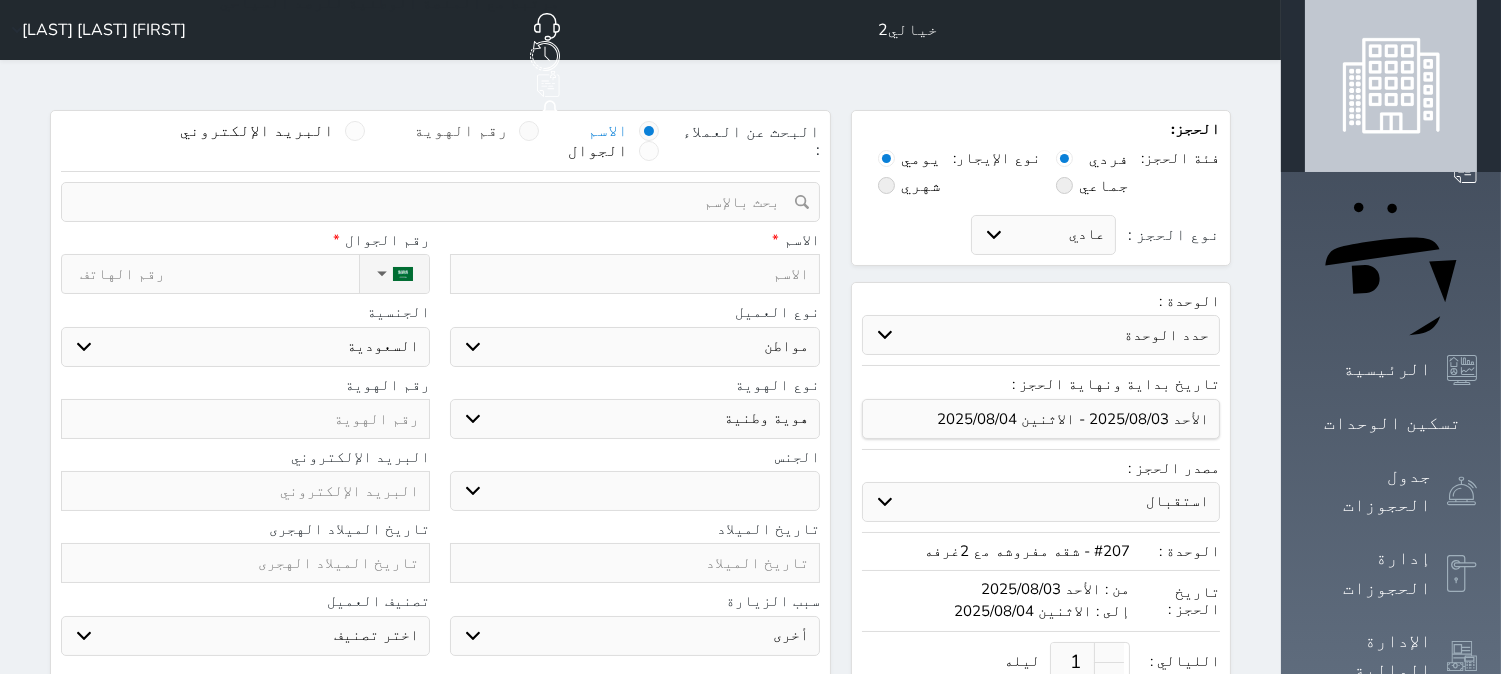 click on "رقم الهوية" at bounding box center (462, 131) 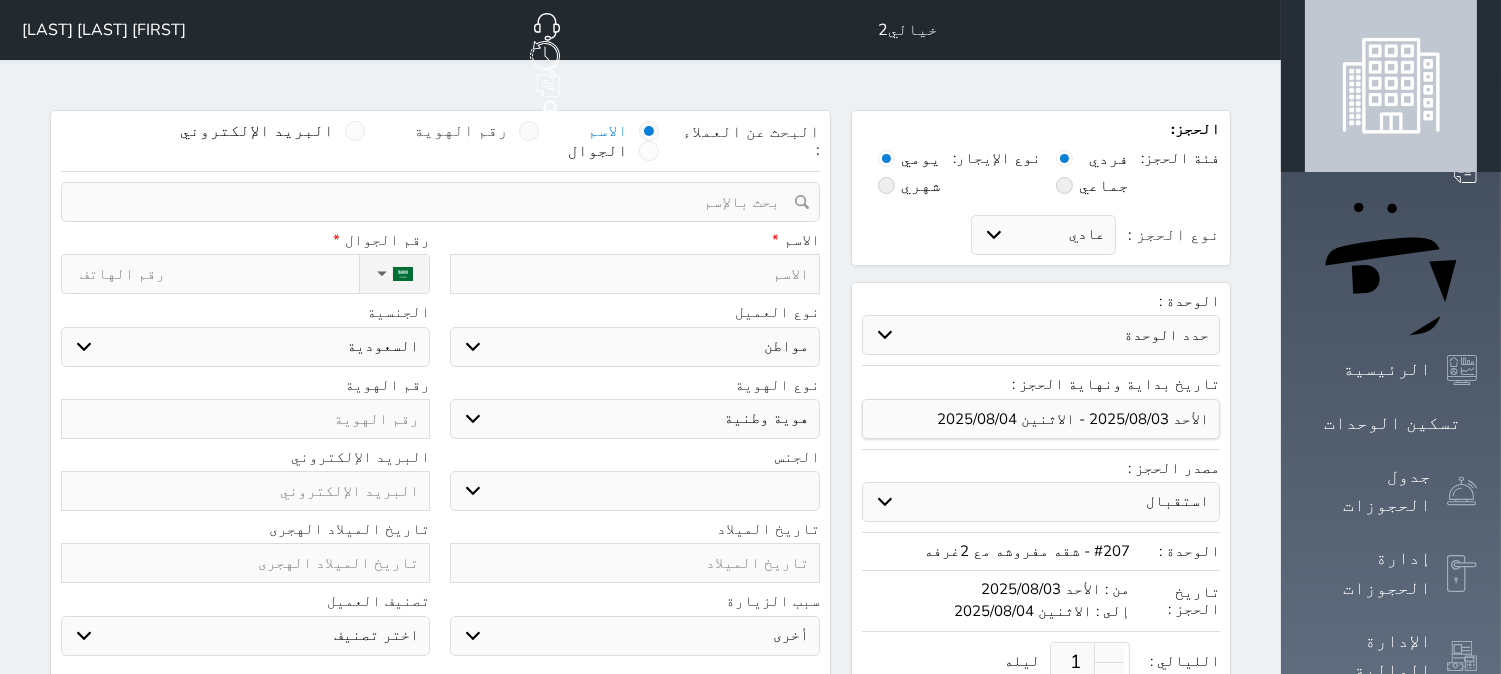 click on "رقم الهوية" at bounding box center [509, 141] 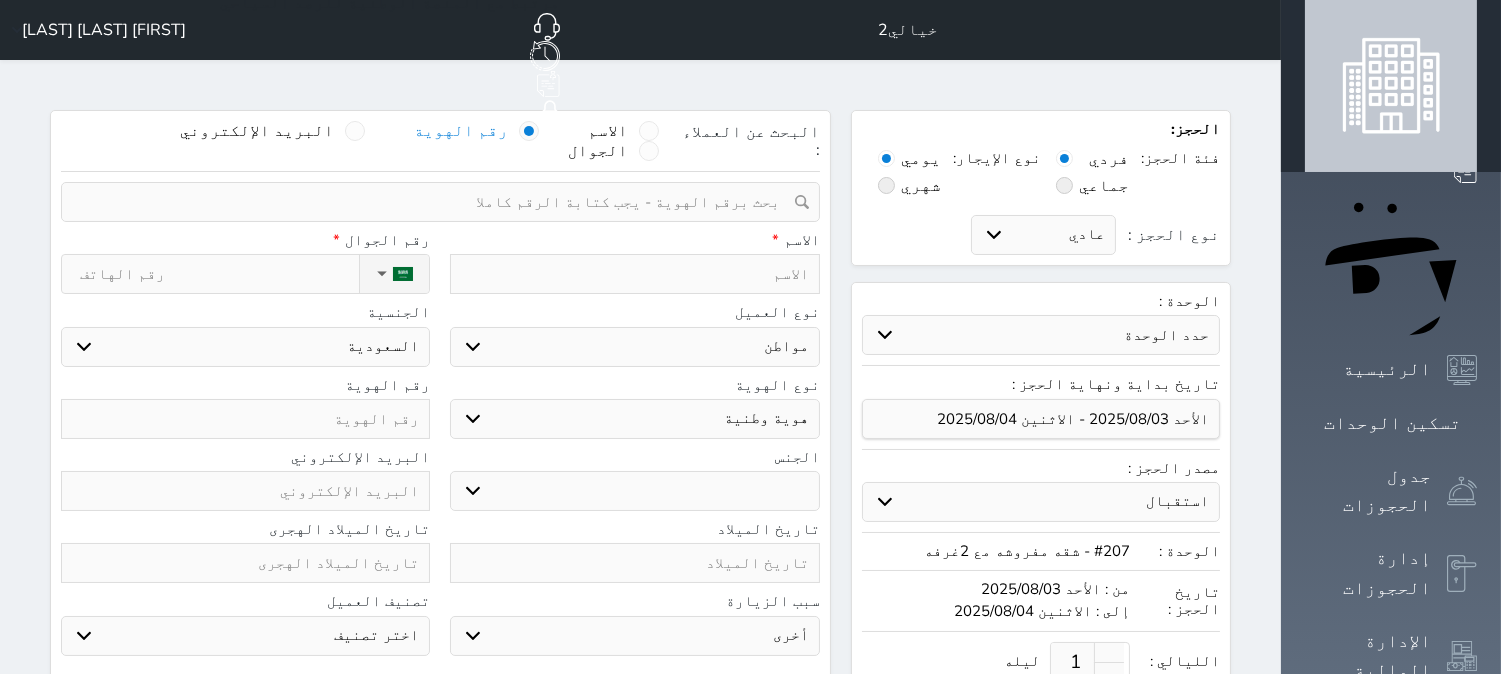click at bounding box center (433, 202) 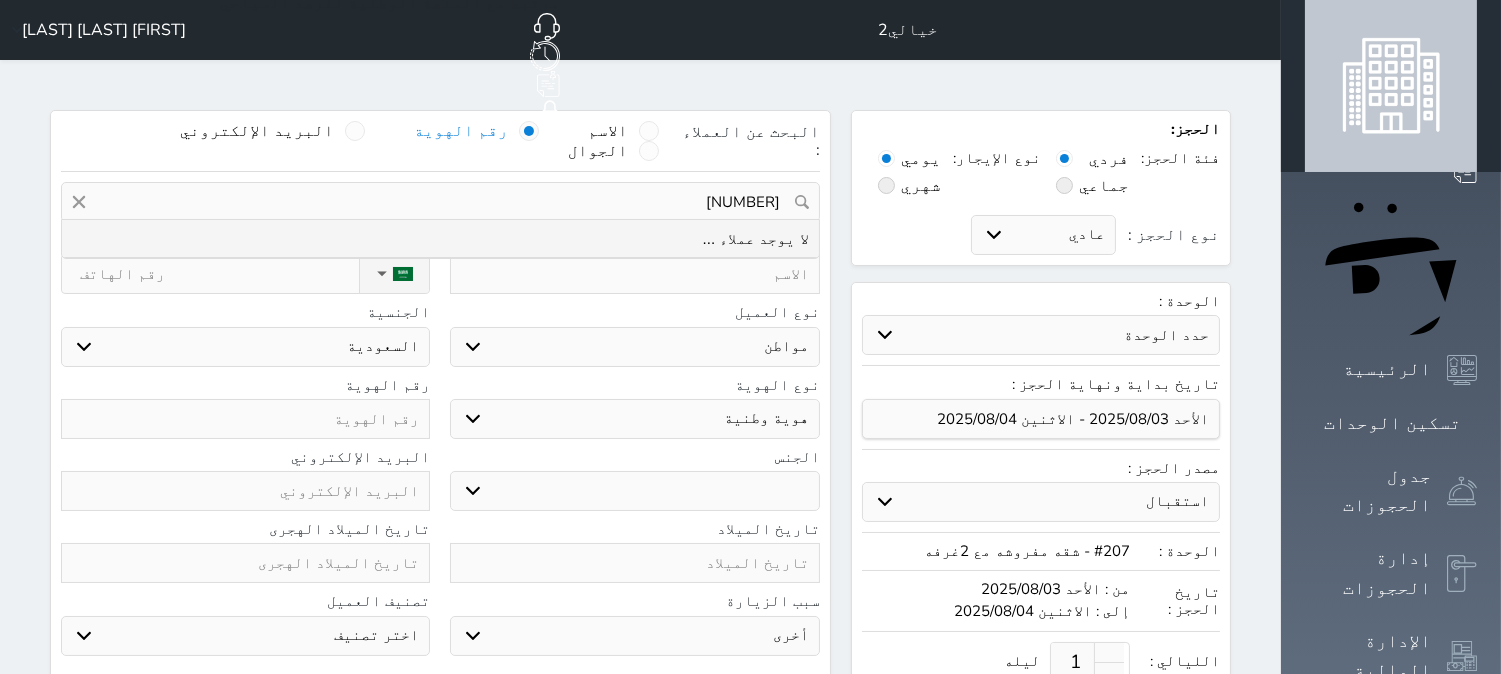 click at bounding box center [245, 419] 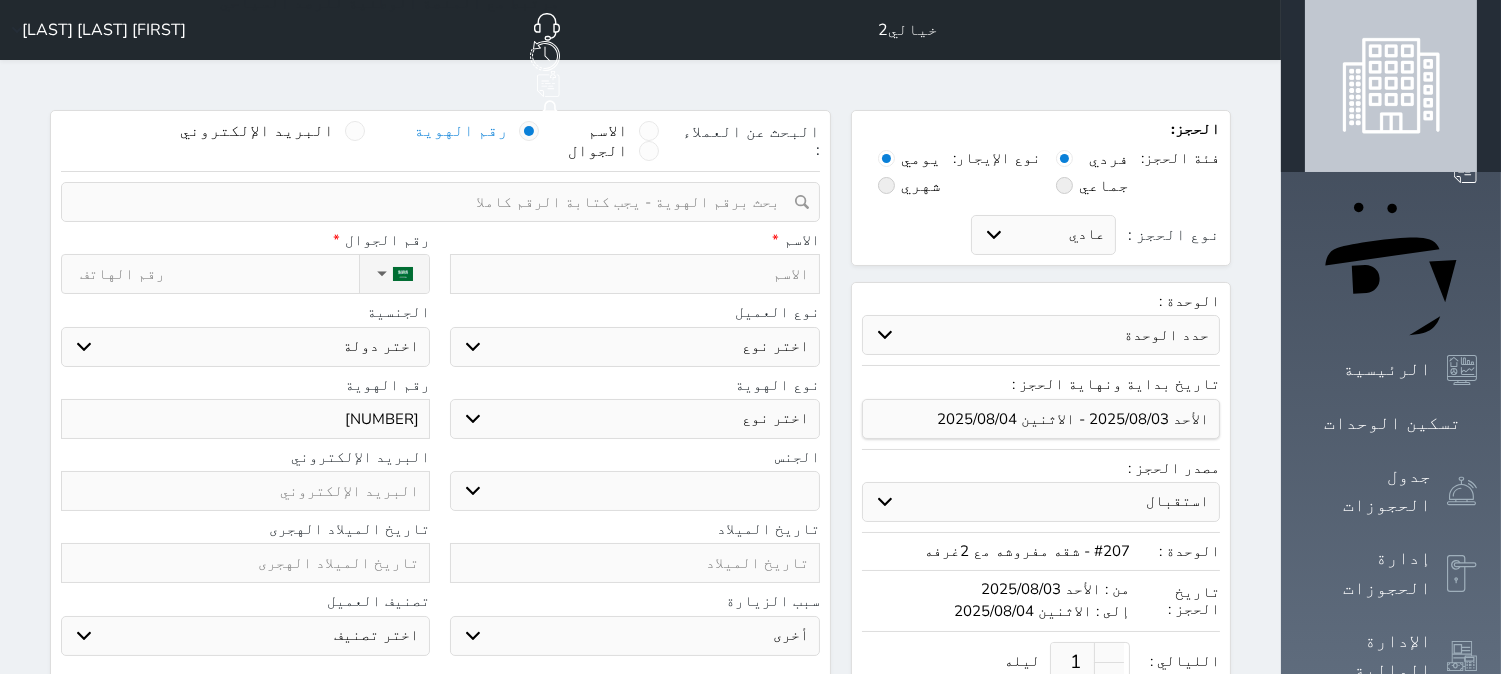 click on "اختر نوع   مواطن مواطن خليجي زائر مقيم" at bounding box center (634, 347) 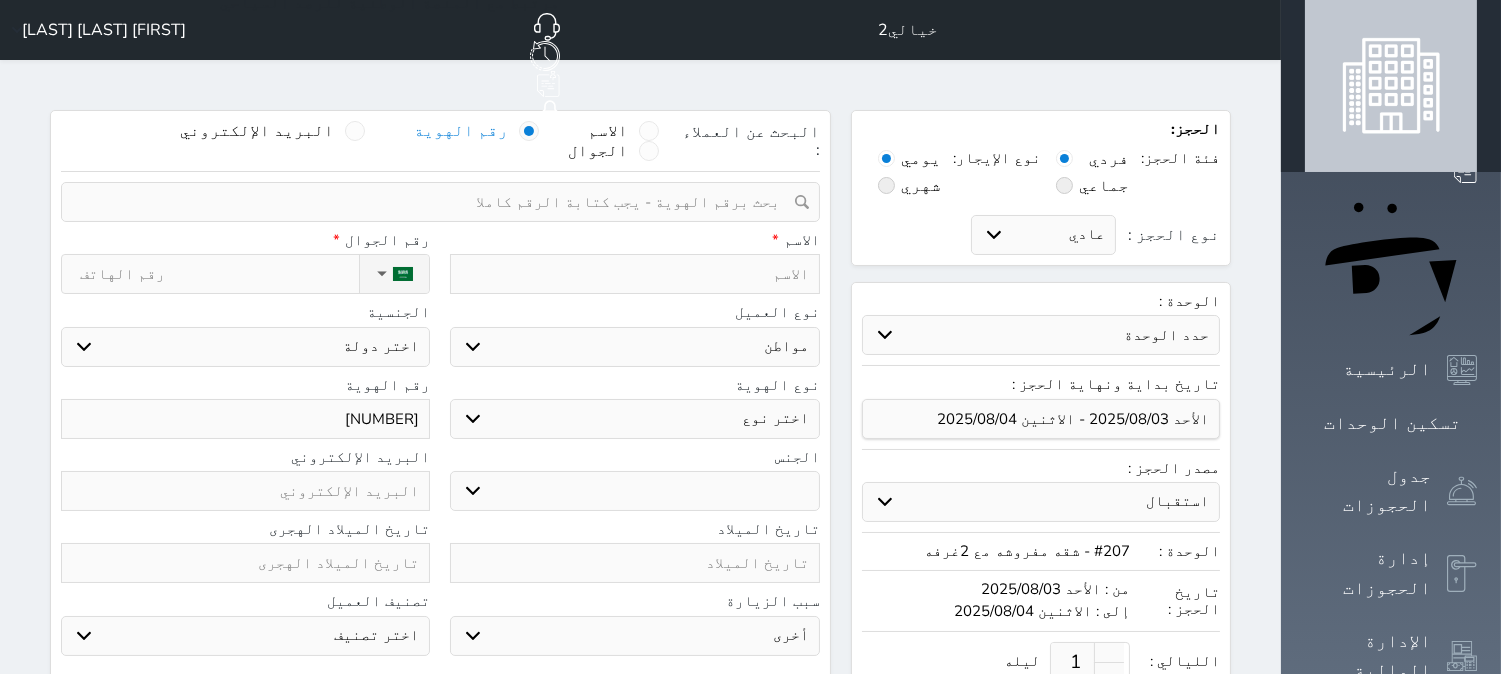 click on "اختر نوع   مواطن مواطن خليجي زائر مقيم" at bounding box center (634, 347) 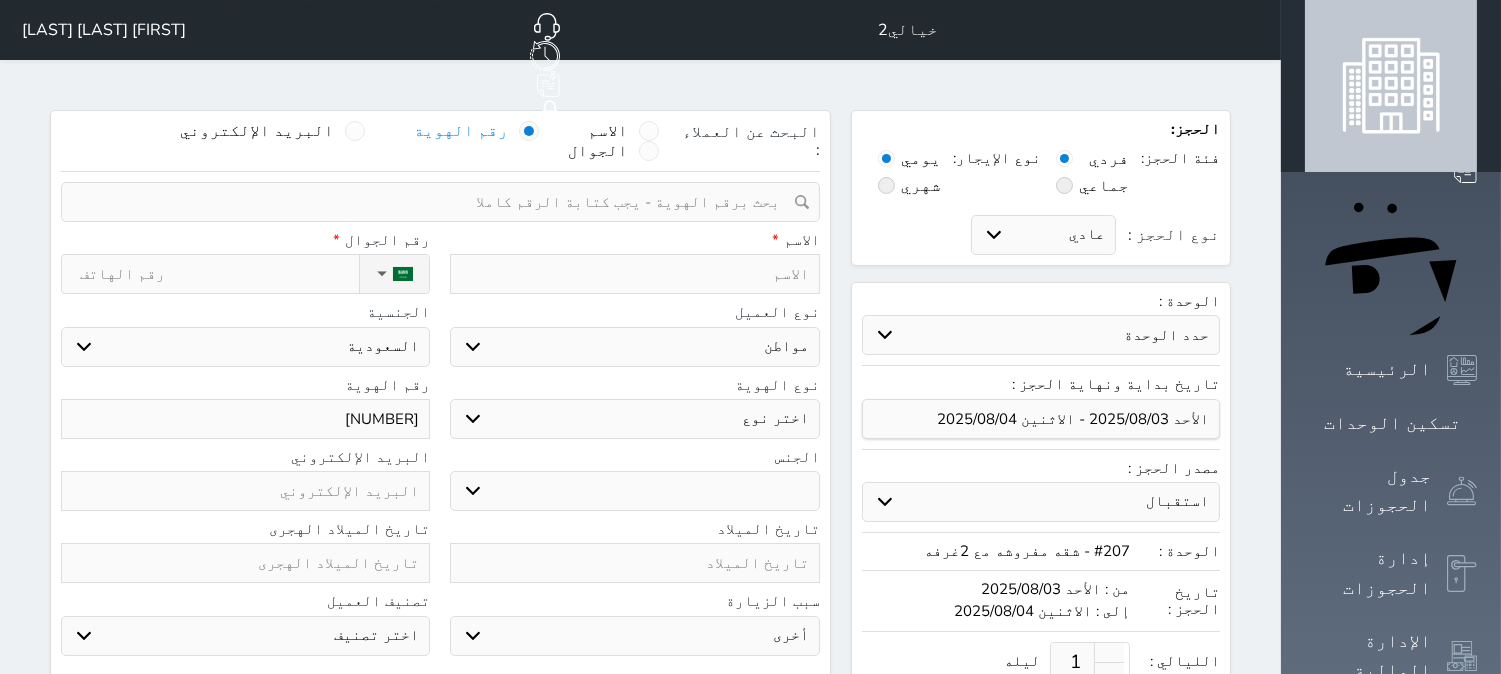 click on "اختر نوع   هوية وطنية هوية عائلية جواز السفر" at bounding box center [634, 419] 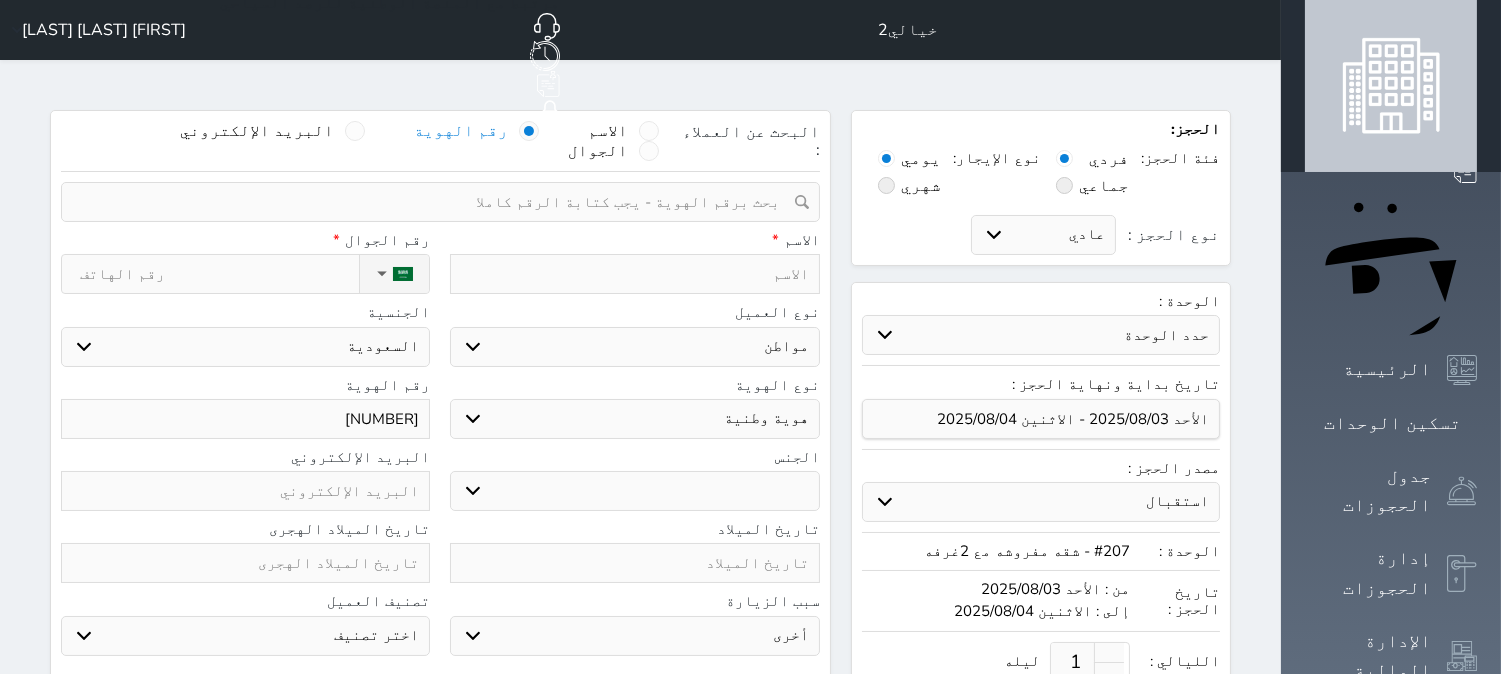 click on "اختر نوع   هوية وطنية هوية عائلية جواز السفر" at bounding box center [634, 419] 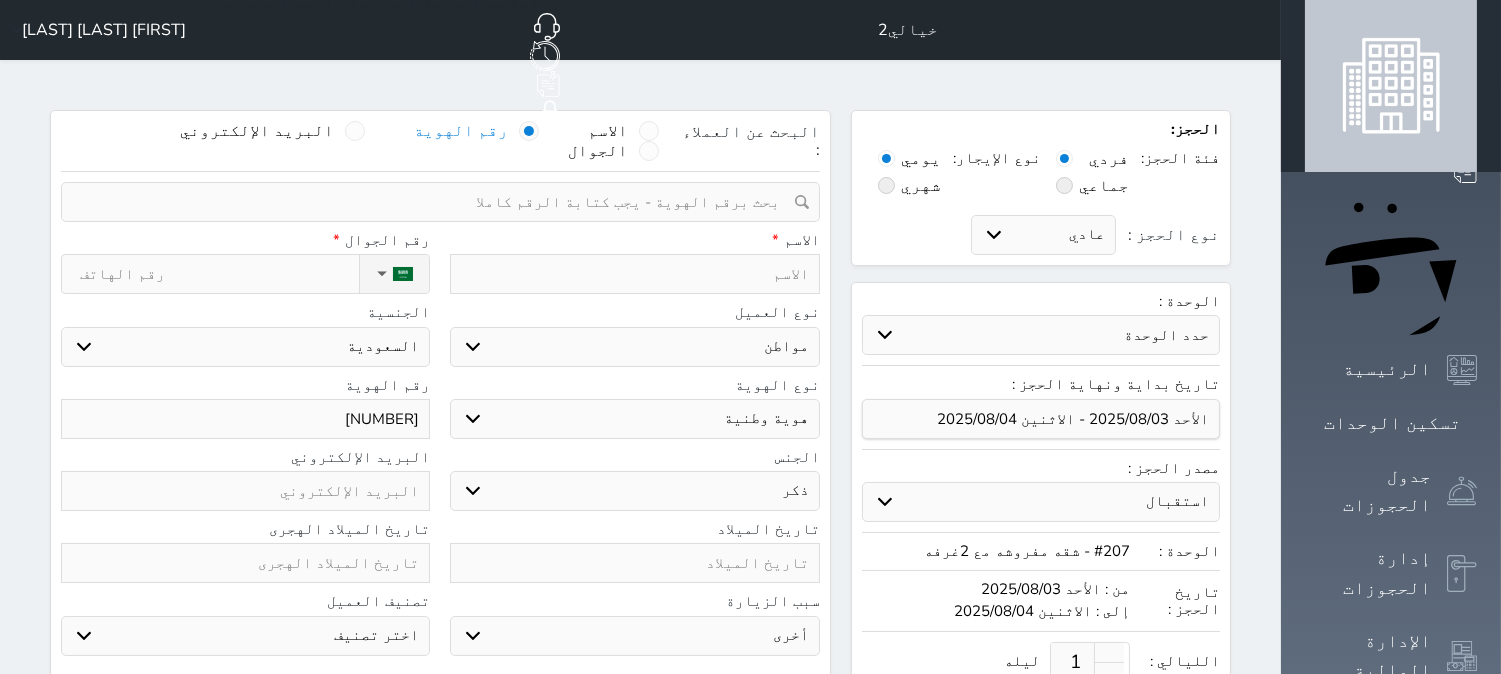 click on "ذكر   انثى" at bounding box center [634, 491] 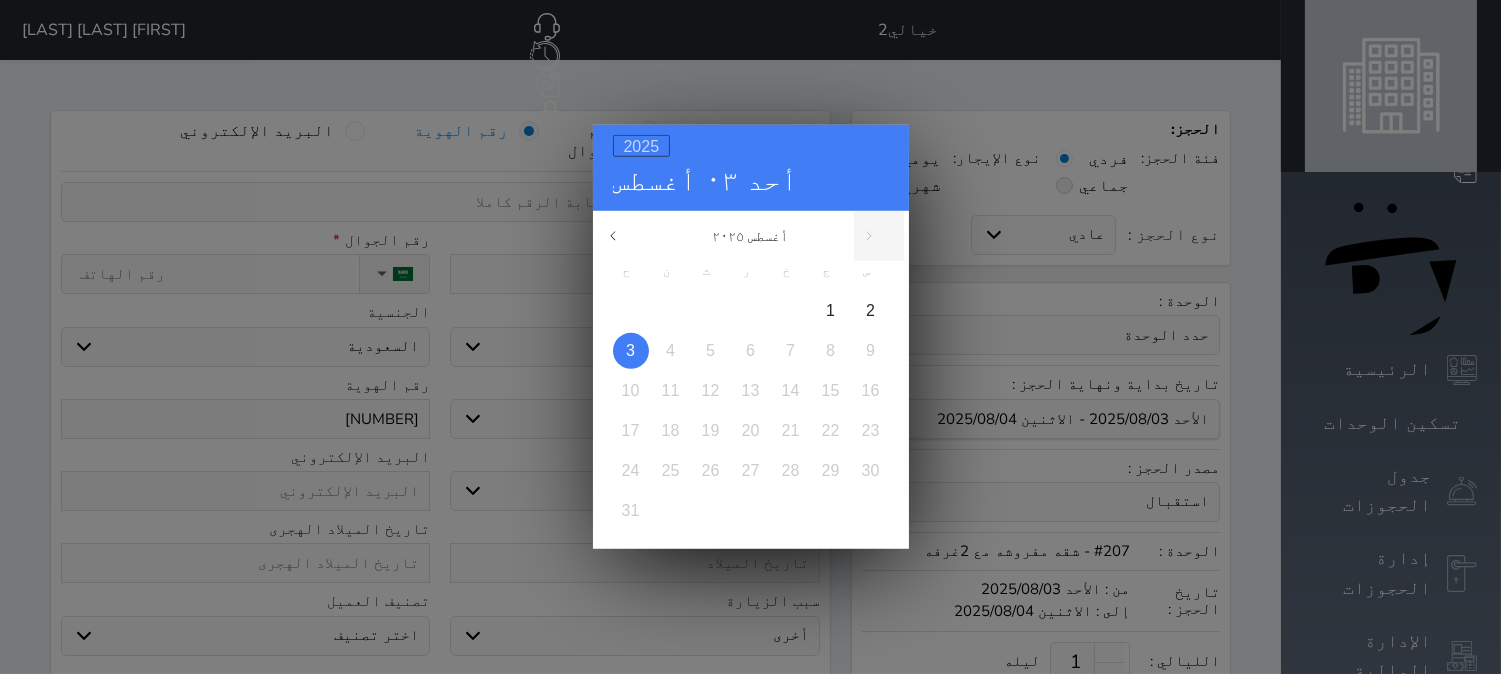 click on "2025" at bounding box center (642, 146) 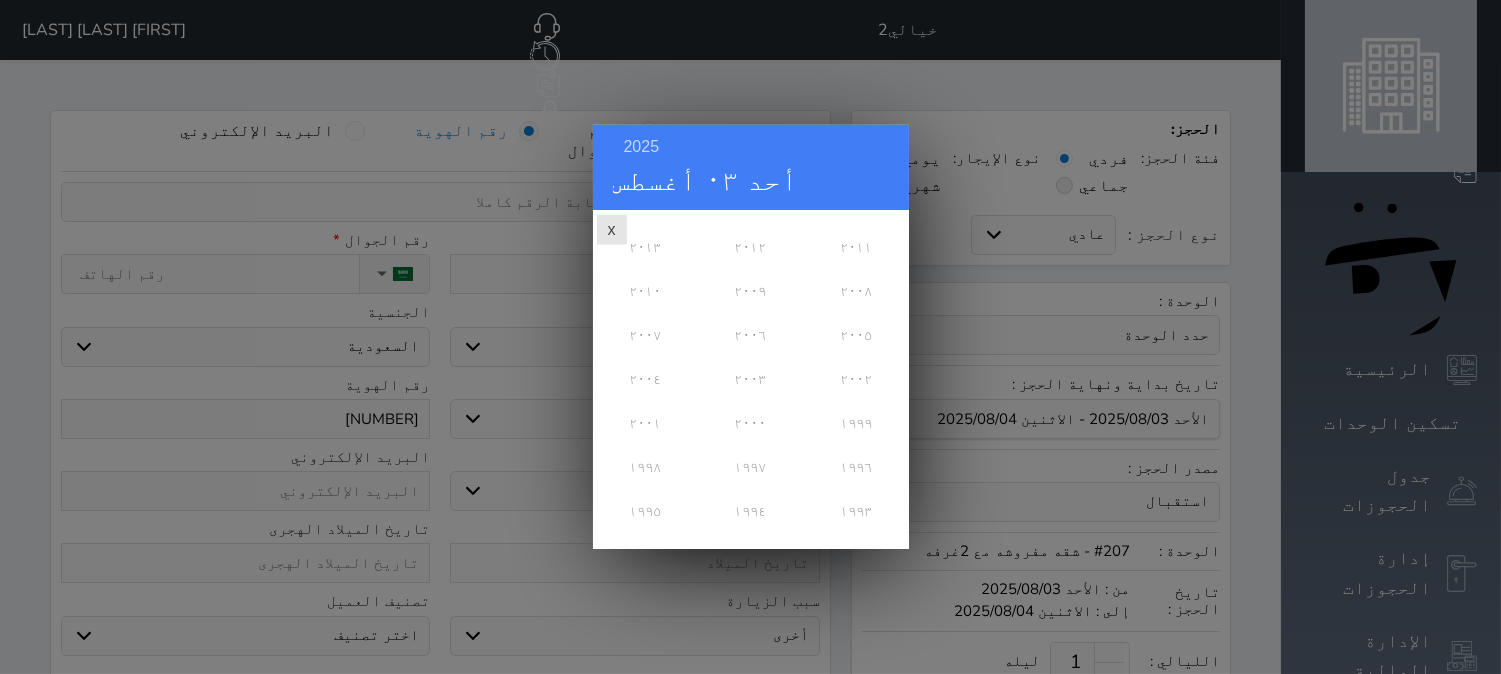 scroll, scrollTop: 333, scrollLeft: 0, axis: vertical 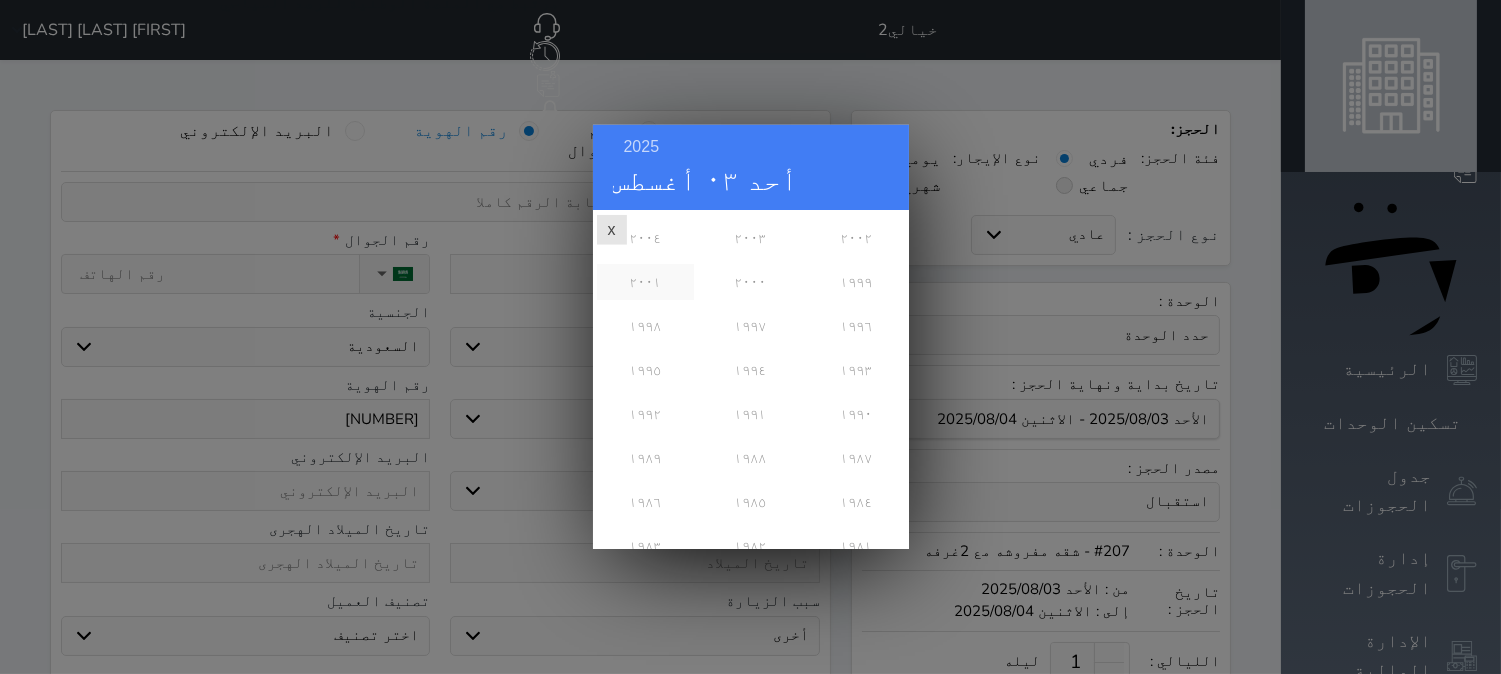 click on "٢٠٠١" at bounding box center (645, 282) 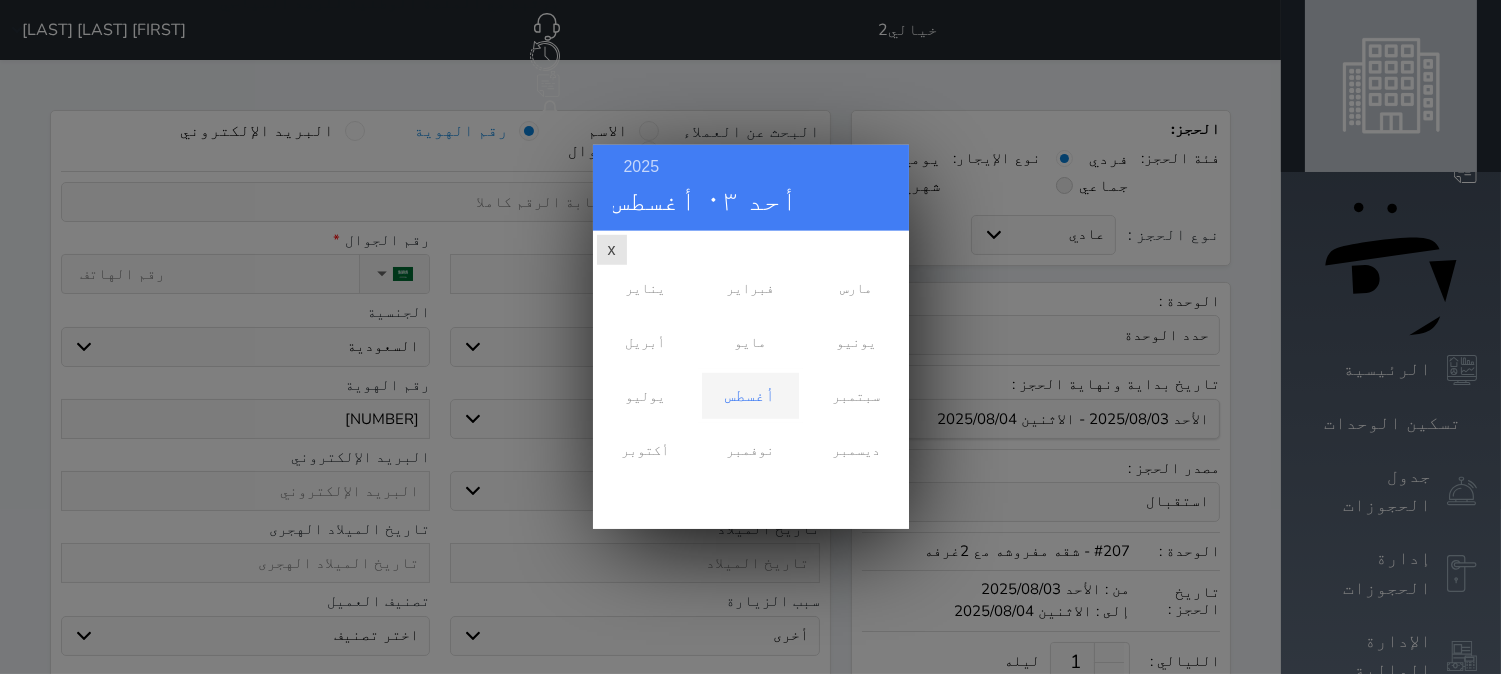scroll, scrollTop: 0, scrollLeft: 0, axis: both 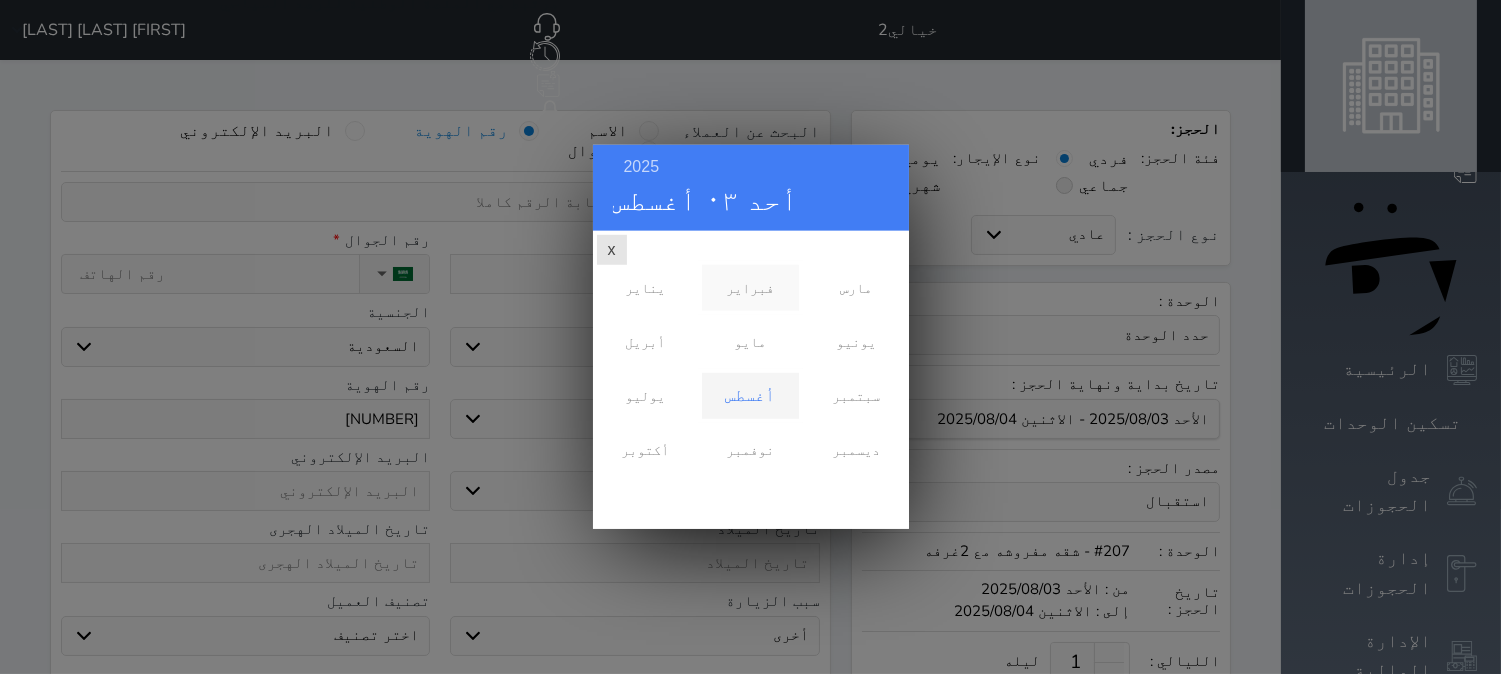 click on "فبراير" at bounding box center (750, 288) 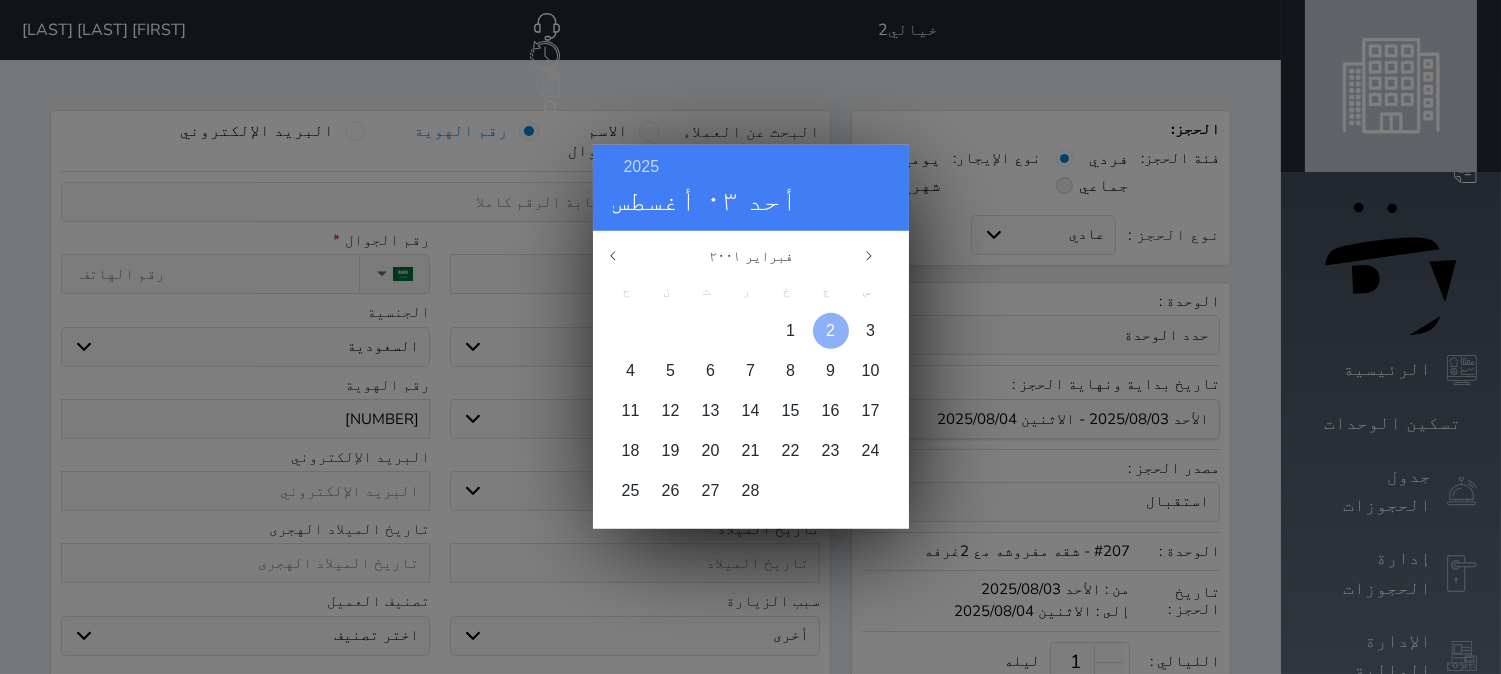 click on "2" at bounding box center [830, 330] 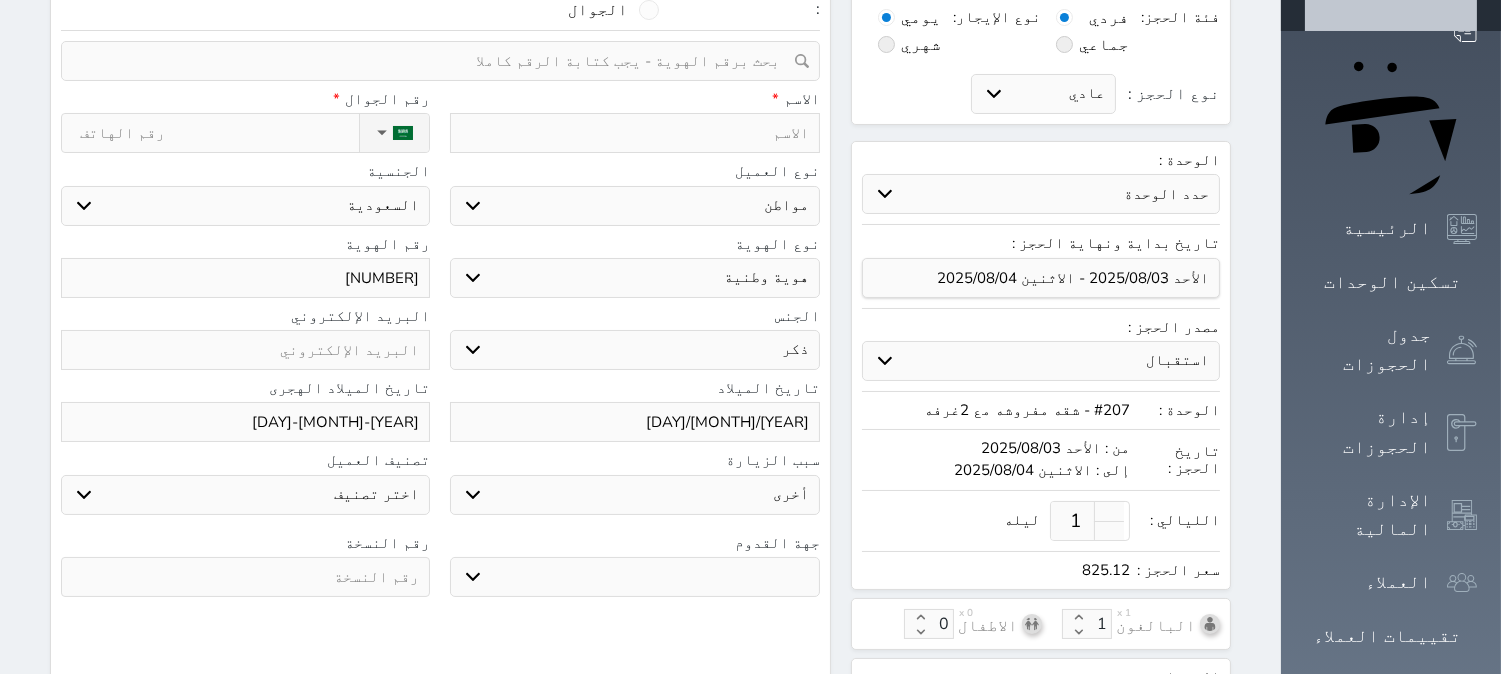 scroll, scrollTop: 333, scrollLeft: 0, axis: vertical 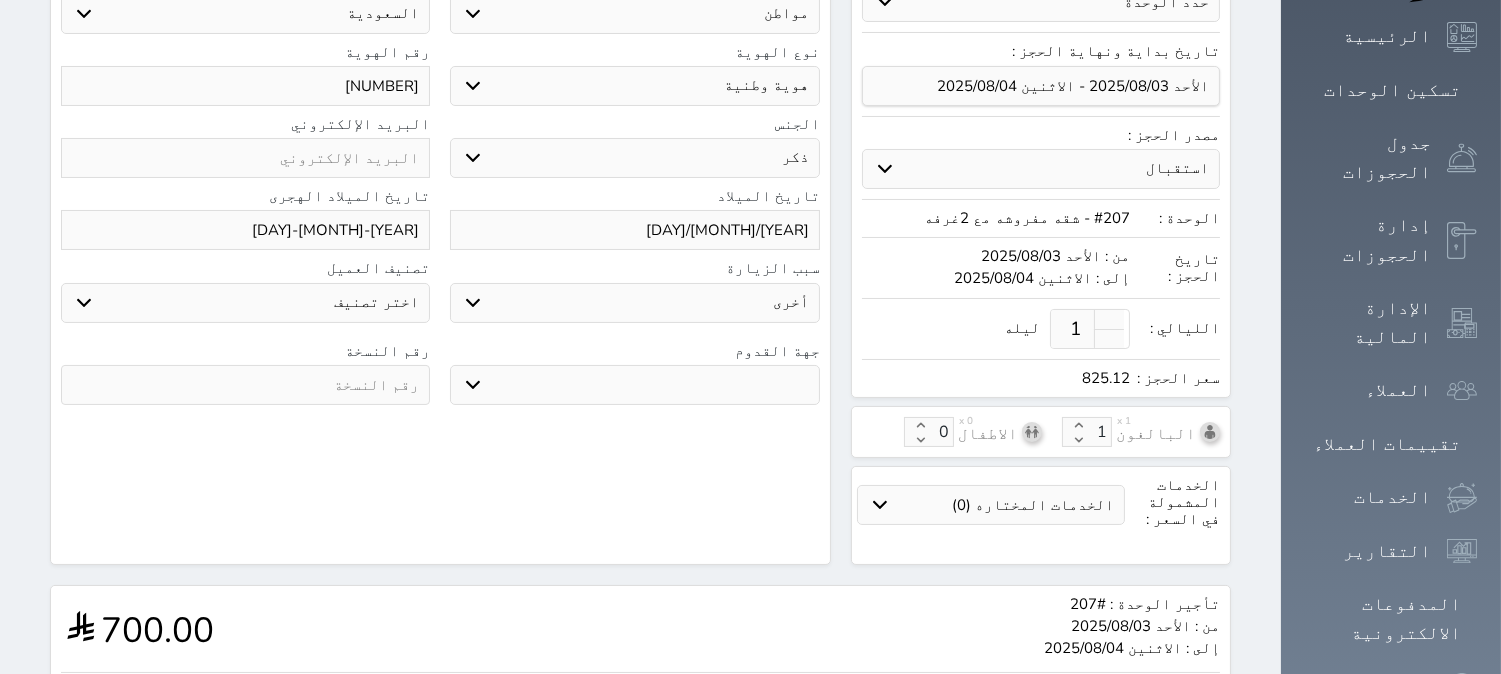 click at bounding box center [245, 385] 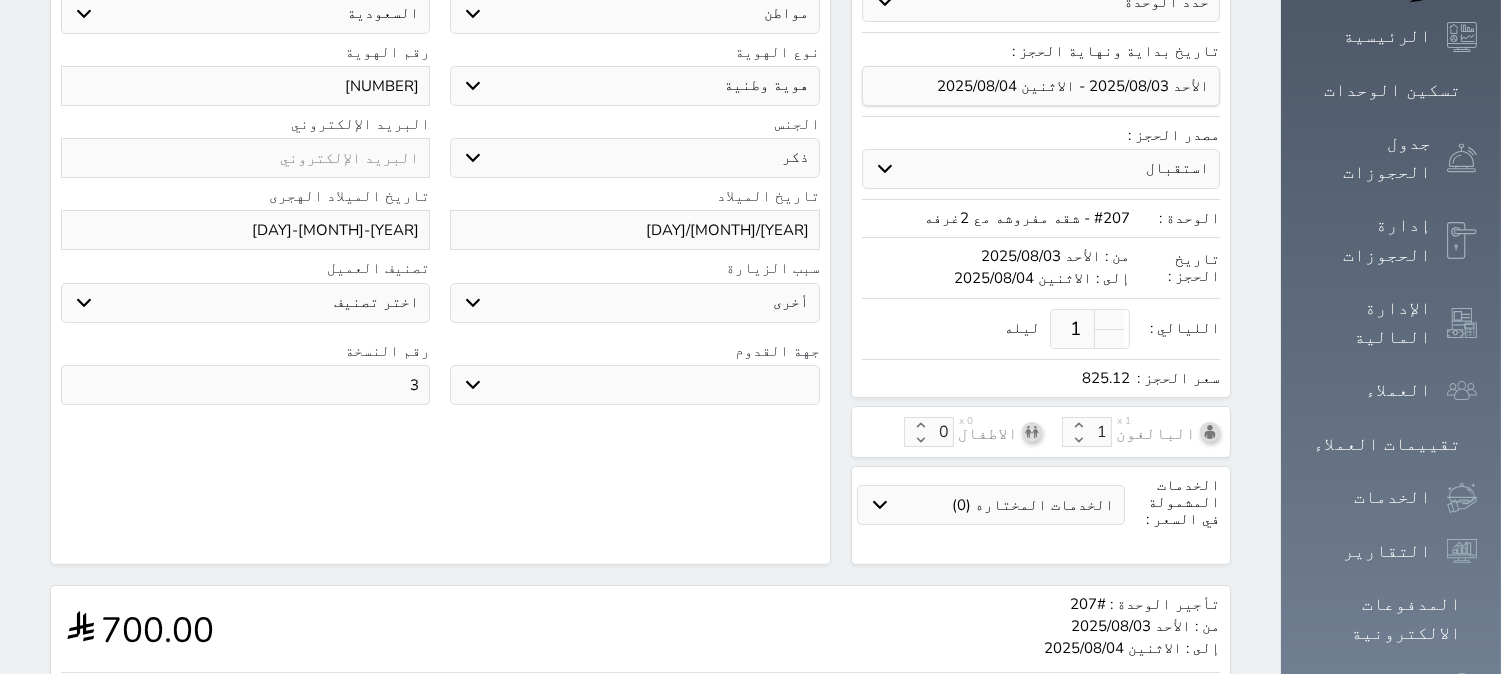 click on "جو بحر ارض" at bounding box center (634, 385) 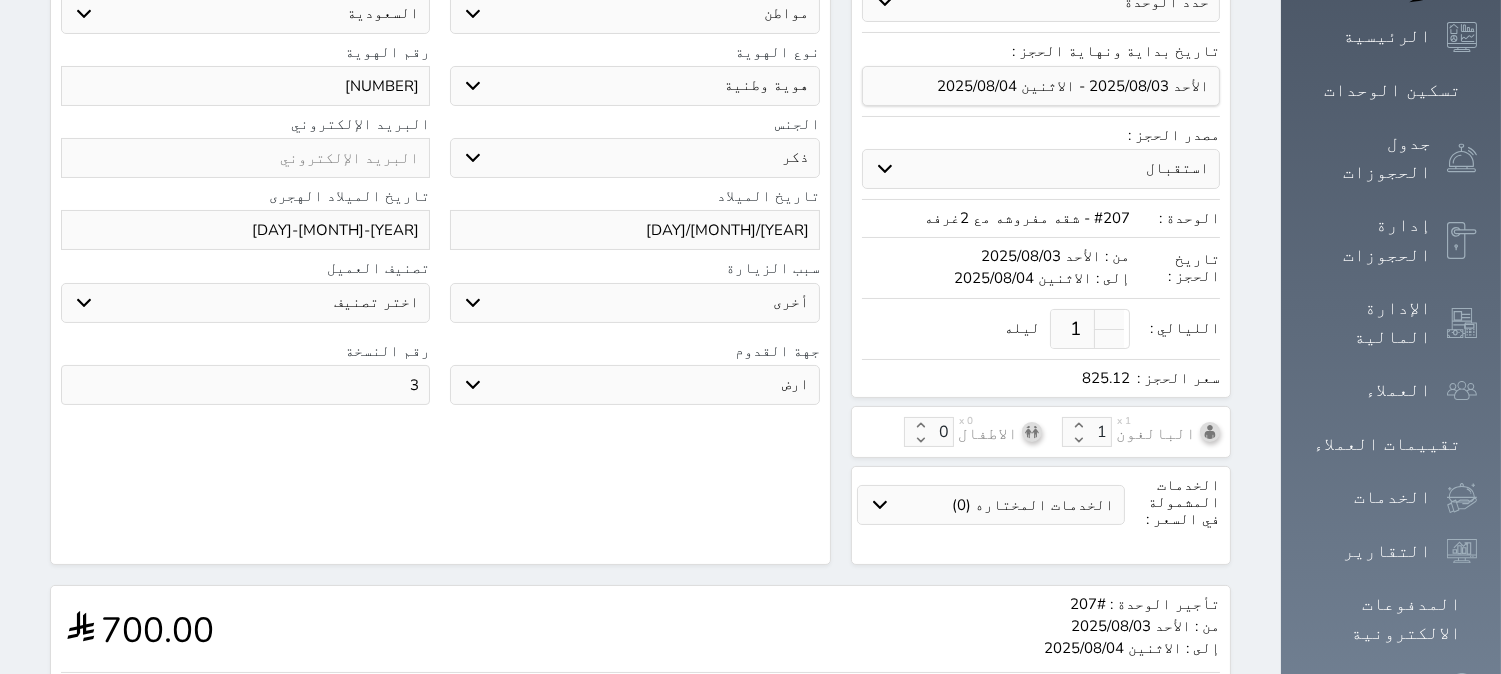 click on "جو بحر ارض" at bounding box center (634, 385) 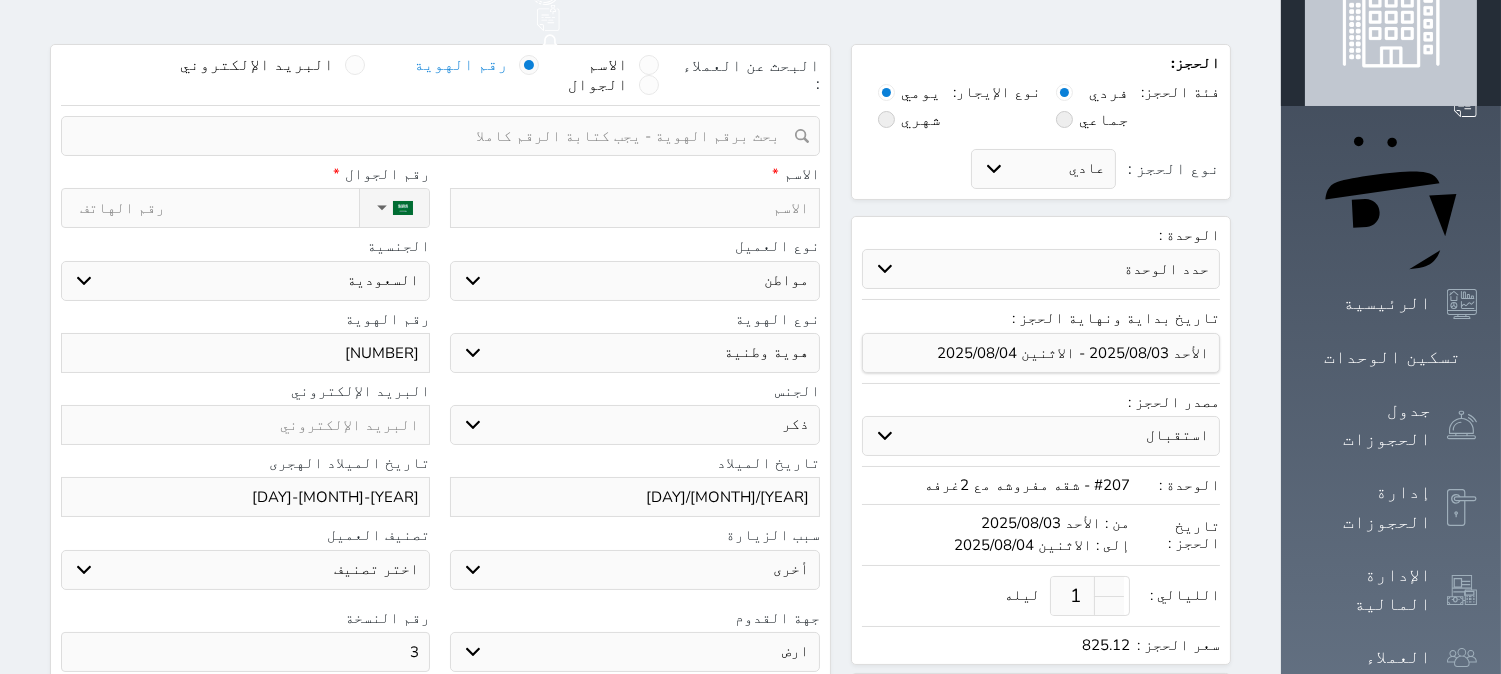 scroll, scrollTop: 0, scrollLeft: 0, axis: both 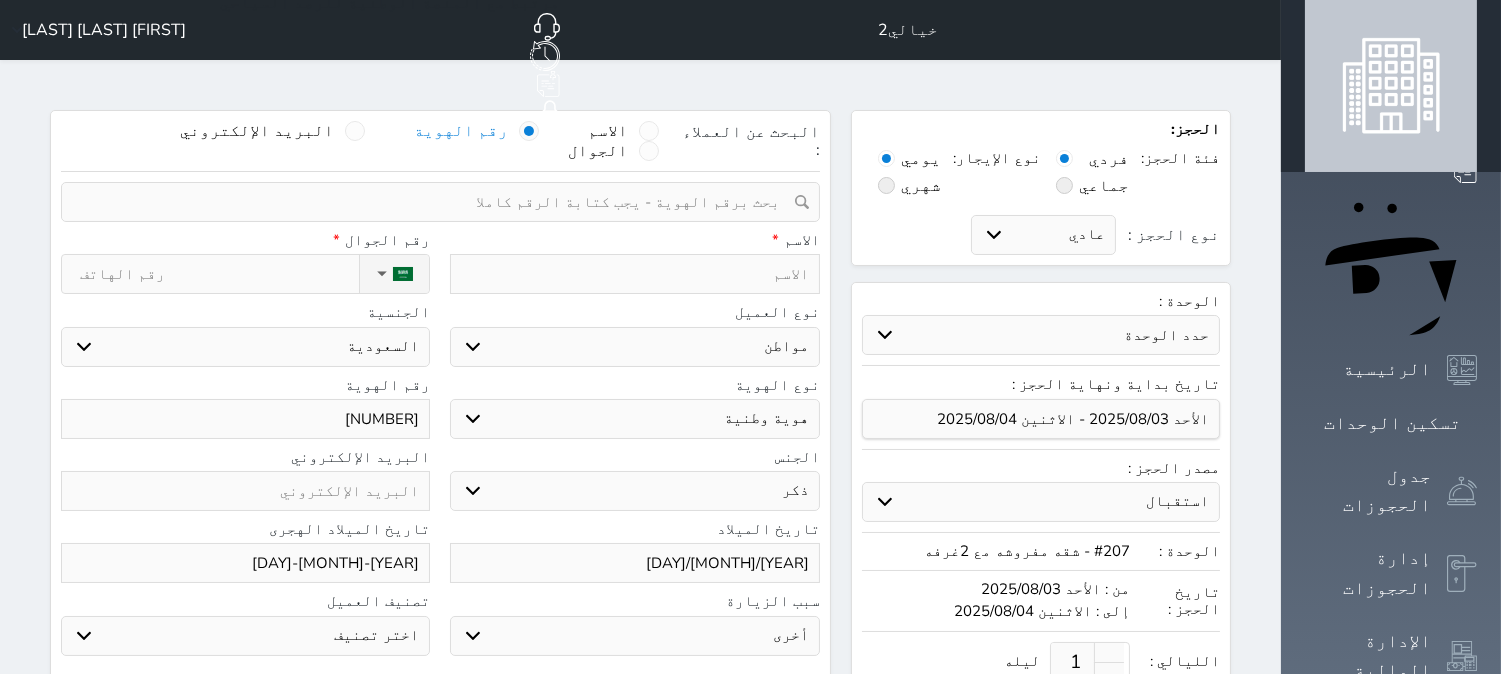 click at bounding box center [634, 274] 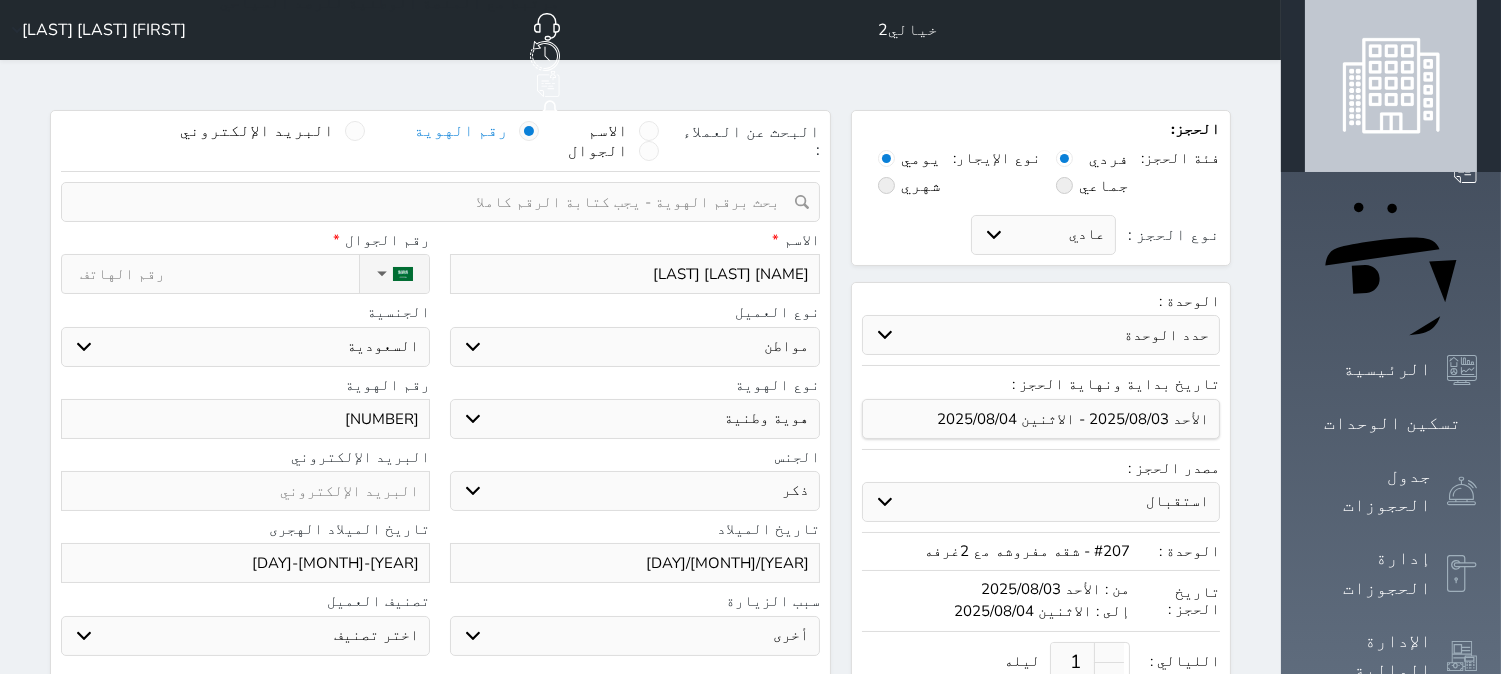 click on "نوع الحجز :" at bounding box center (219, 274) 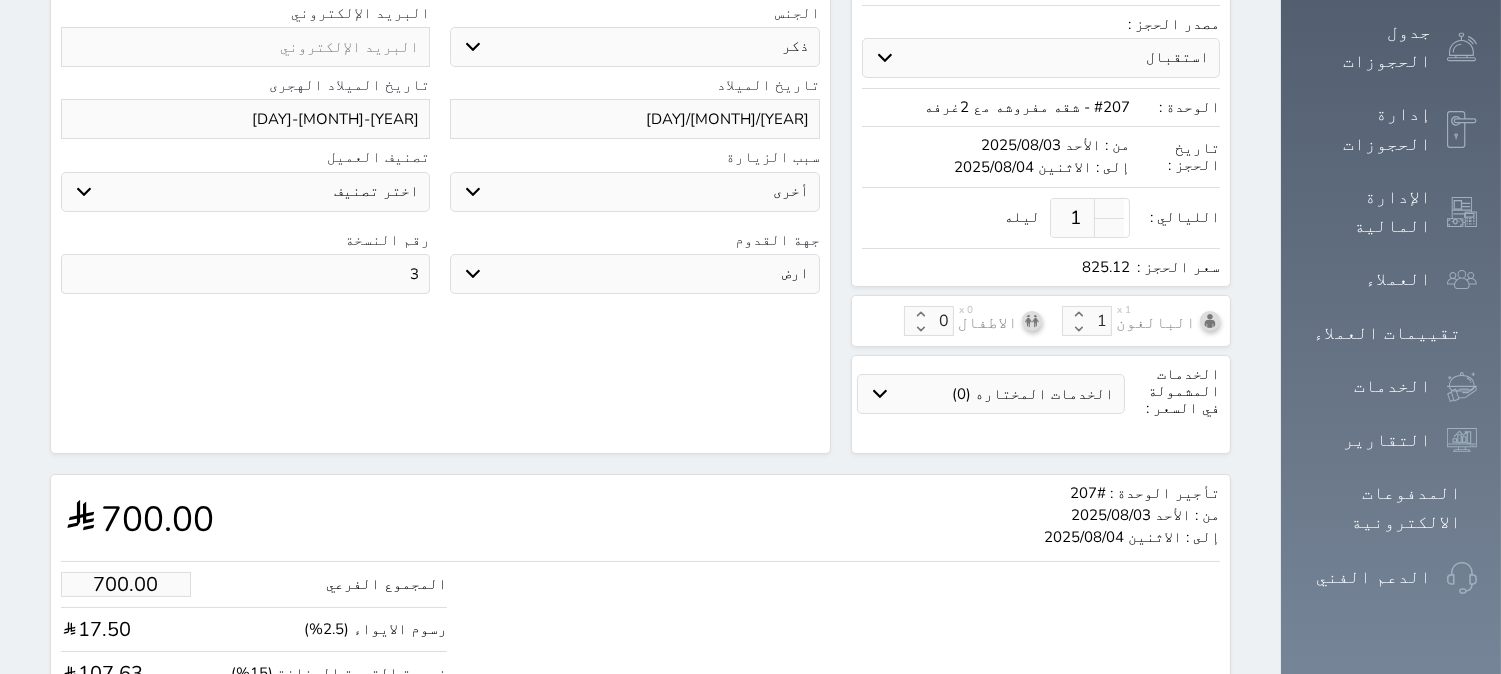 scroll, scrollTop: 555, scrollLeft: 0, axis: vertical 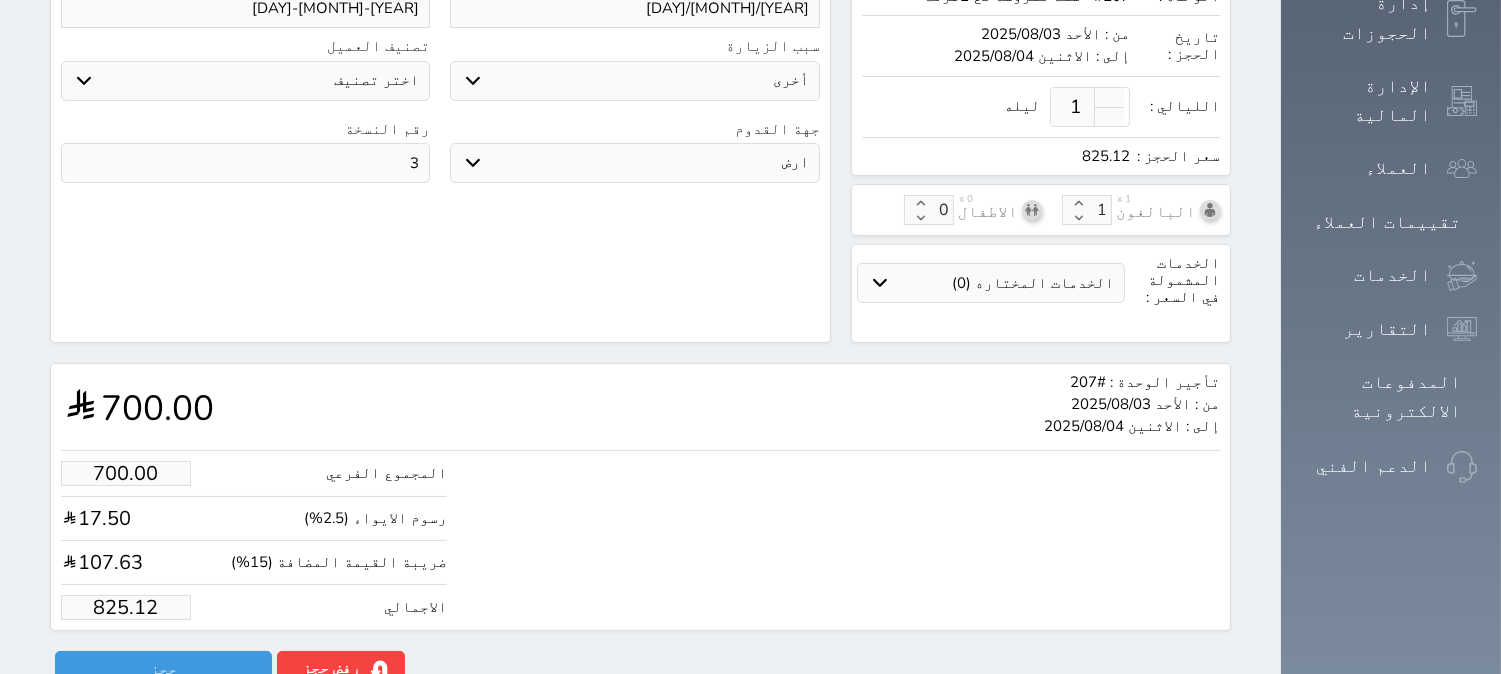click on "825.12" at bounding box center (126, 607) 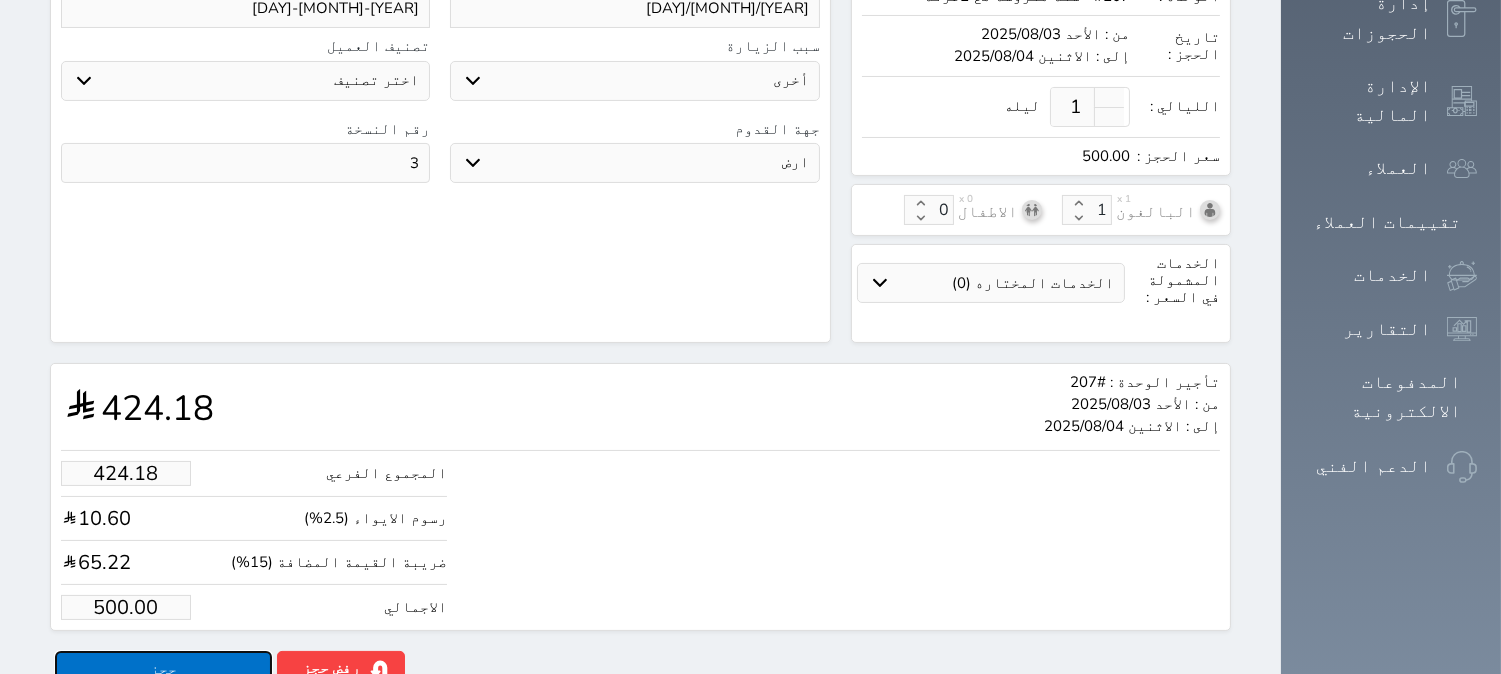 click on "حجز" at bounding box center (163, 668) 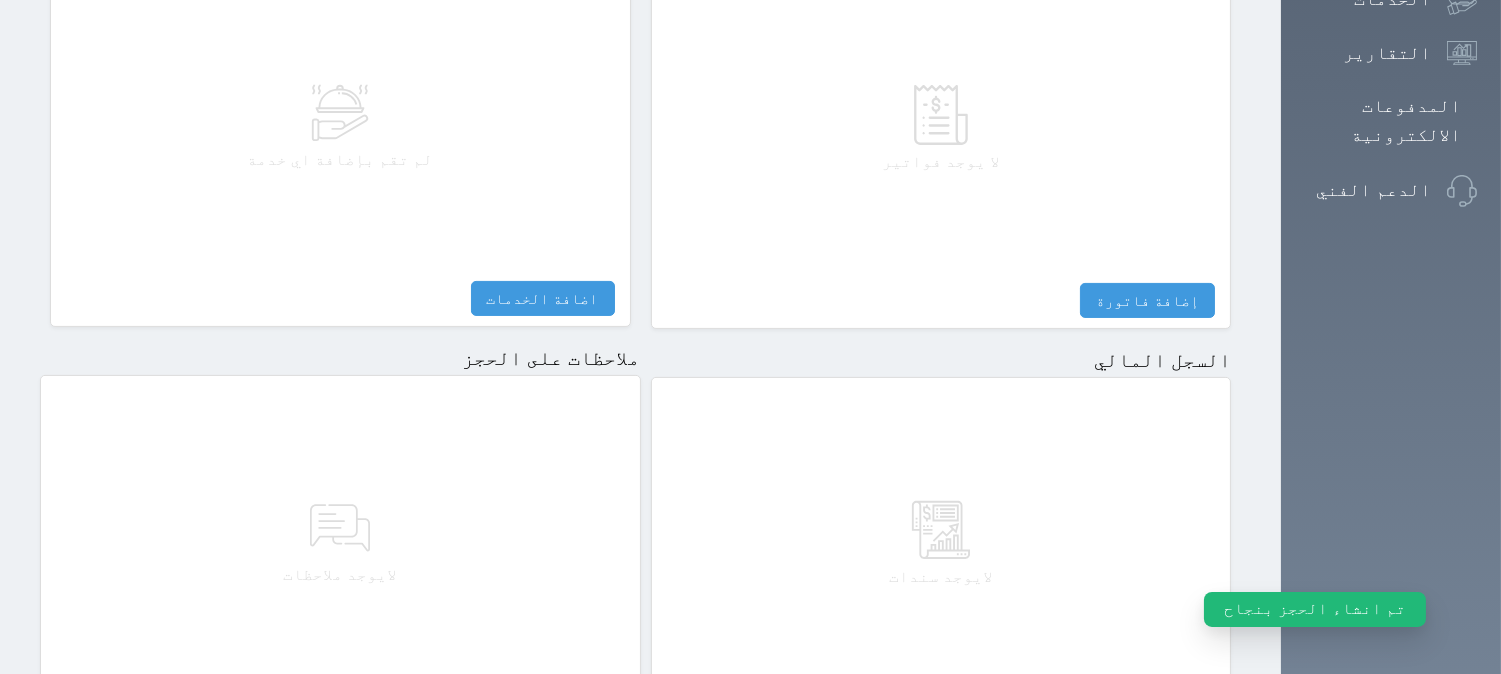 scroll, scrollTop: 1028, scrollLeft: 0, axis: vertical 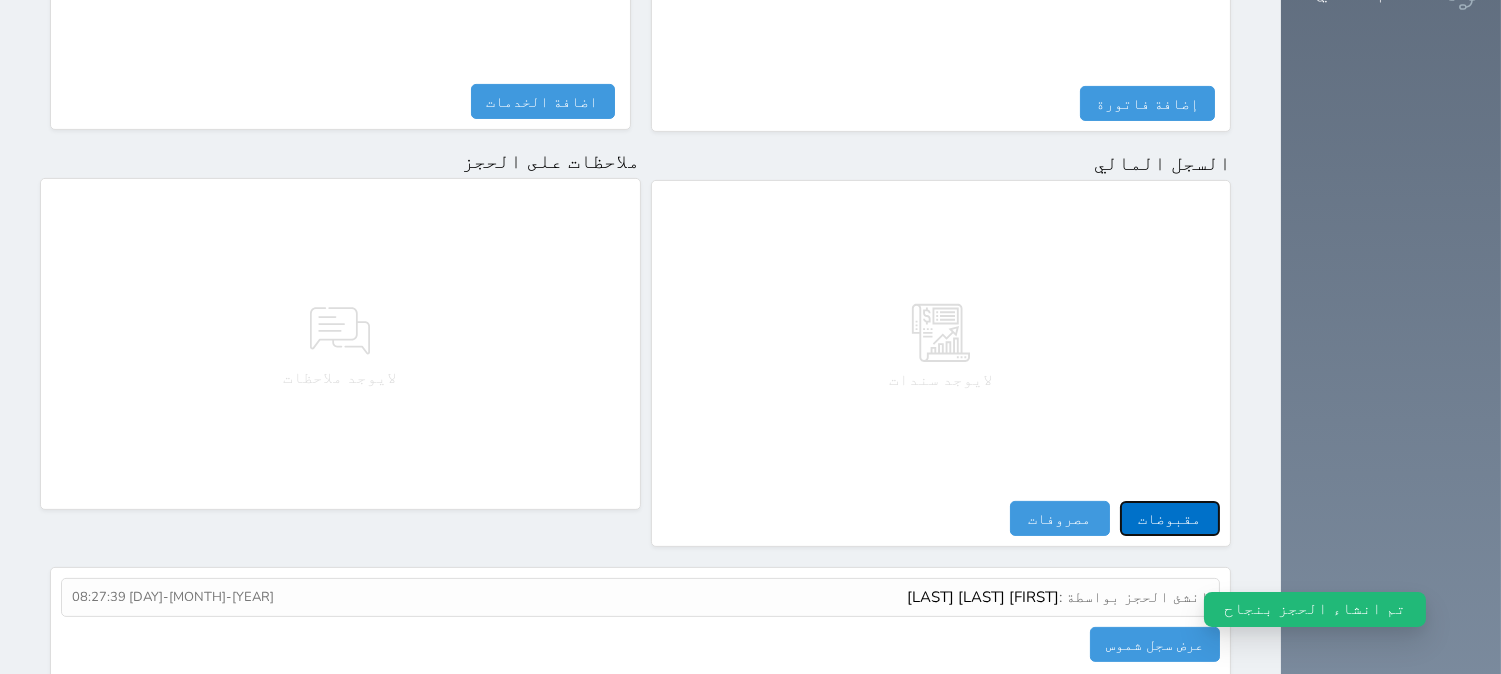 click on "مقبوضات" at bounding box center [1170, 518] 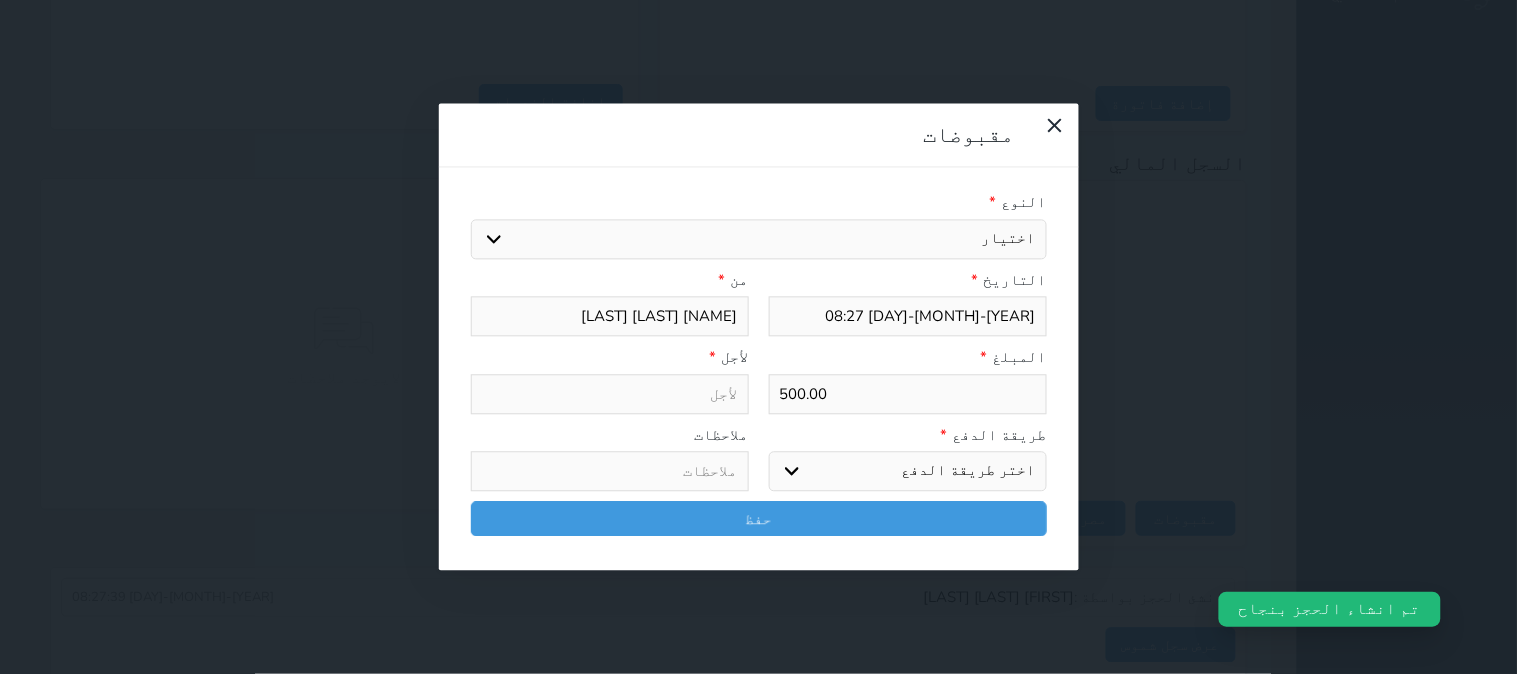 click on "اختيار   مقبوضات عامة قيمة إيجار فواتير تامين عربون لا ينطبق آخر مغسلة واي فاي - الإنترنت مواقف السيارات طعام الأغذية والمشروبات مشروبات المشروبات الباردة المشروبات الساخنة الإفطار غداء عشاء مخبز و كعك حمام سباحة الصالة الرياضية سبا و خدمات الجمال اختيار وإسقاط (خدمات النقل) ميني بار كابل - تلفزيون سرير إضافي تصفيف الشعر التسوق خدمات الجولات السياحية المنظمة خدمات الدليل السياحي" at bounding box center [759, 239] 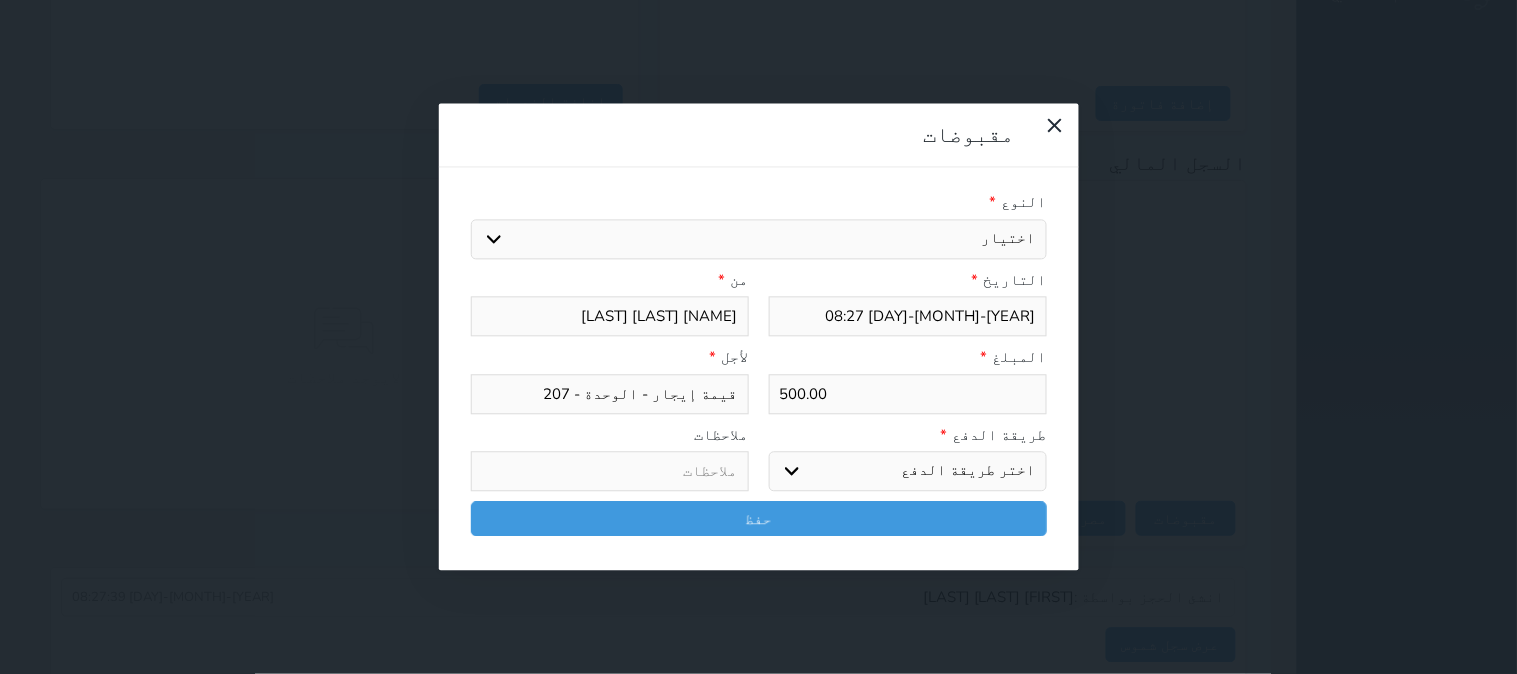 click on "اختر طريقة الدفع   دفع نقدى   تحويل بنكى   مدى   بطاقة ائتمان   آجل" at bounding box center (908, 472) 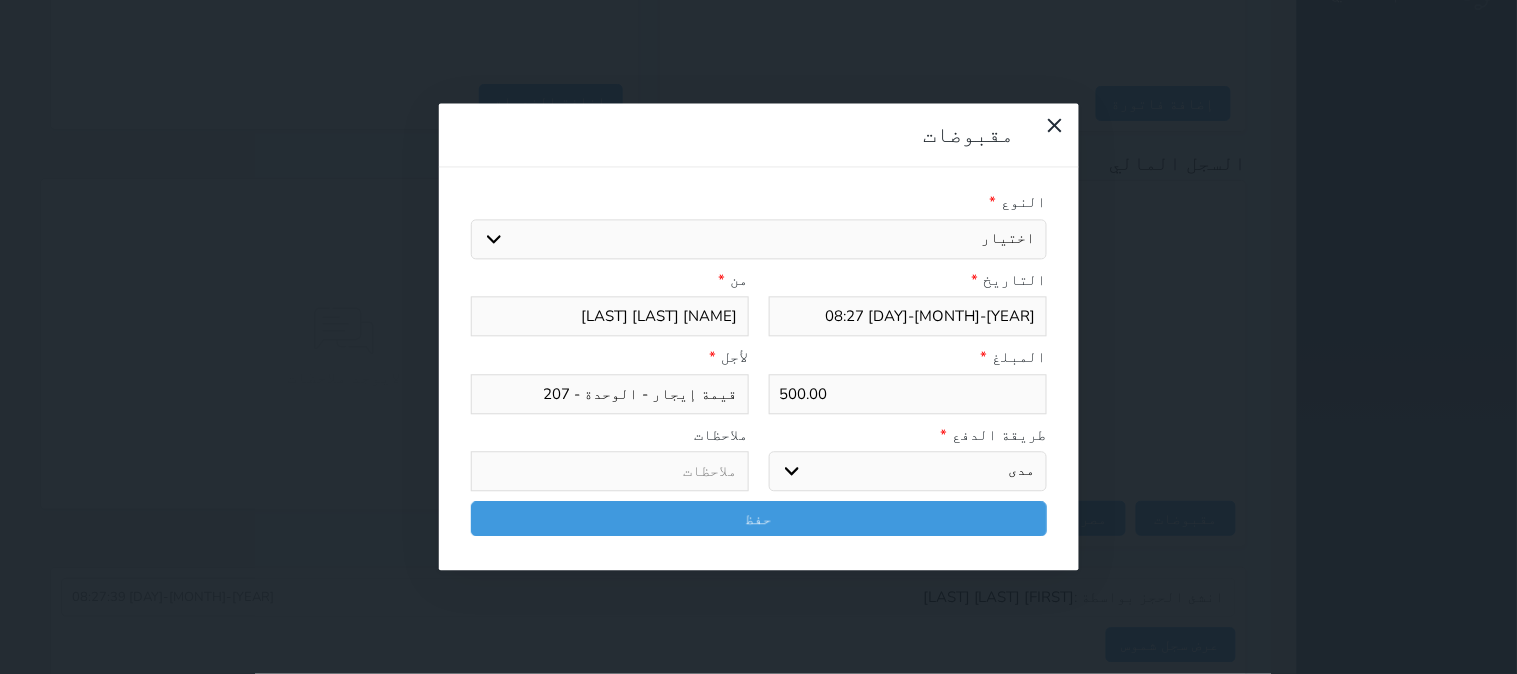 click on "اختر طريقة الدفع   دفع نقدى   تحويل بنكى   مدى   بطاقة ائتمان   آجل" at bounding box center (908, 472) 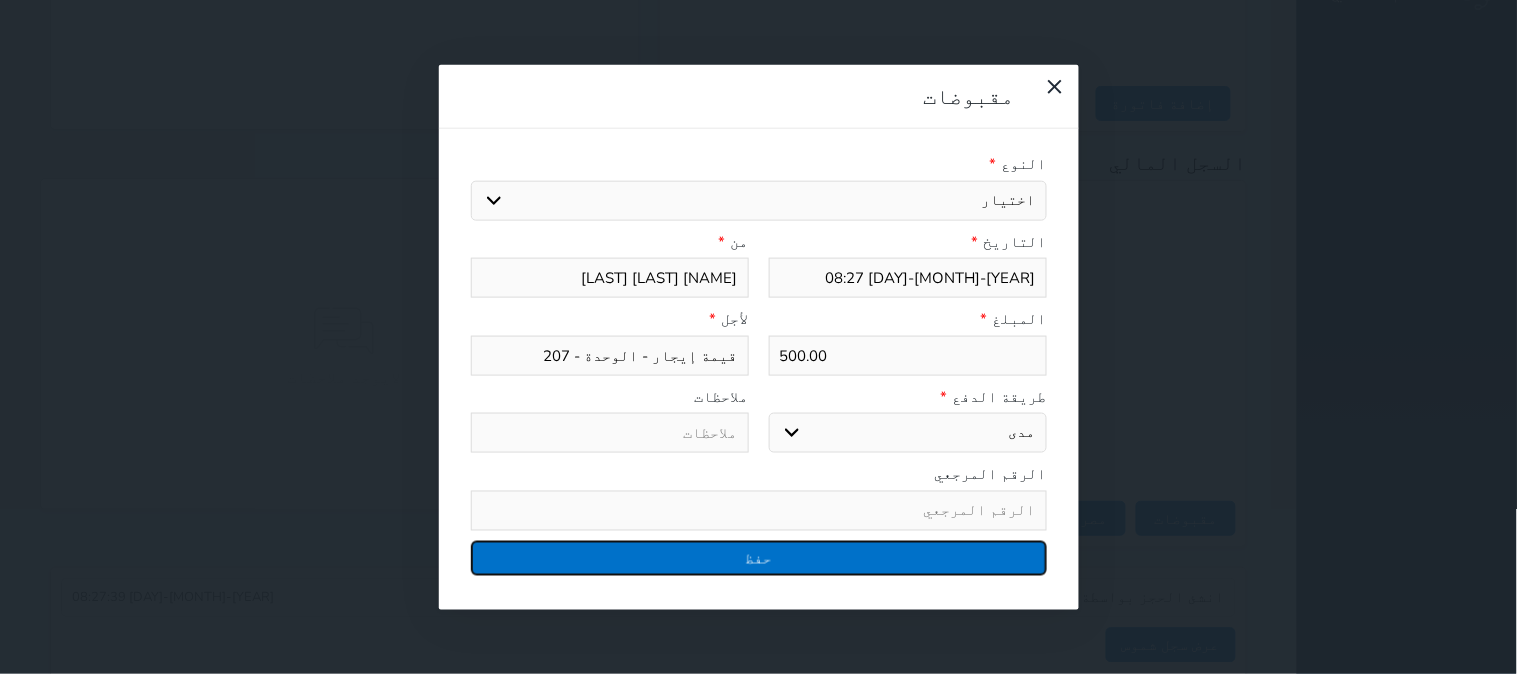 click on "حفظ" at bounding box center (759, 557) 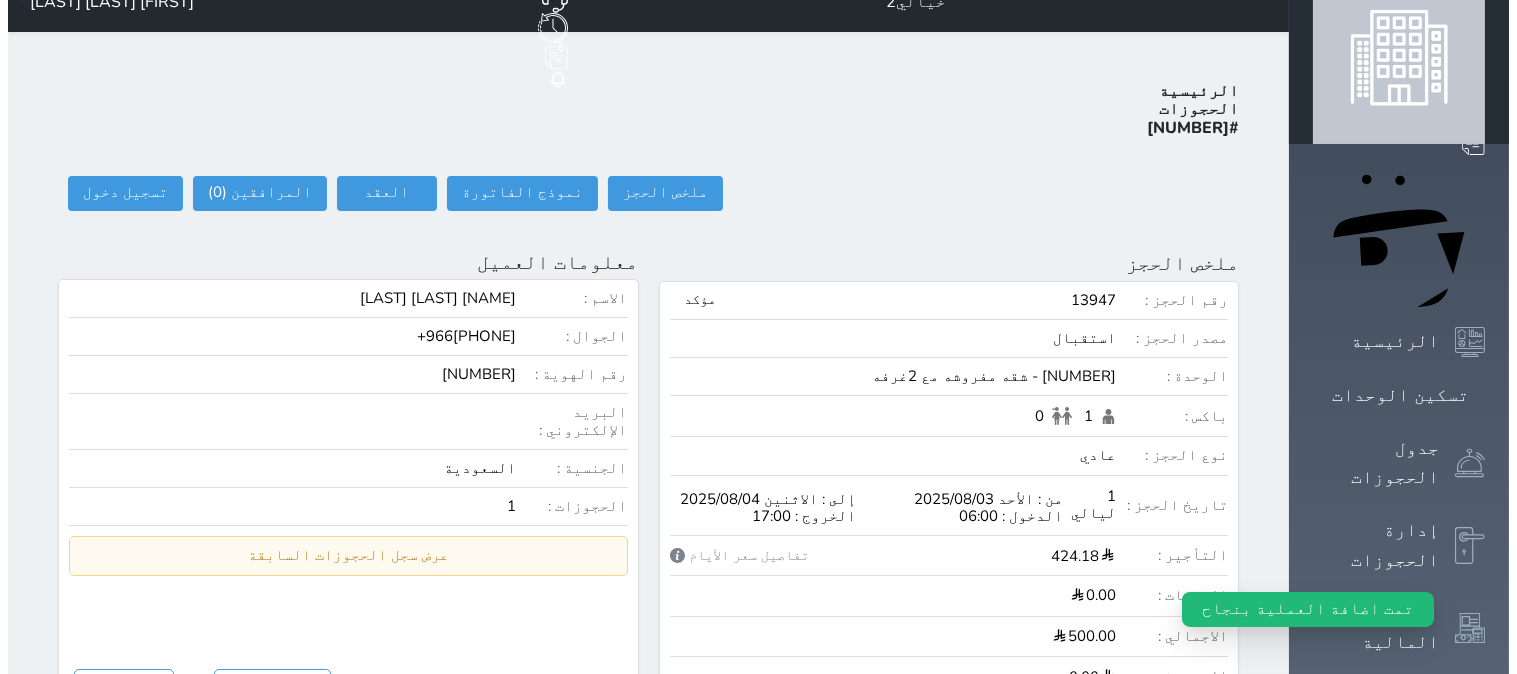 scroll, scrollTop: 0, scrollLeft: 0, axis: both 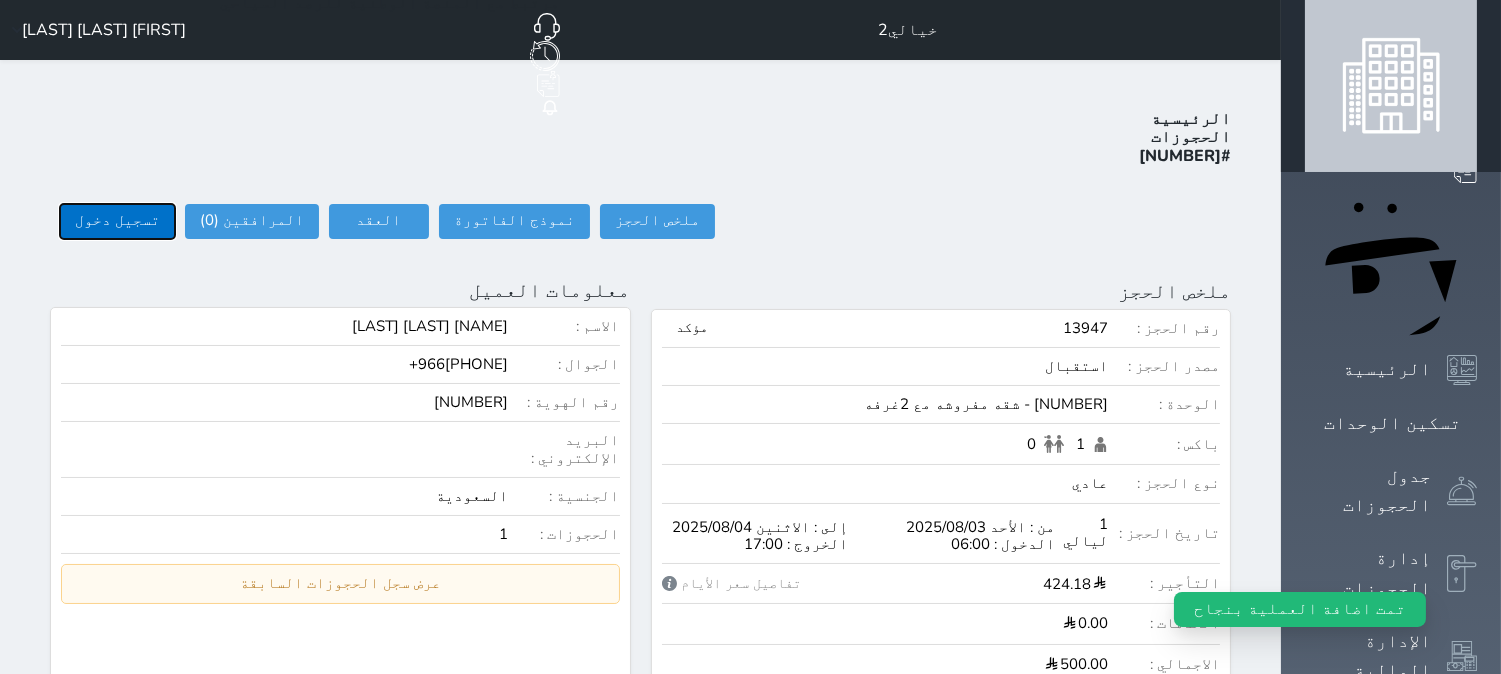 click on "تسجيل دخول" at bounding box center [117, 221] 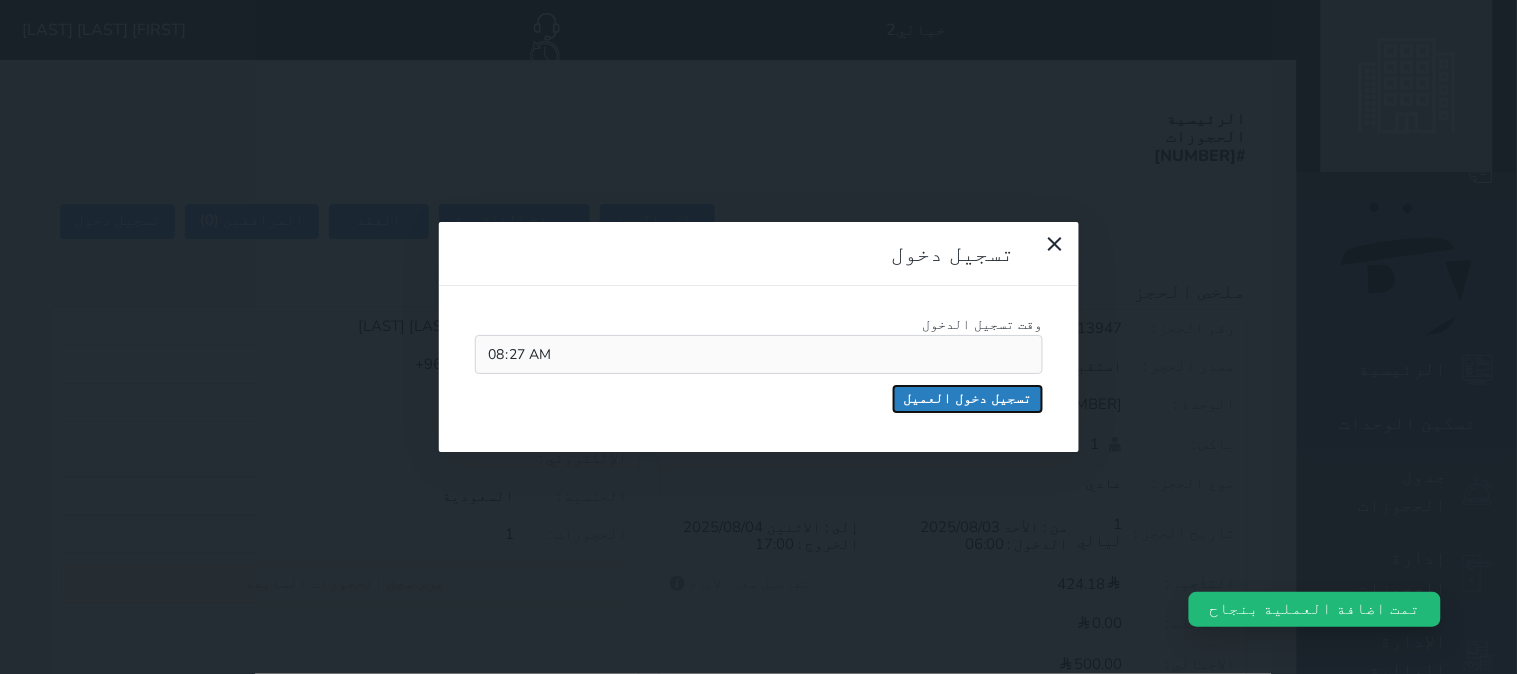 click on "تسجيل دخول العميل" at bounding box center [968, 399] 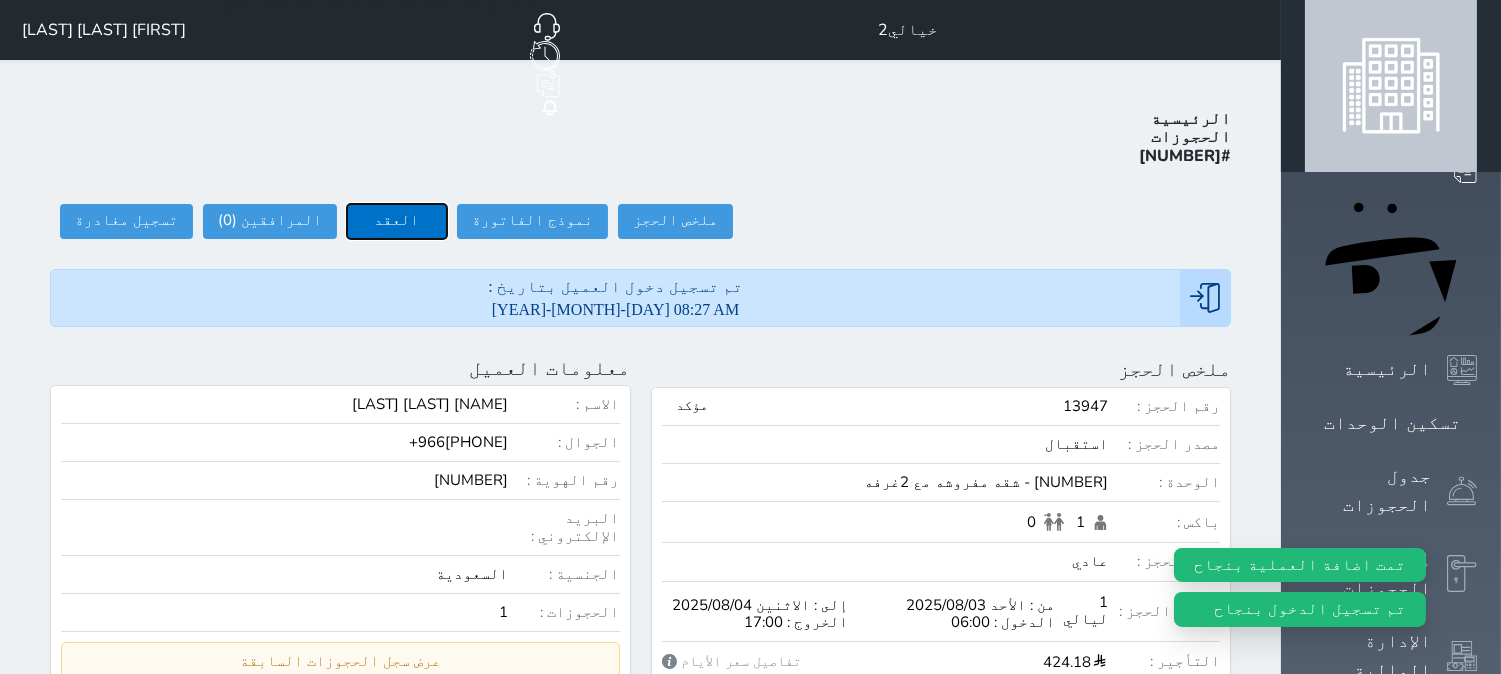 click on "العقد" at bounding box center [397, 221] 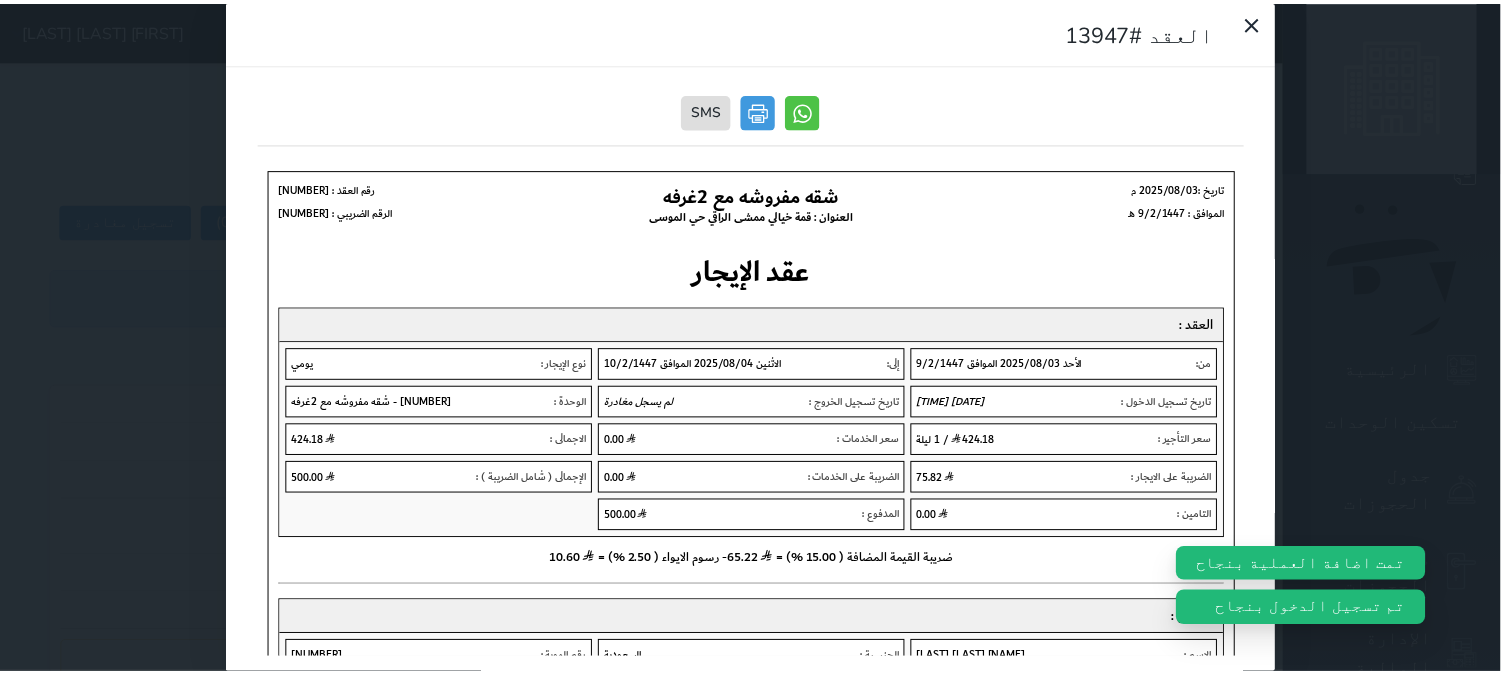 scroll, scrollTop: 0, scrollLeft: 0, axis: both 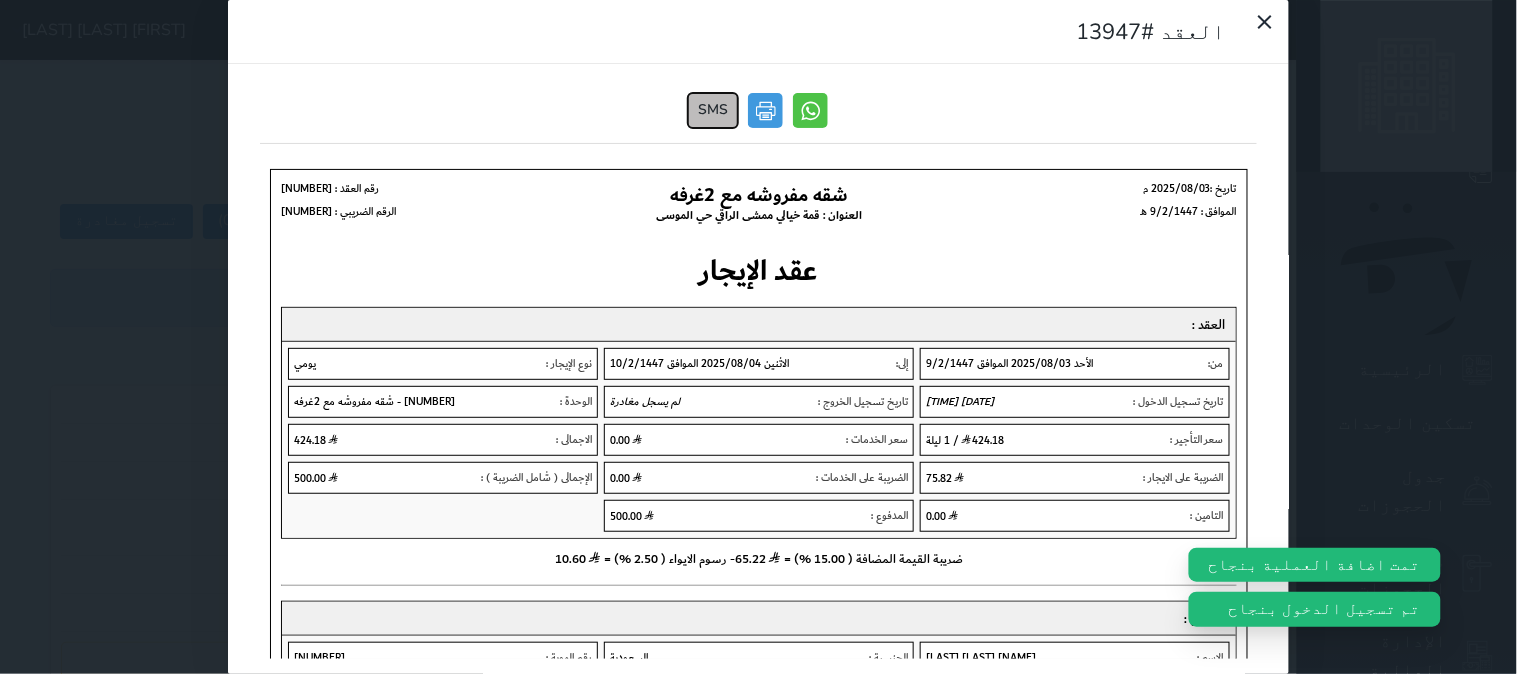 click on "SMS" at bounding box center [714, 110] 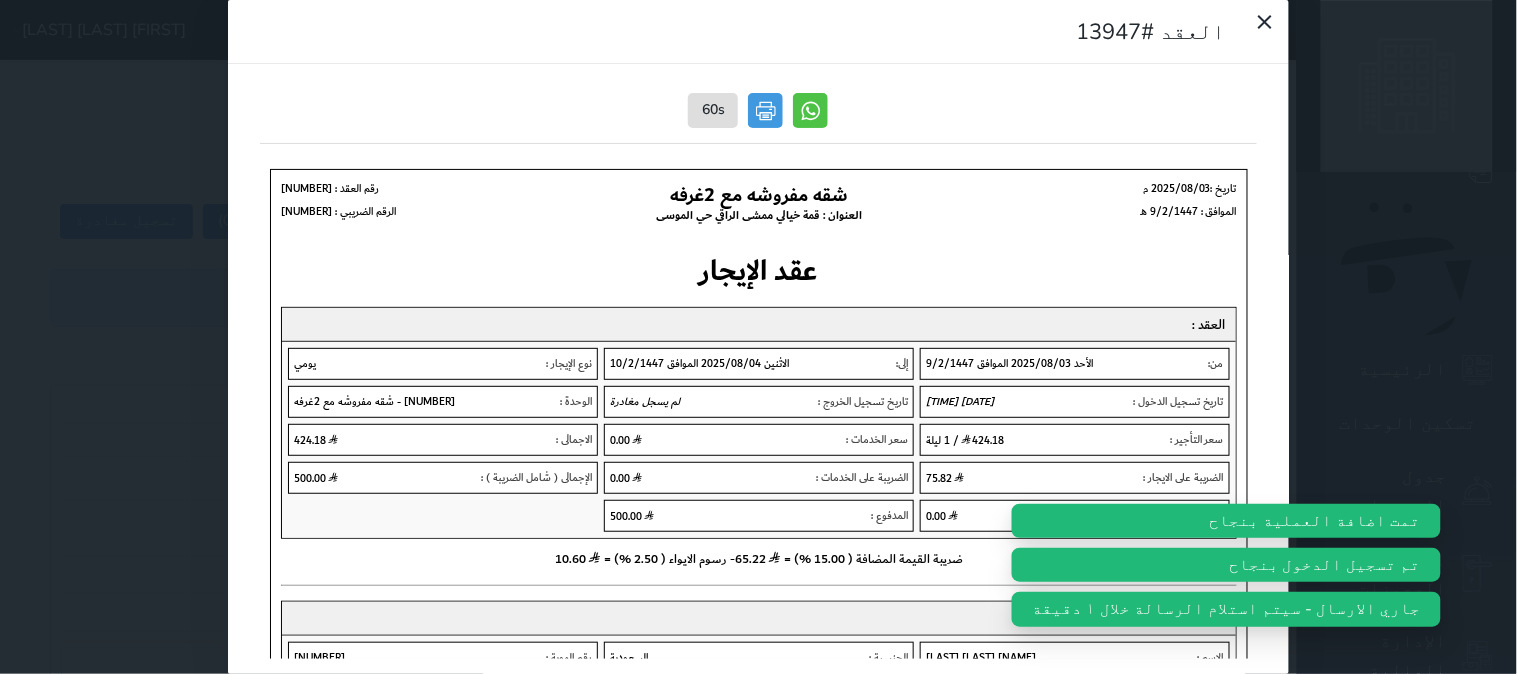 click on "العقد #[NUMBER]                       60s" at bounding box center [758, 337] 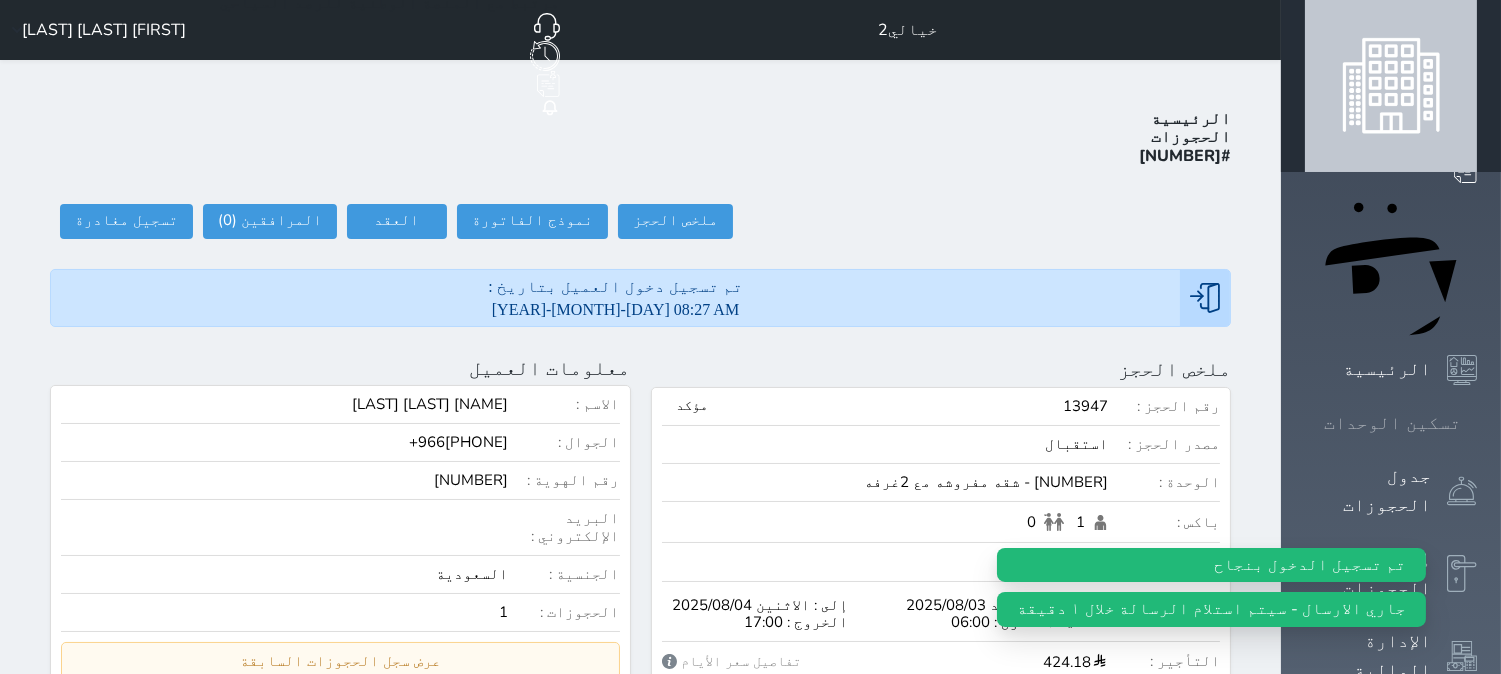 click 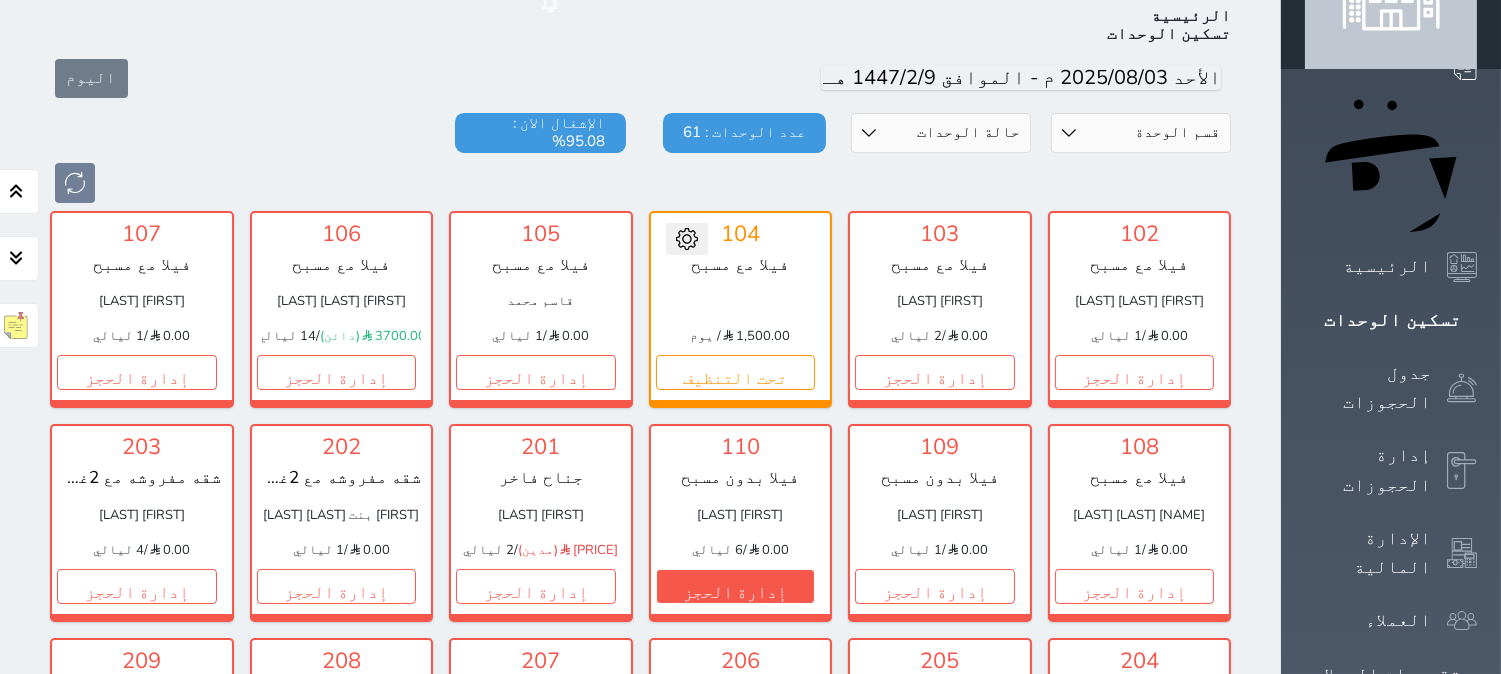 scroll, scrollTop: 0, scrollLeft: 0, axis: both 